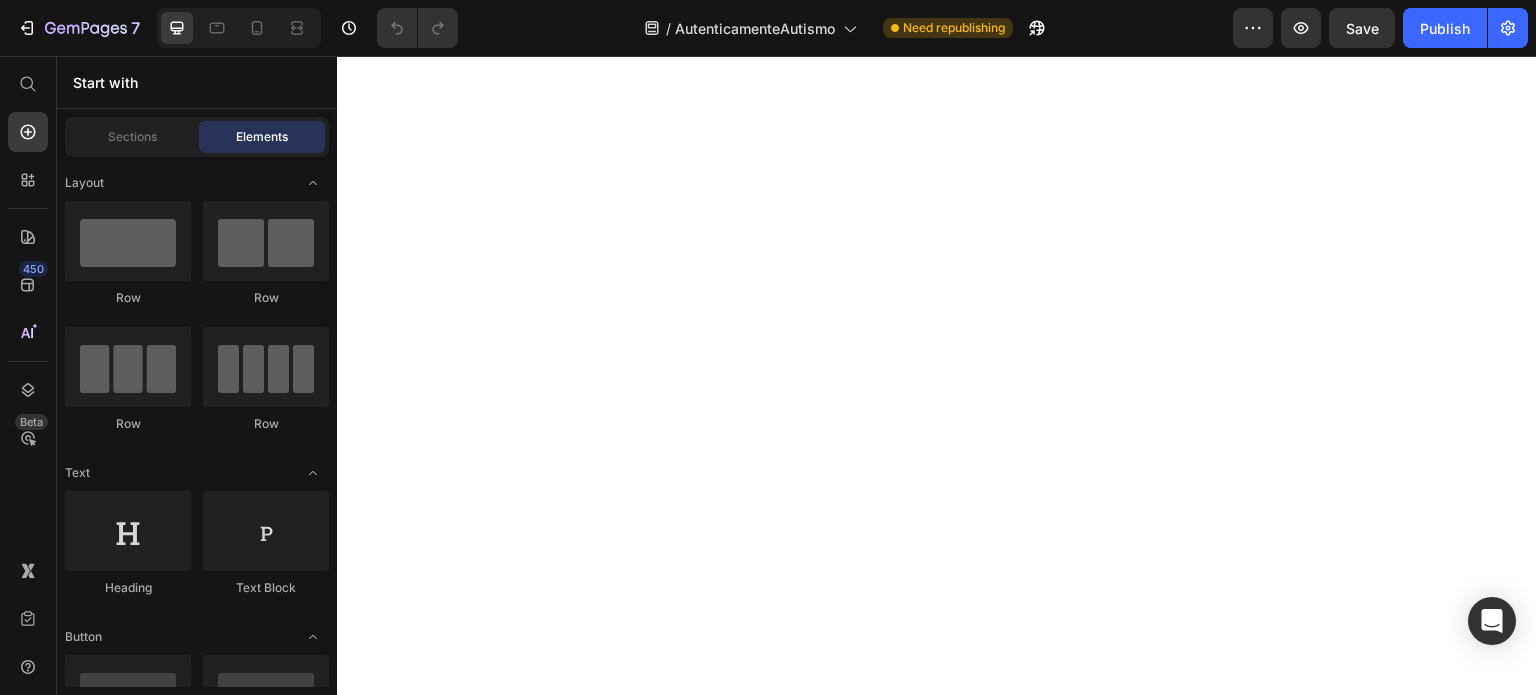 scroll, scrollTop: 0, scrollLeft: 0, axis: both 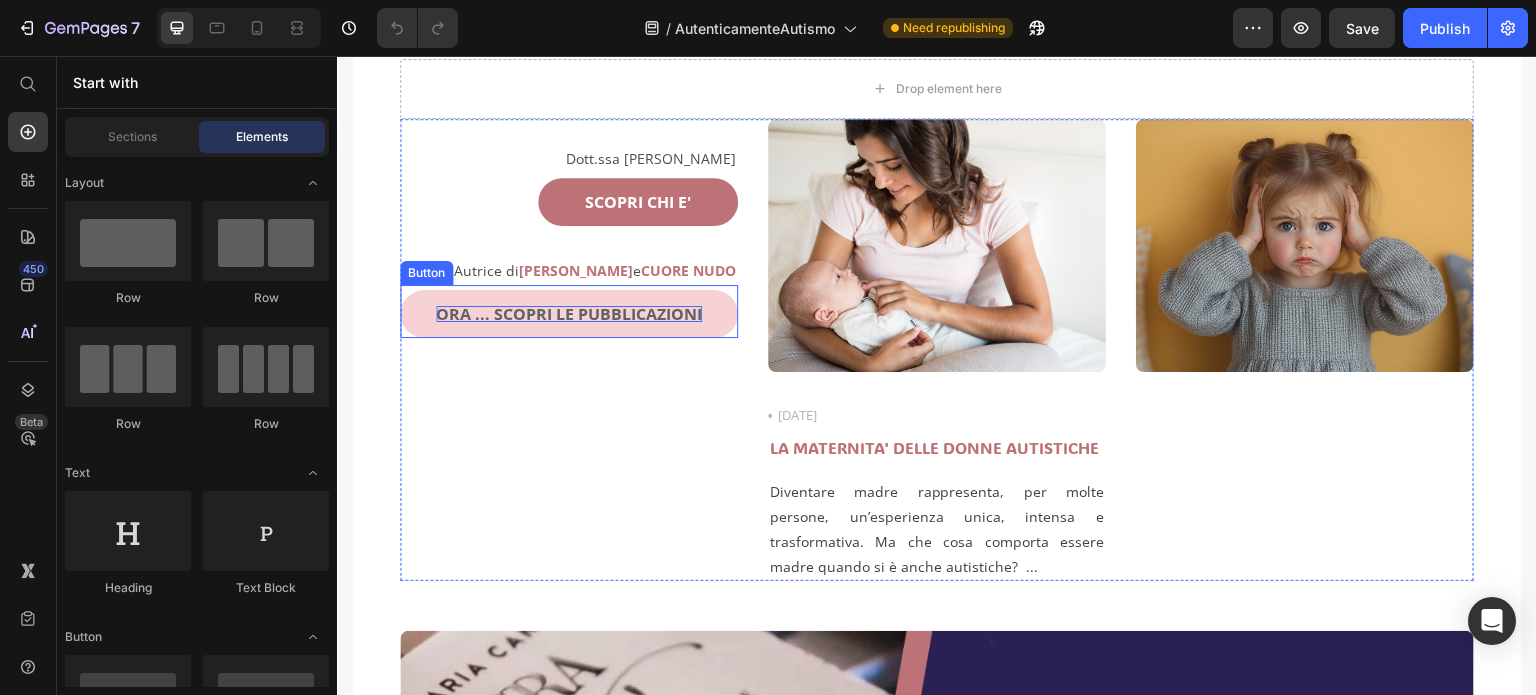 click on "ORA ... SCOPRI LE PUBBLICAZIONI" at bounding box center (569, 314) 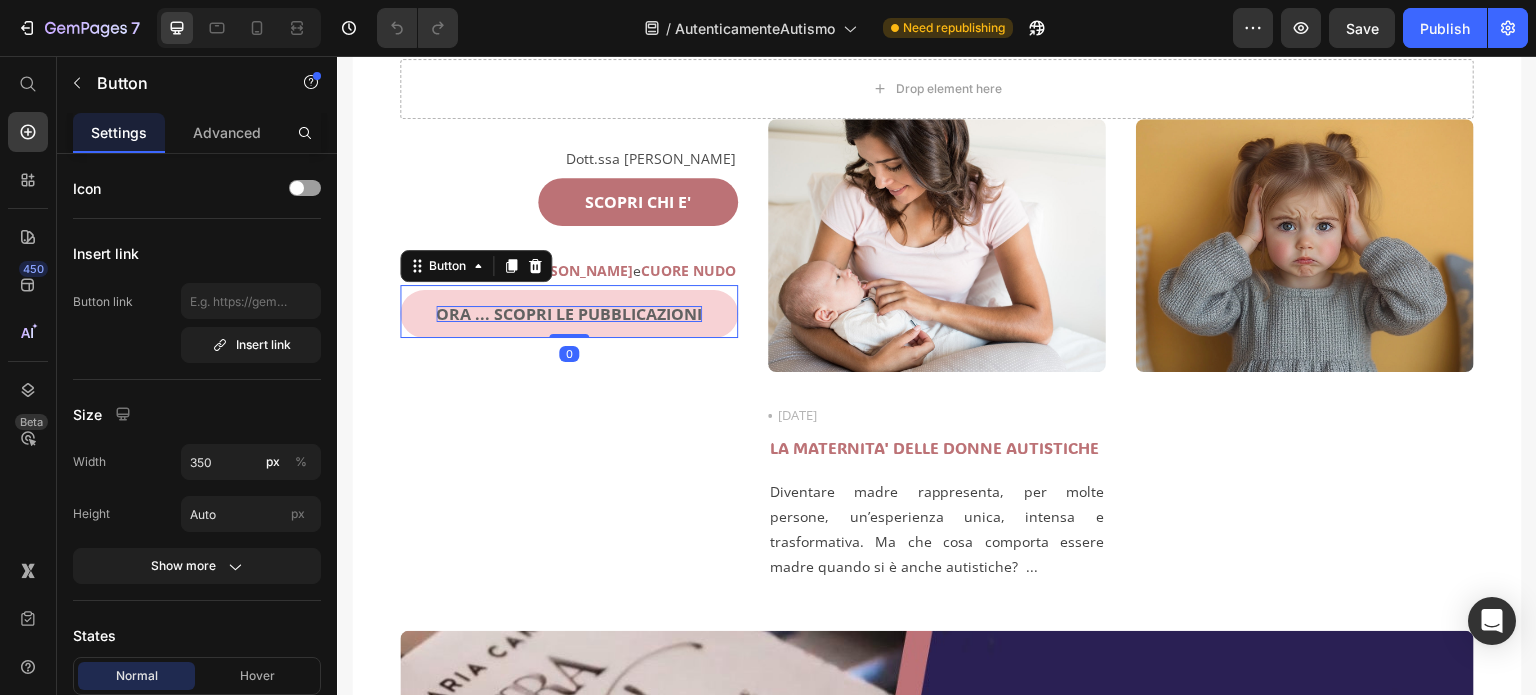 click on "ORA ... SCOPRI LE PUBBLICAZIONI" at bounding box center (569, 314) 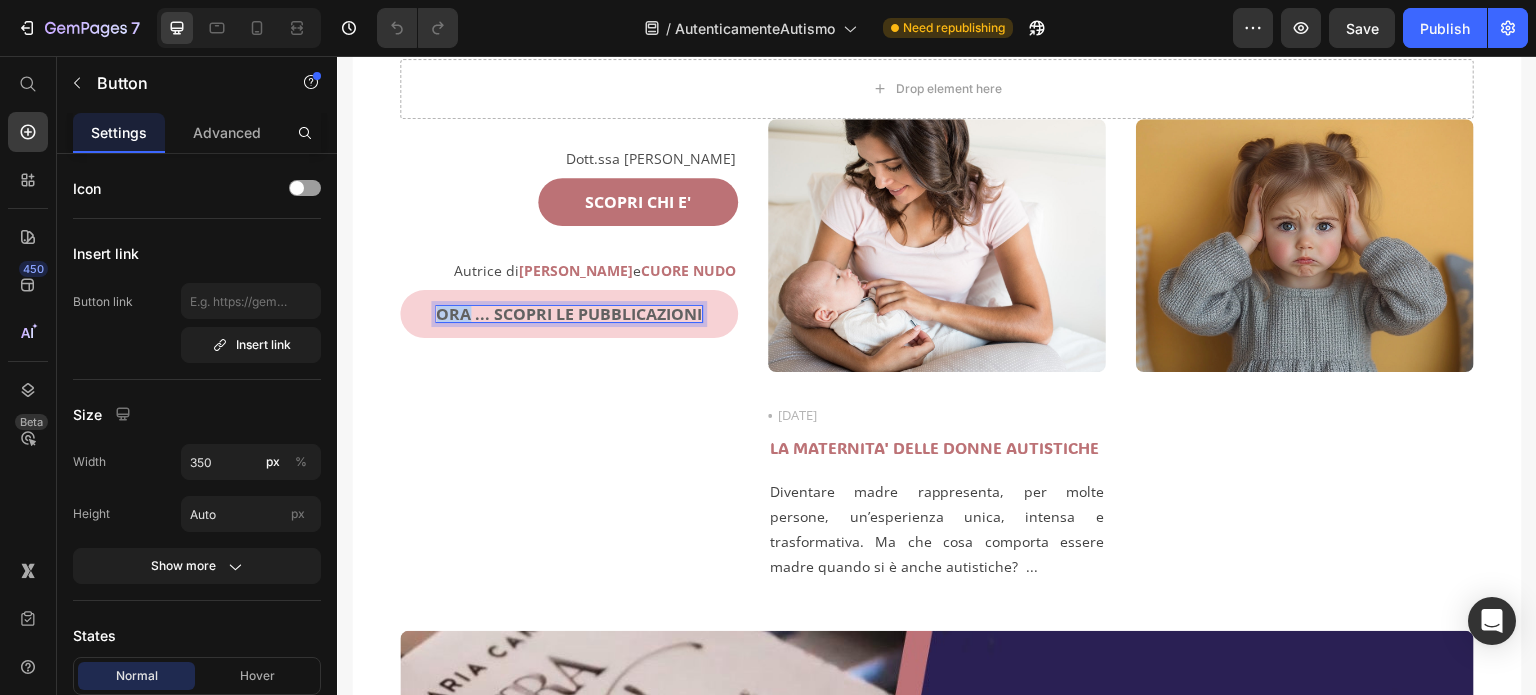 drag, startPoint x: 466, startPoint y: 314, endPoint x: 425, endPoint y: 317, distance: 41.109608 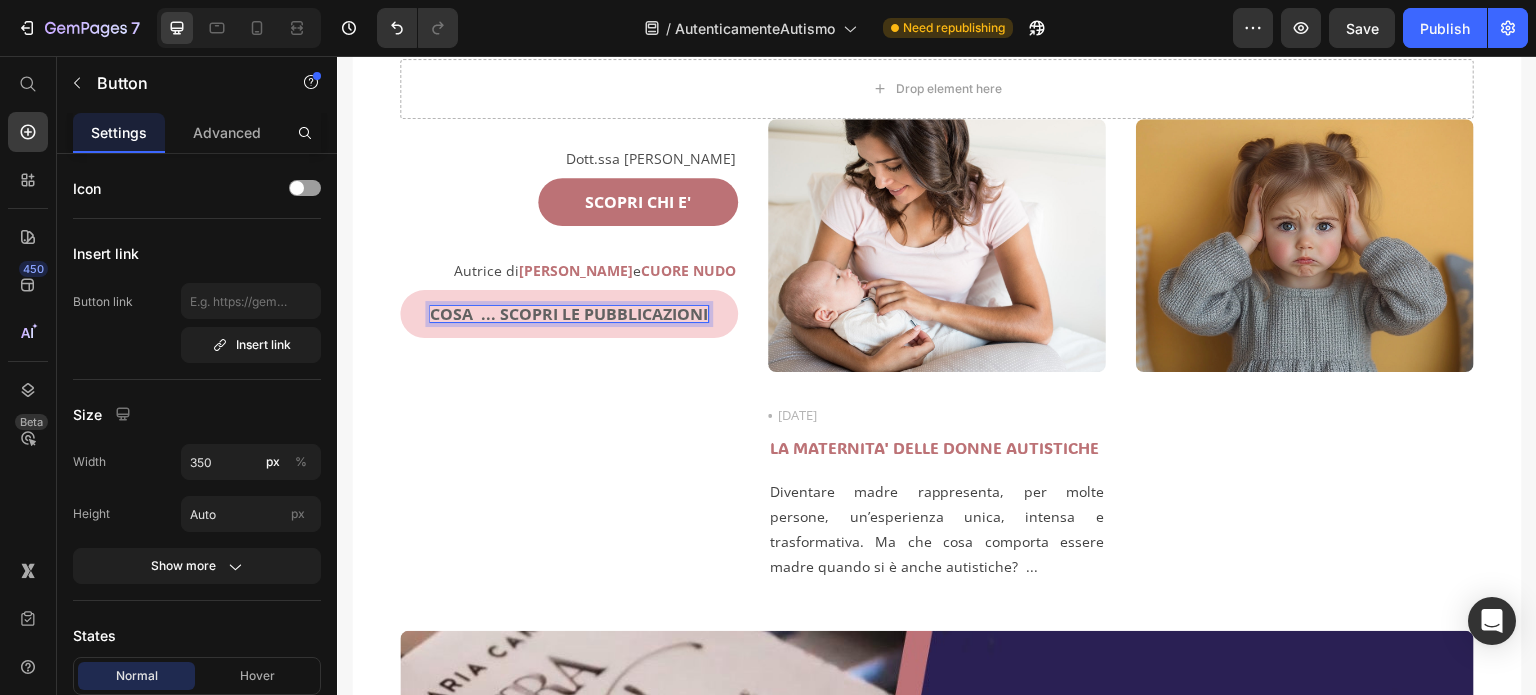 click on "COSA  ... SCOPRI LE PUBBLICAZIONI" at bounding box center (569, 314) 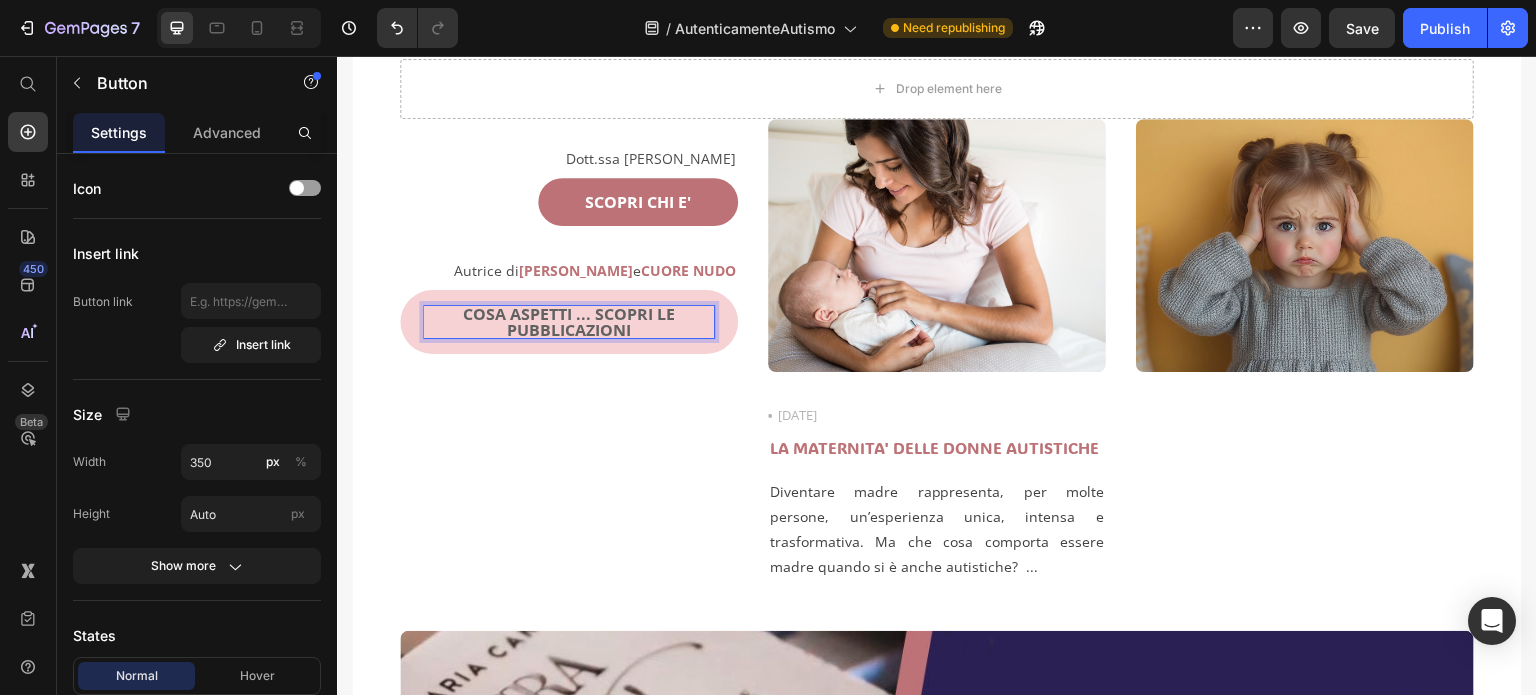 click on "COSA ASPETTI ... SCOPRI LE PUBBLICAZIONI" at bounding box center (569, 322) 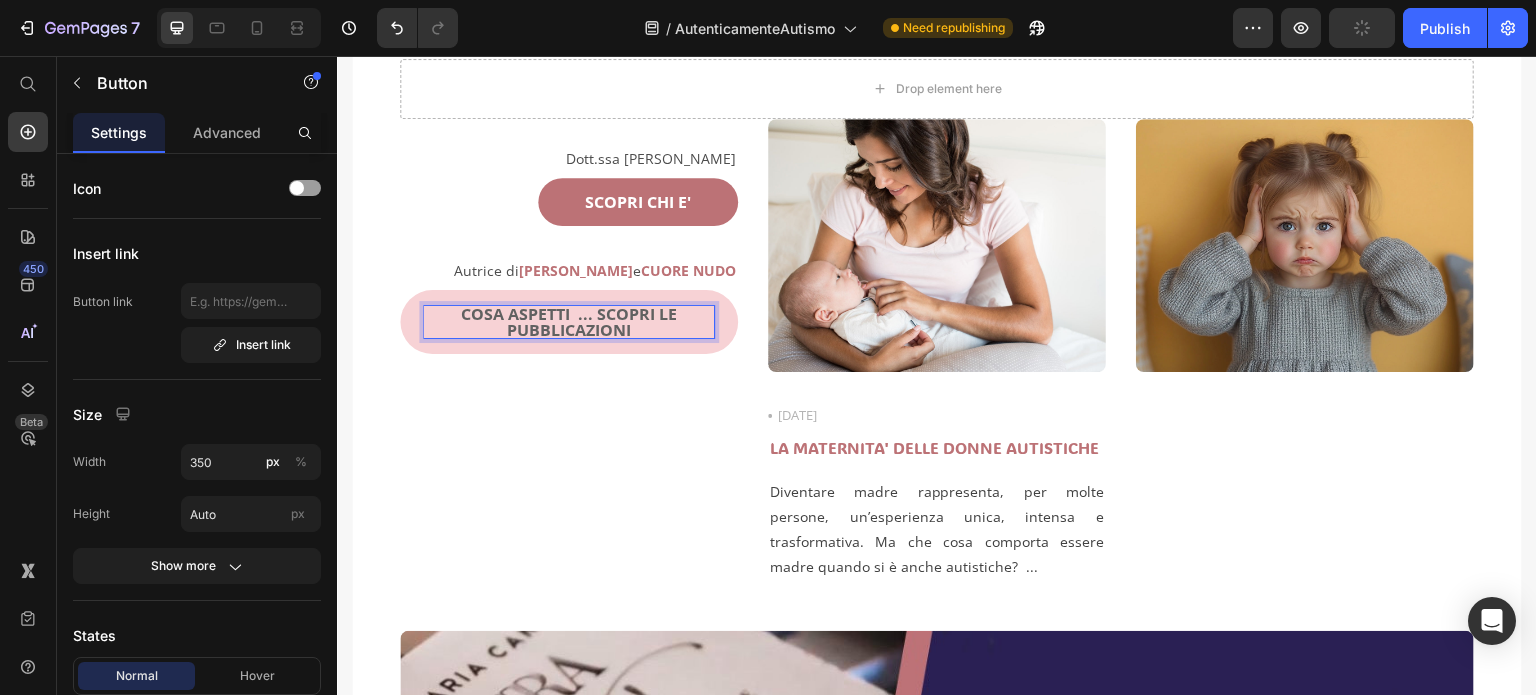 click on "COSA ASPETTI  ... SCOPRI LE PUBBLICAZIONI" at bounding box center (569, 322) 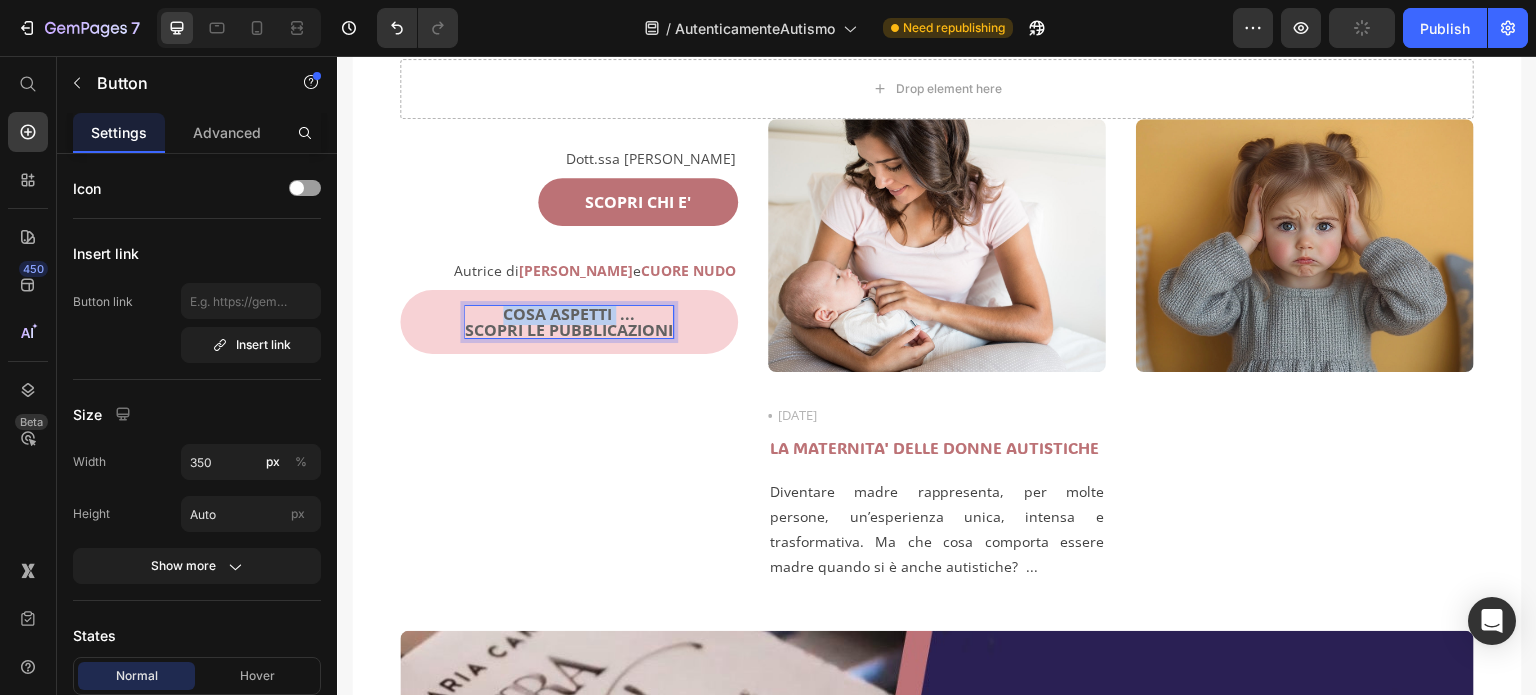 drag, startPoint x: 611, startPoint y: 308, endPoint x: 496, endPoint y: 302, distance: 115.15642 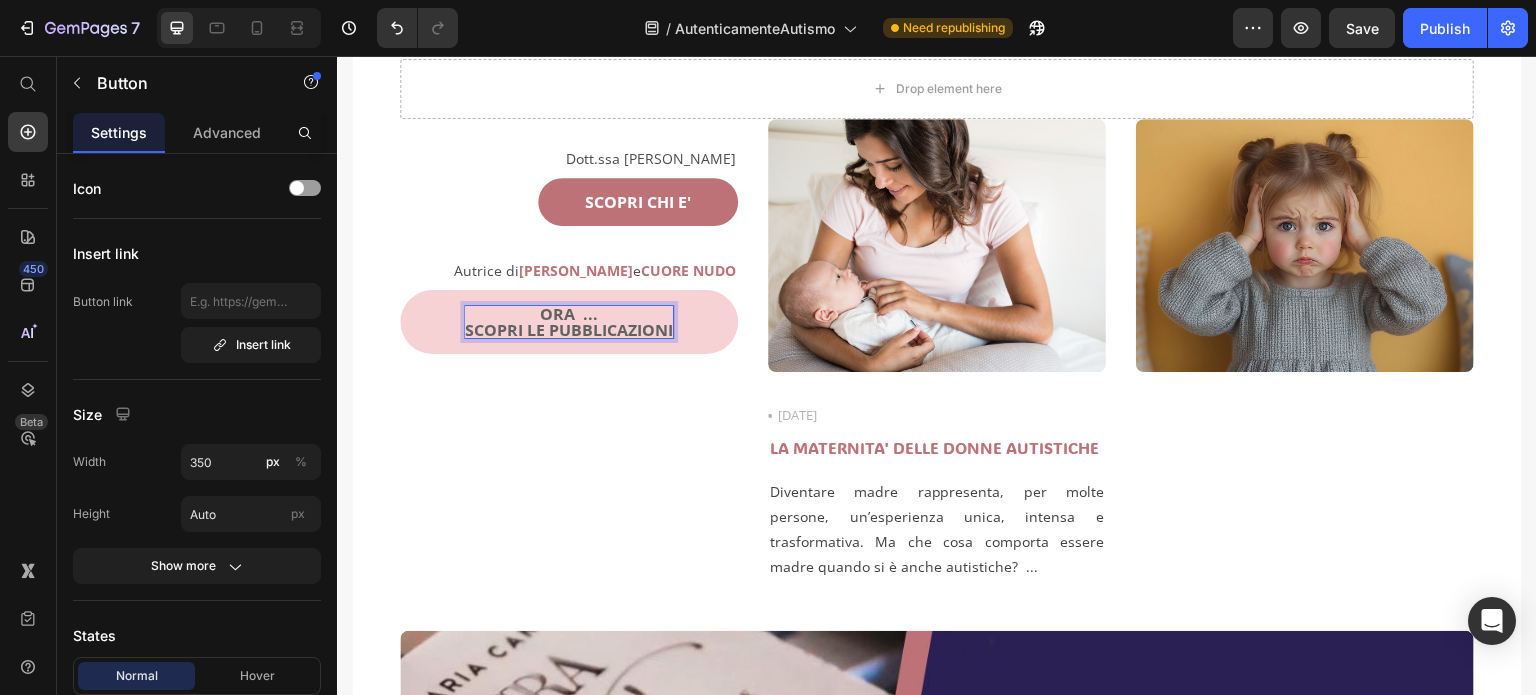 click on "ORA  ...  SCOPRI LE PUBBLICAZIONI" at bounding box center [569, 322] 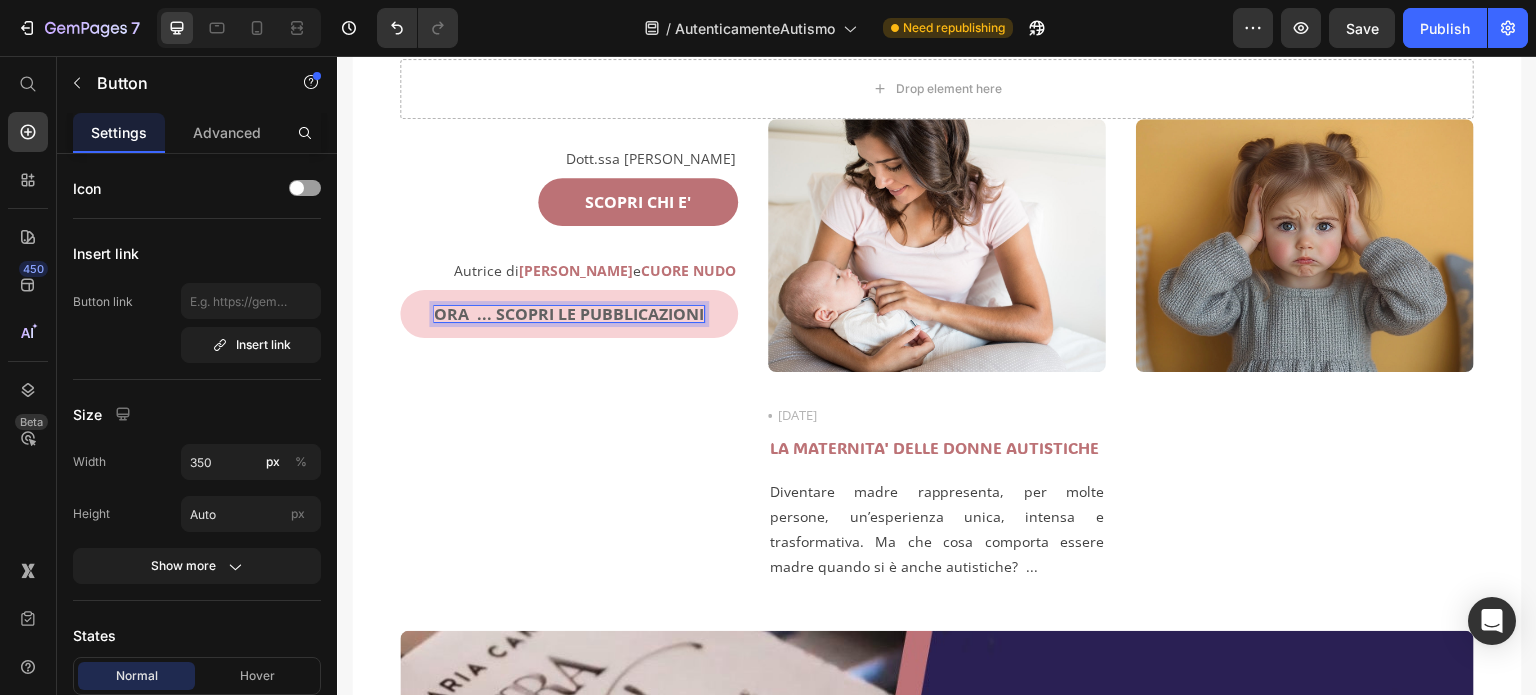 click on "ORA  ... SCOPRI LE PUBBLICAZIONI" at bounding box center (569, 314) 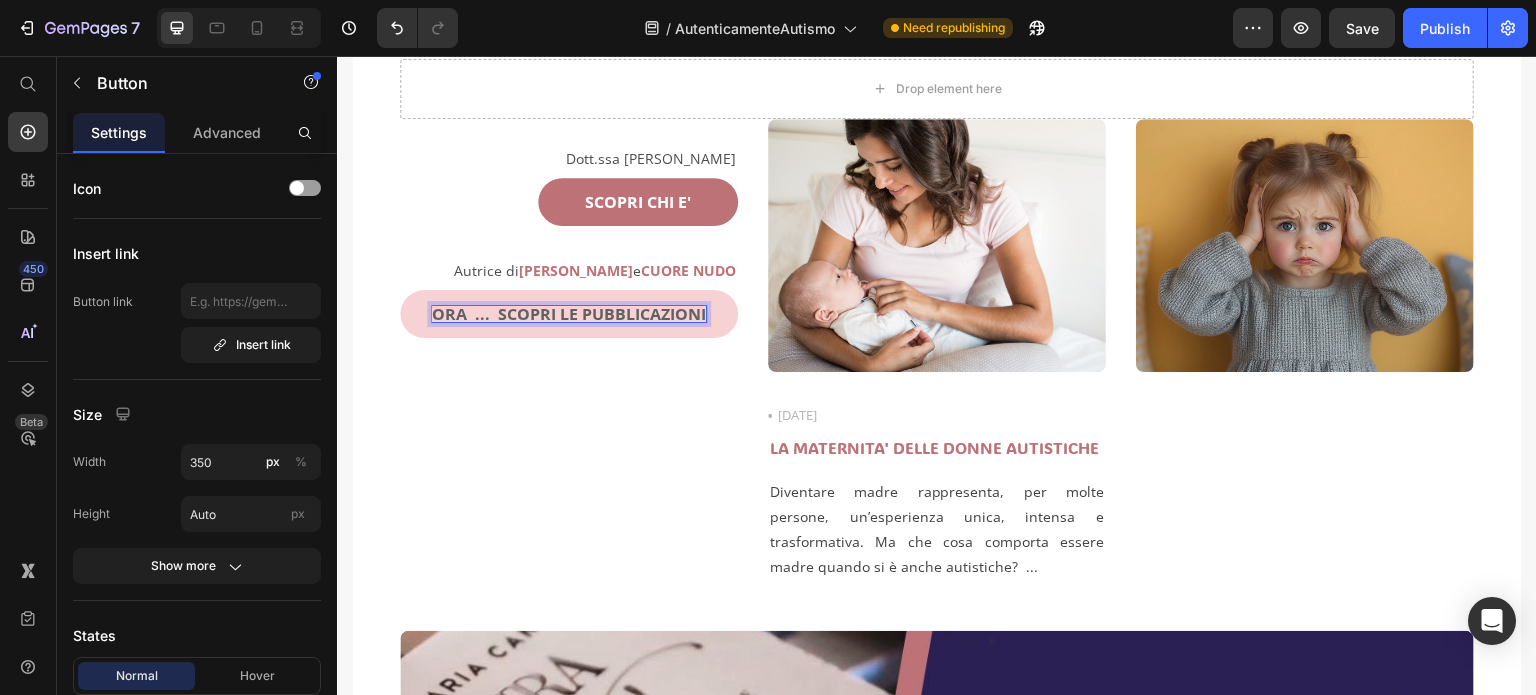 click on "ORA  ...  SCOPRI LE PUBBLICAZIONI" at bounding box center [569, 314] 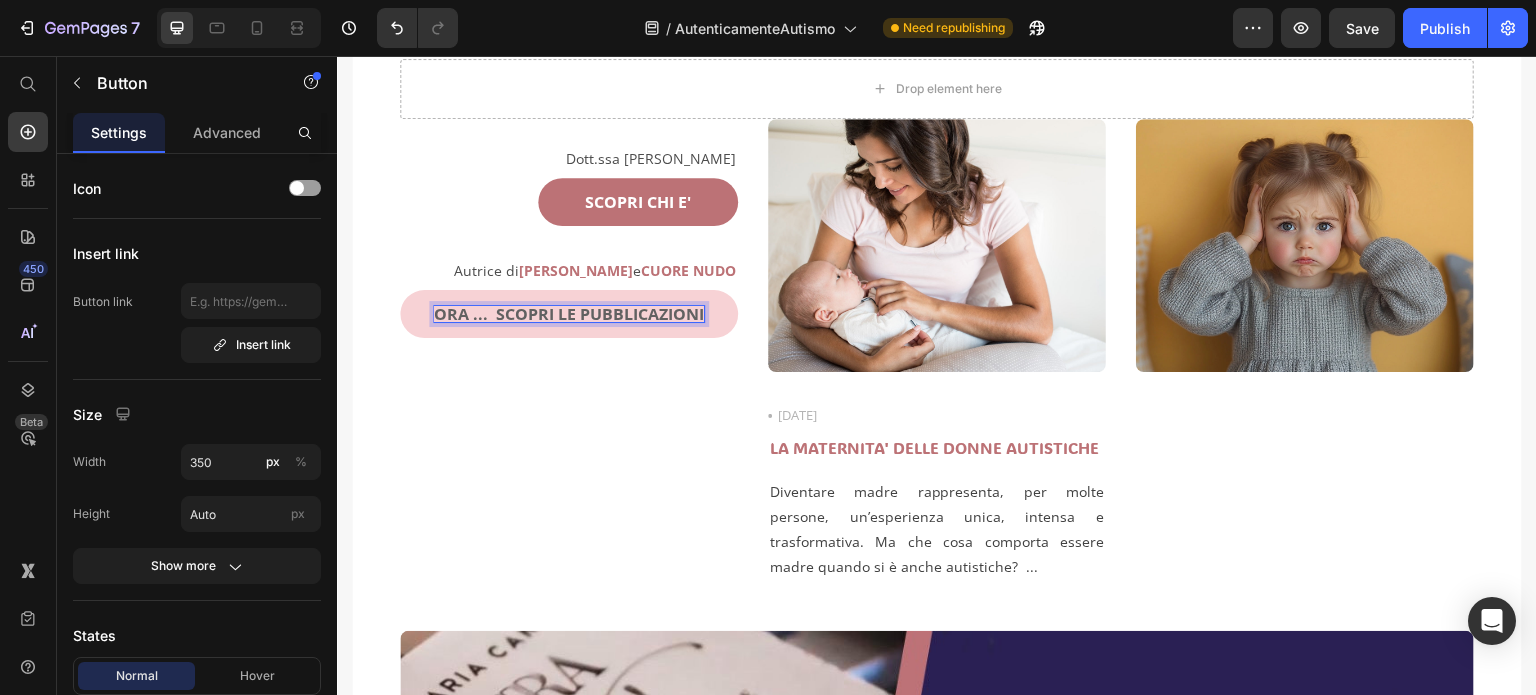 click on "ORA ...  SCOPRI LE PUBBLICAZIONI" at bounding box center (569, 314) 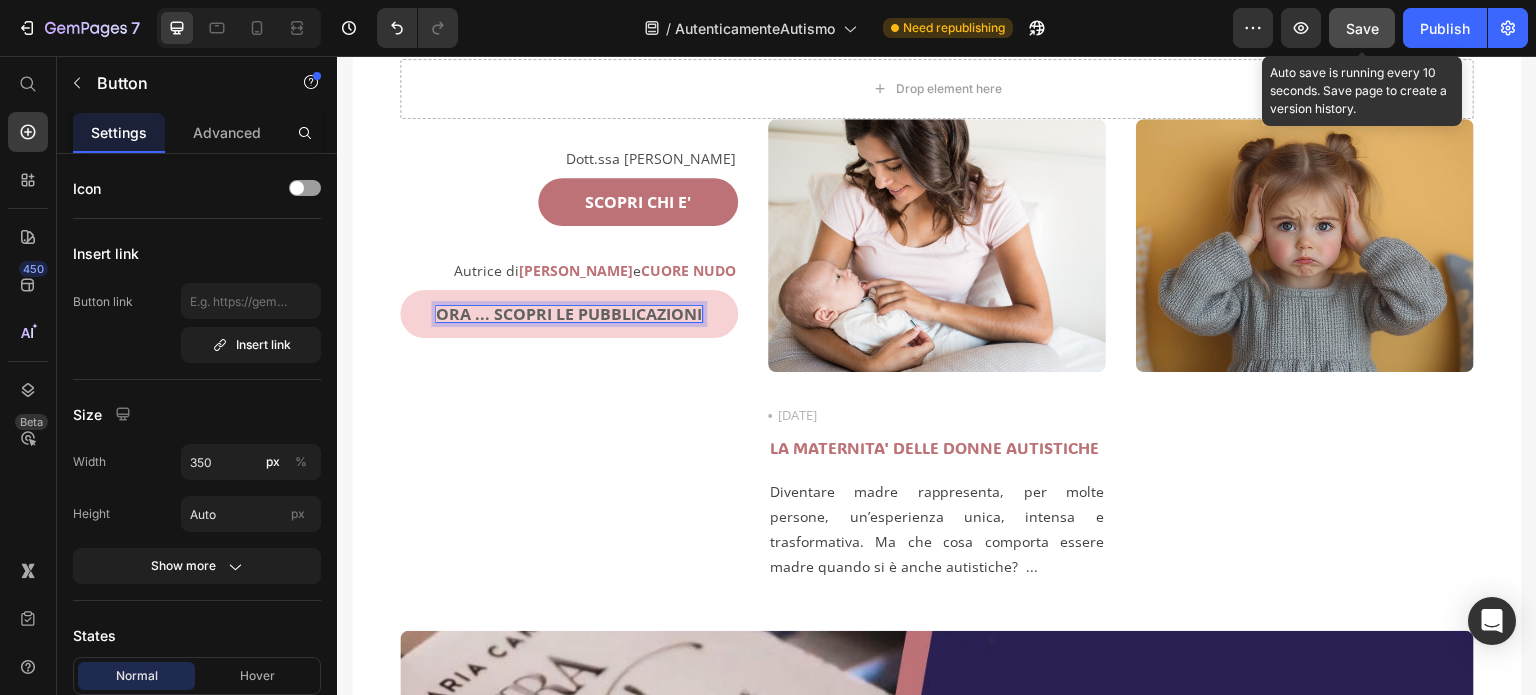 click on "Save" at bounding box center (1362, 28) 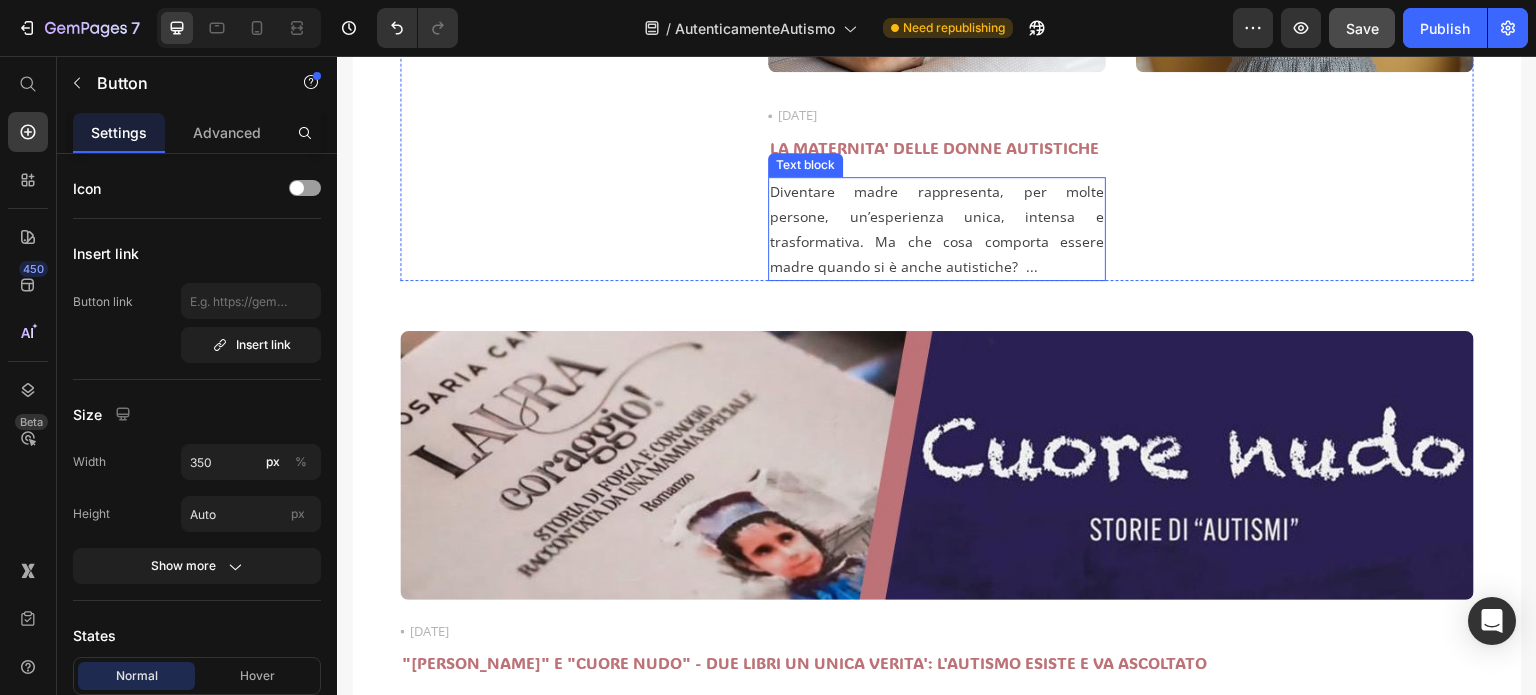 scroll, scrollTop: 1100, scrollLeft: 0, axis: vertical 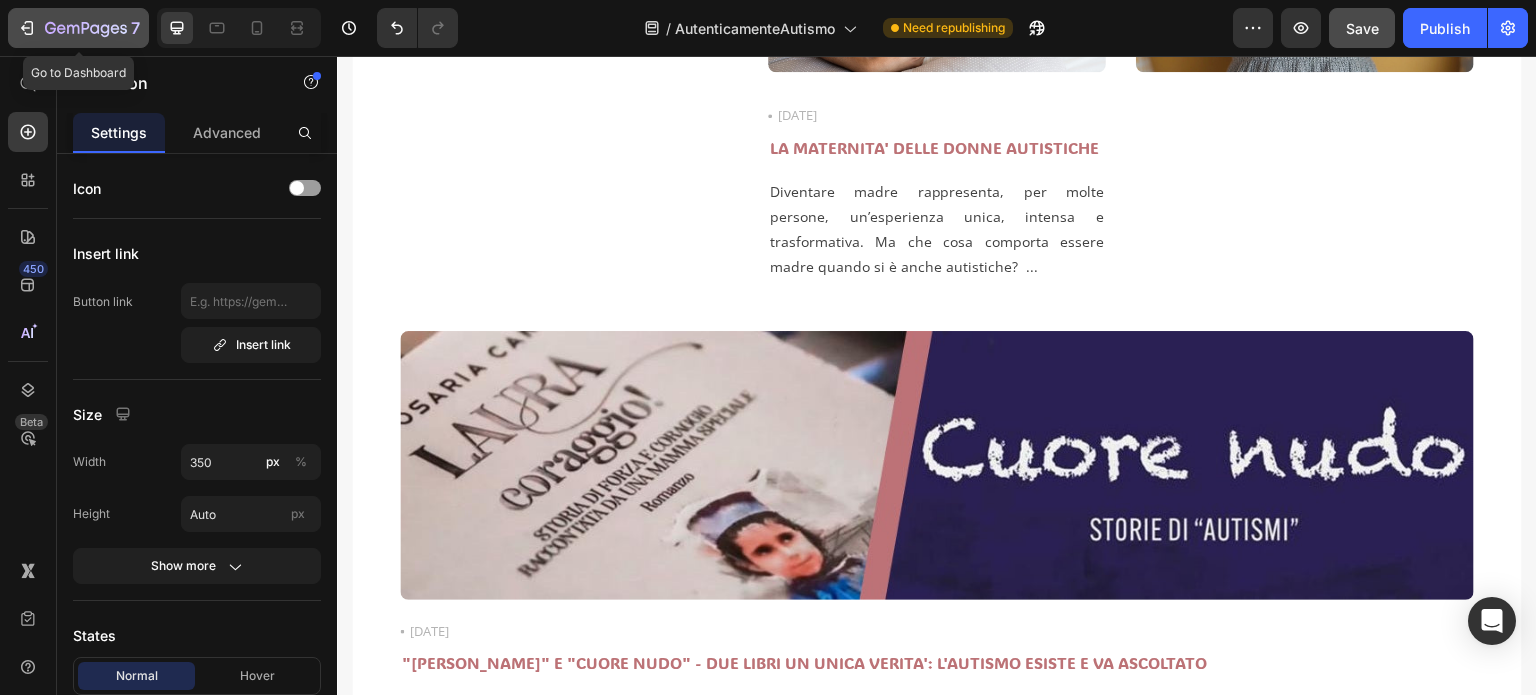 click 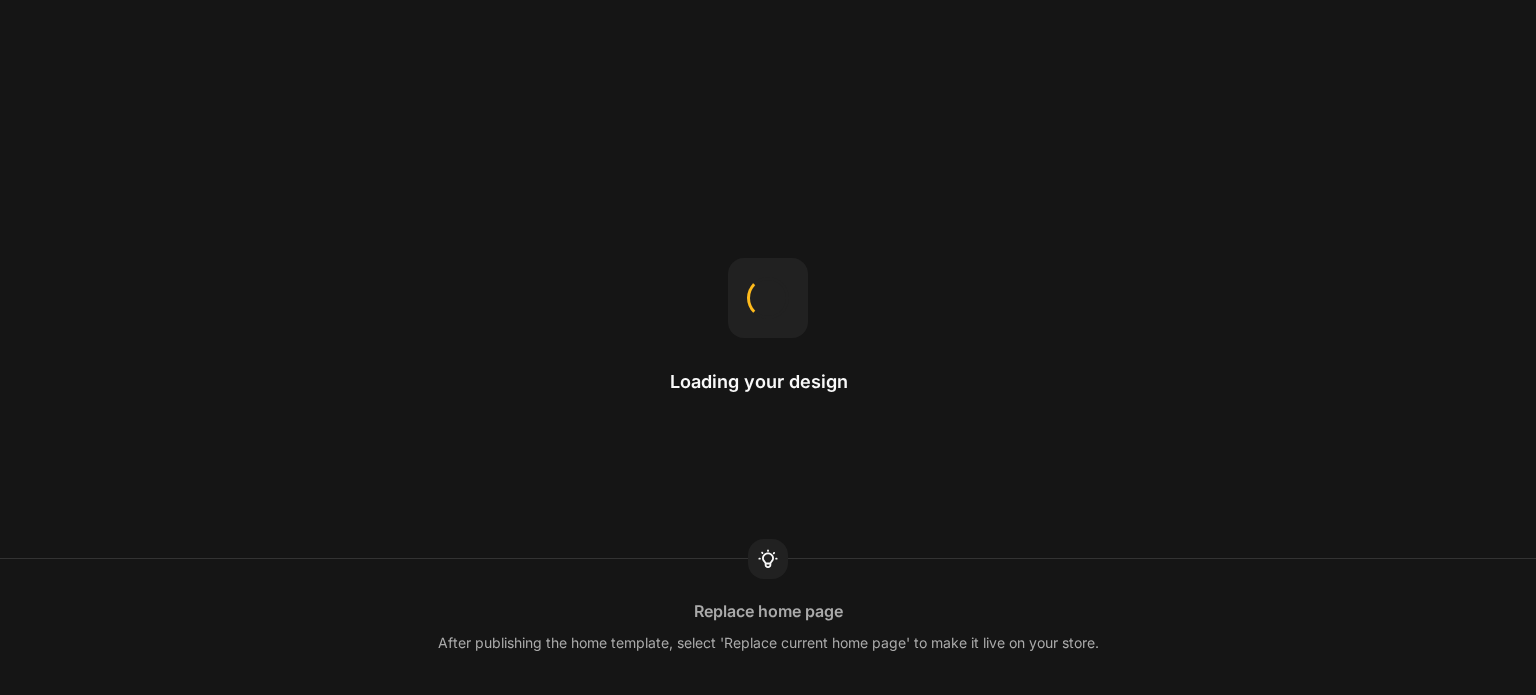 scroll, scrollTop: 0, scrollLeft: 0, axis: both 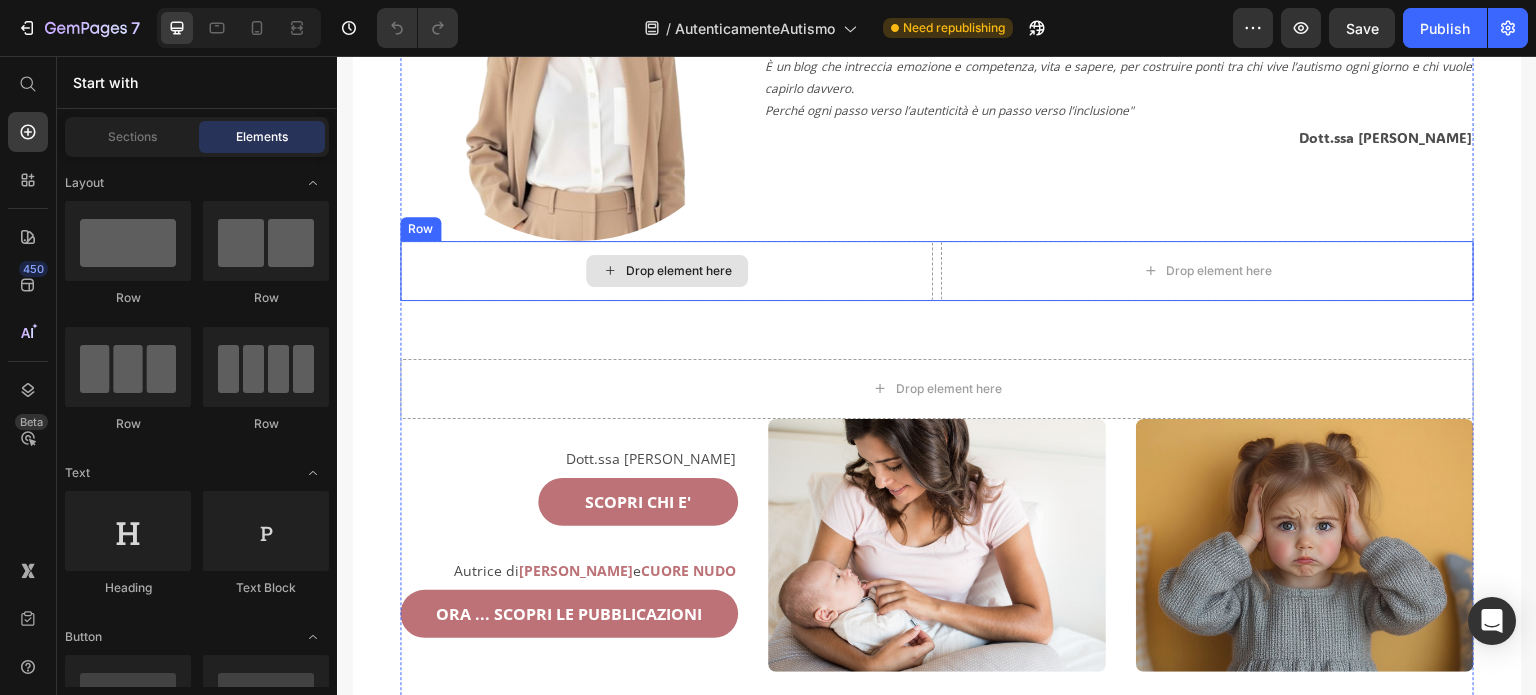 click on "Drop element here" at bounding box center (666, 271) 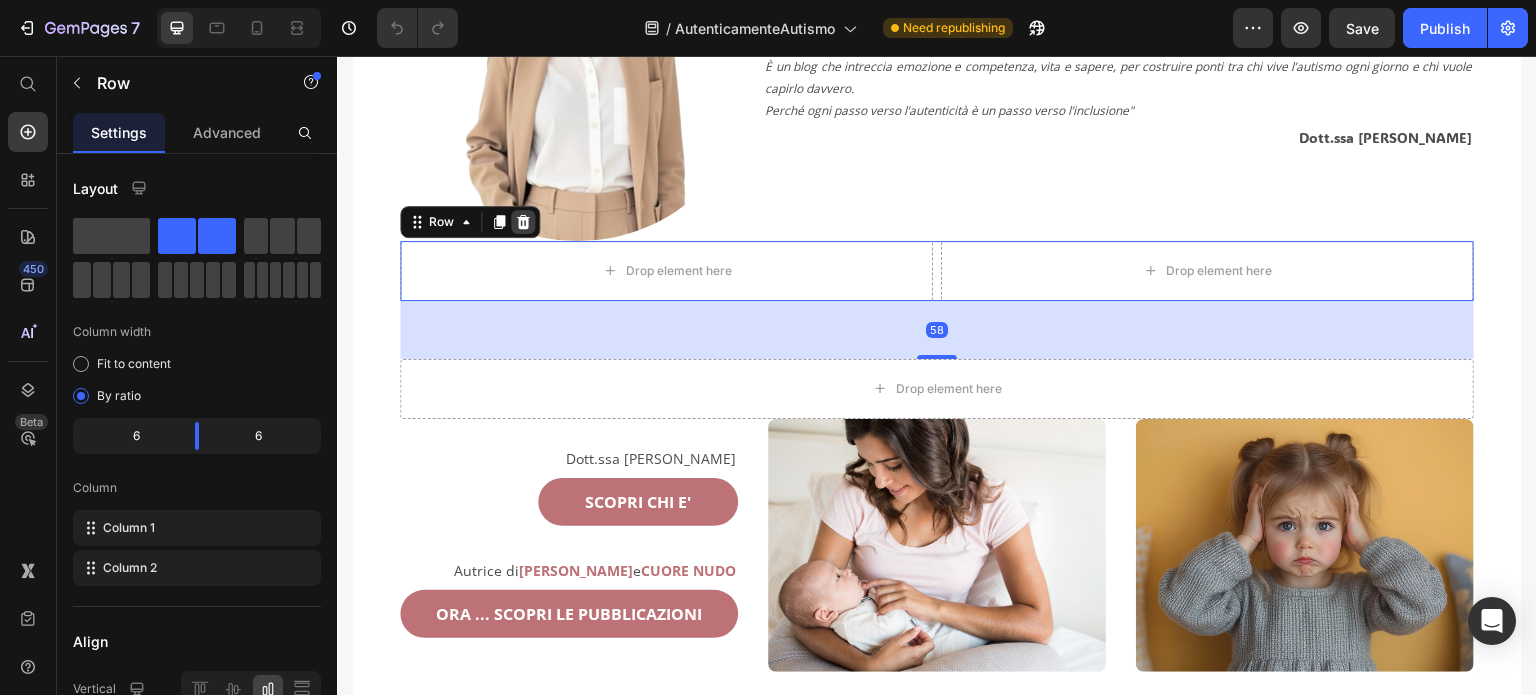 click 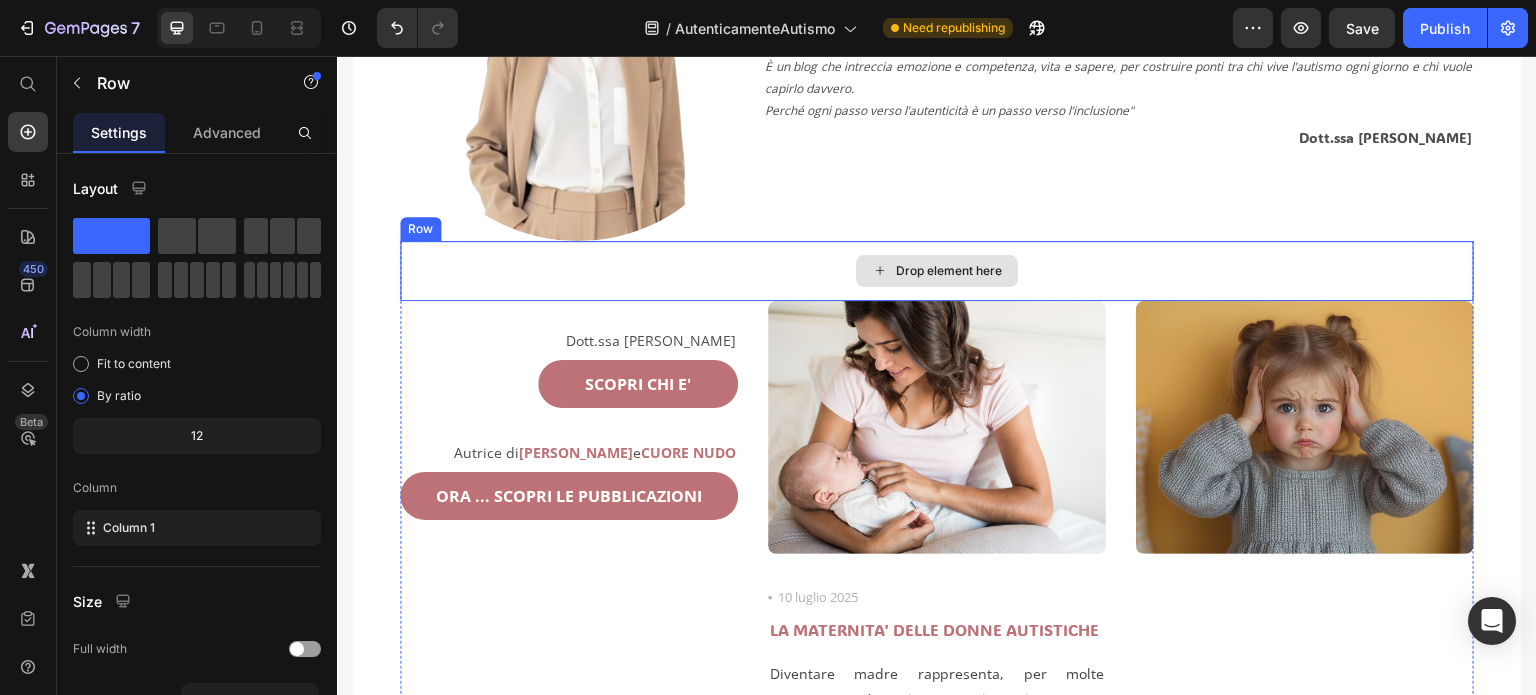 click on "Drop element here" at bounding box center [937, 271] 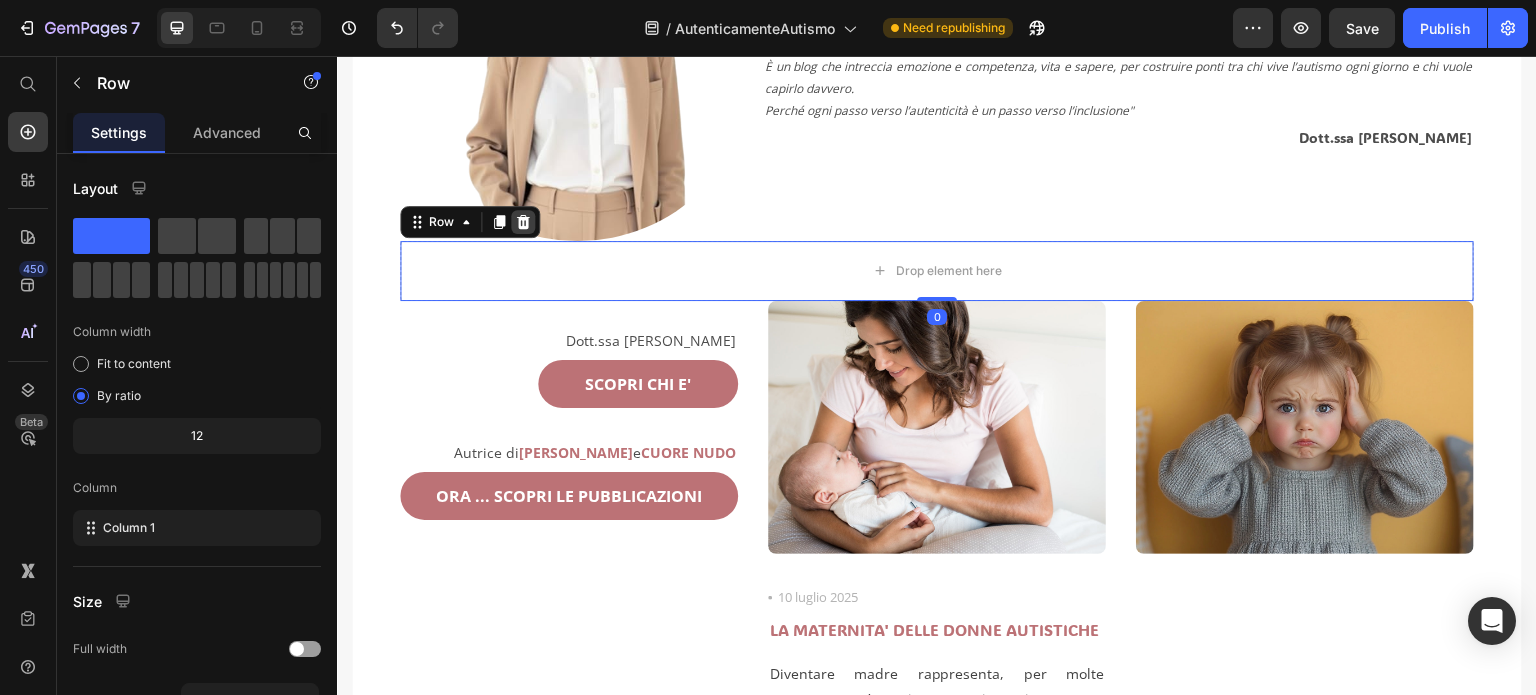 click 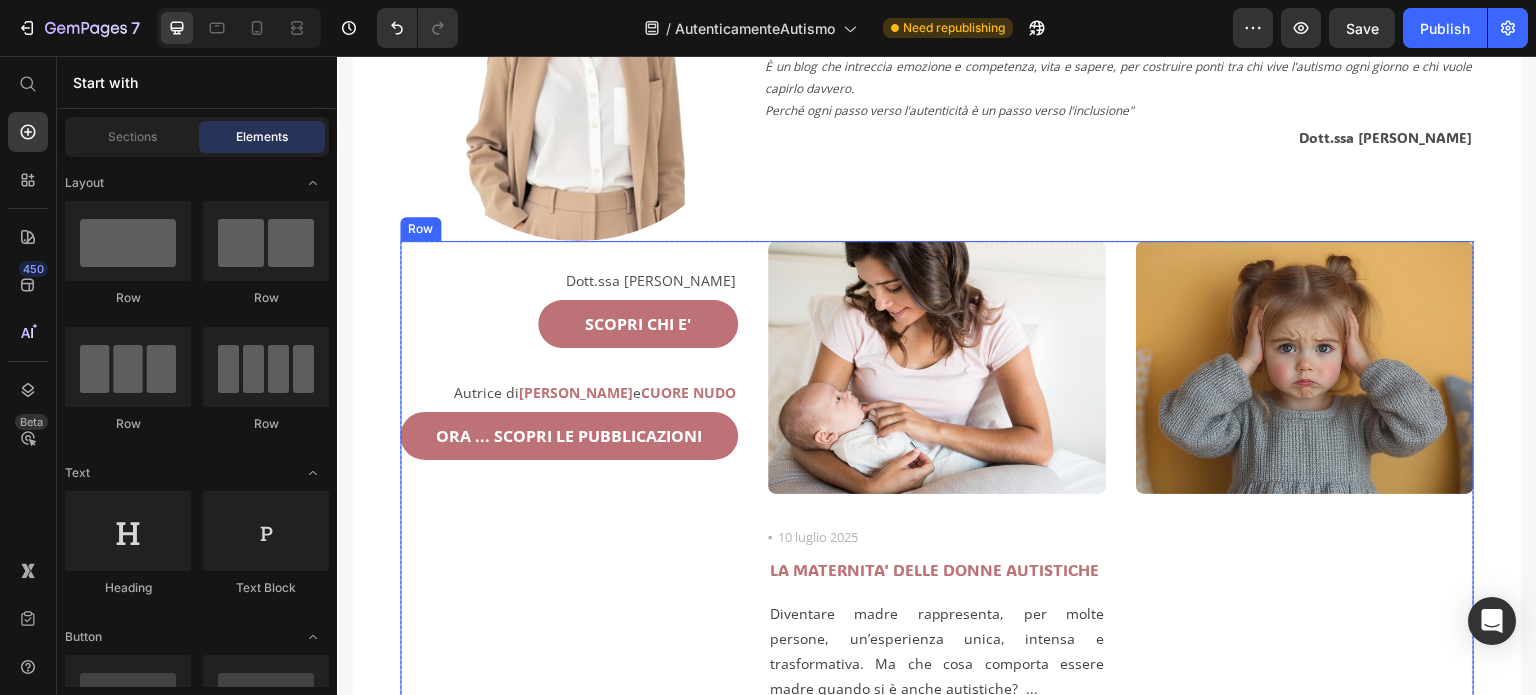 click on "Dott.ssa [PERSON_NAME] Text Block SCOPRI CHI E' Button Autrice di  [PERSON_NAME]  e  CUORE NUDO Text Block ORA ... SCOPRI LE PUBBLICAZIONI Button Image
Icon 10 luglio 2025 Text block Row LA MATERNITA' DELLE DONNE AUTISTICHE Heading Diventare madre rappresenta, per molte persone, un’esperienza unica, intensa e trasformativa. Ma che cosa comporta essere madre quando si è anche autistiche?  ... Text block Image Row" at bounding box center (937, 472) 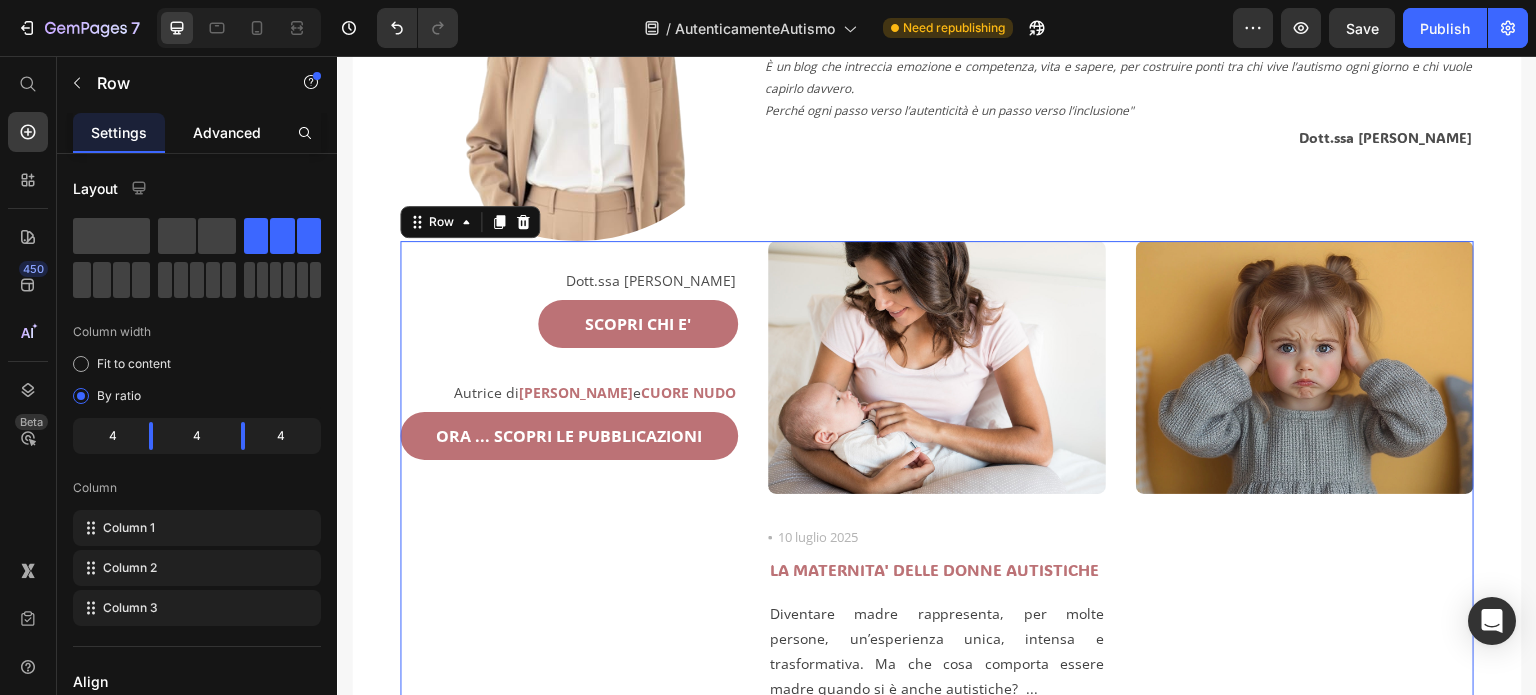 click on "Advanced" at bounding box center (227, 132) 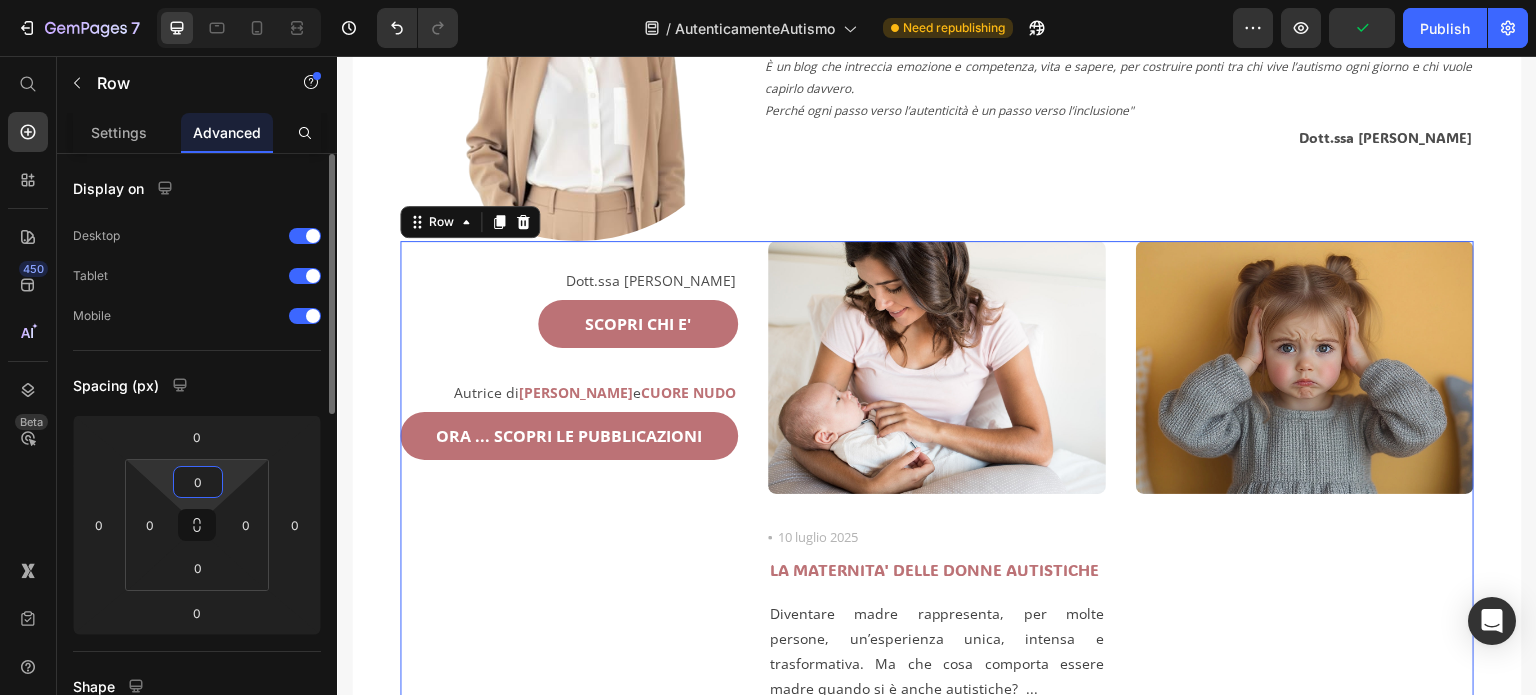click on "0" at bounding box center [198, 482] 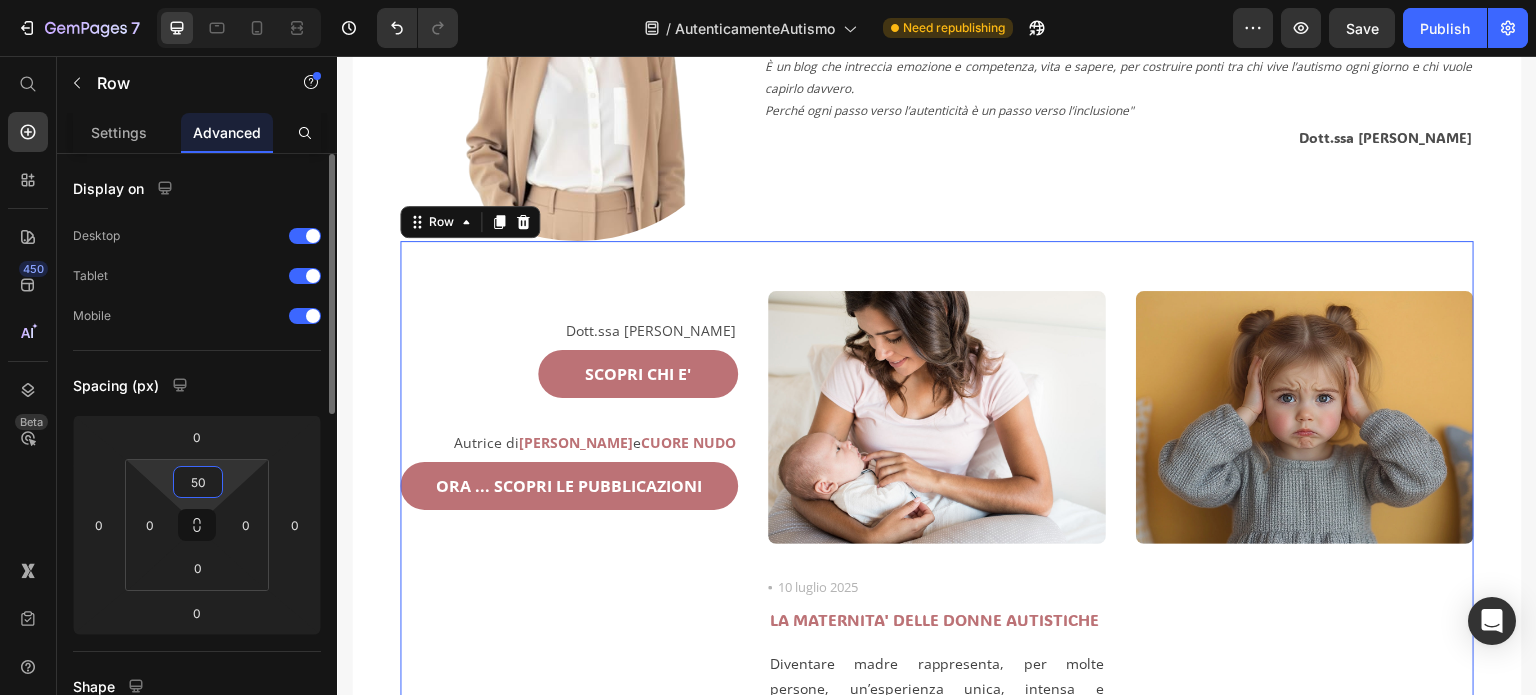 type on "5" 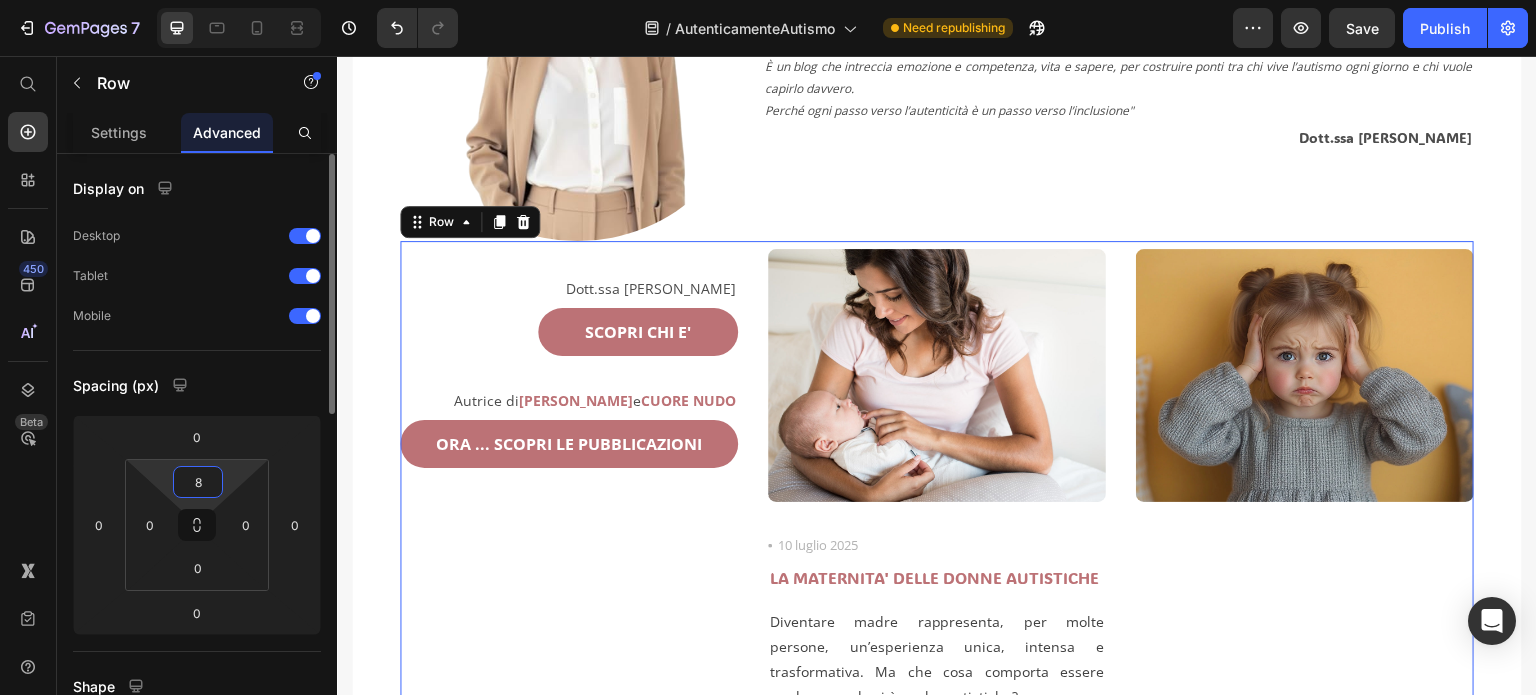 type on "80" 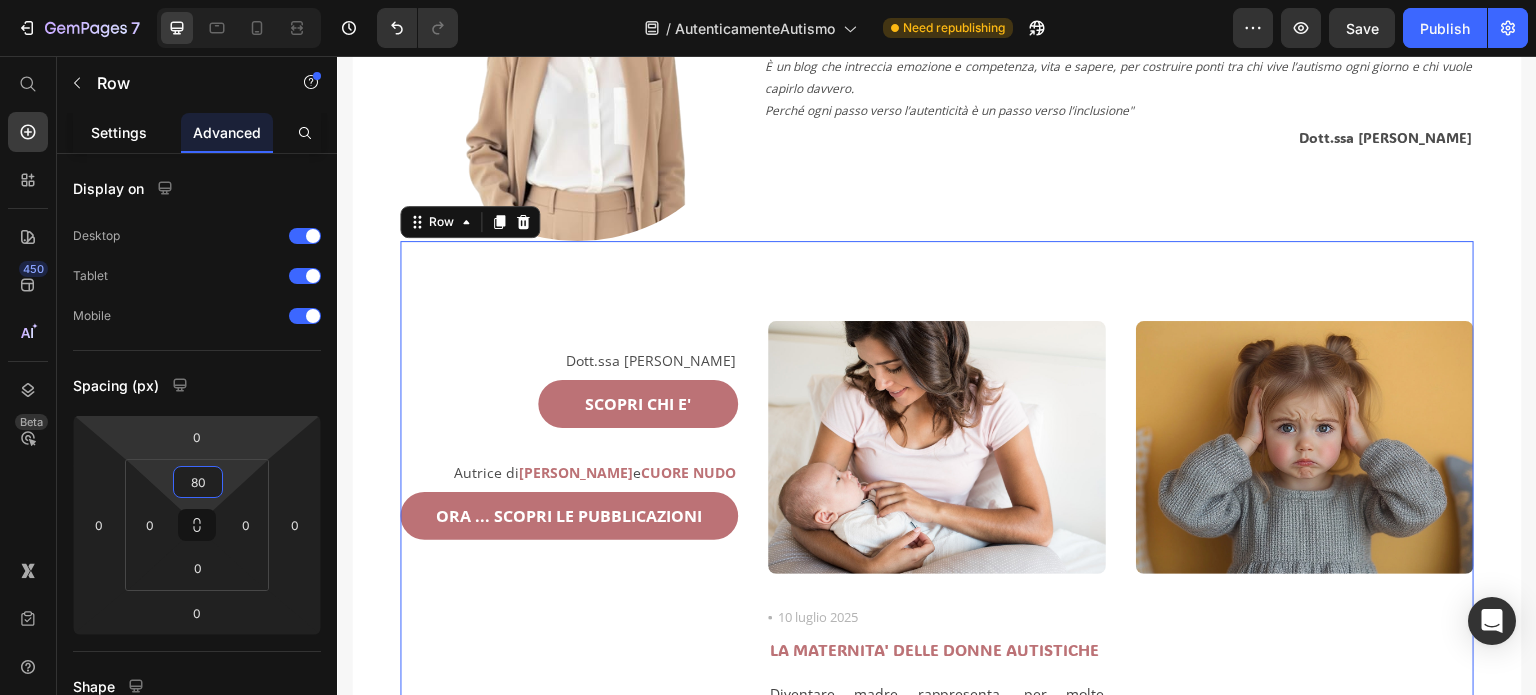 click on "Settings" at bounding box center [119, 132] 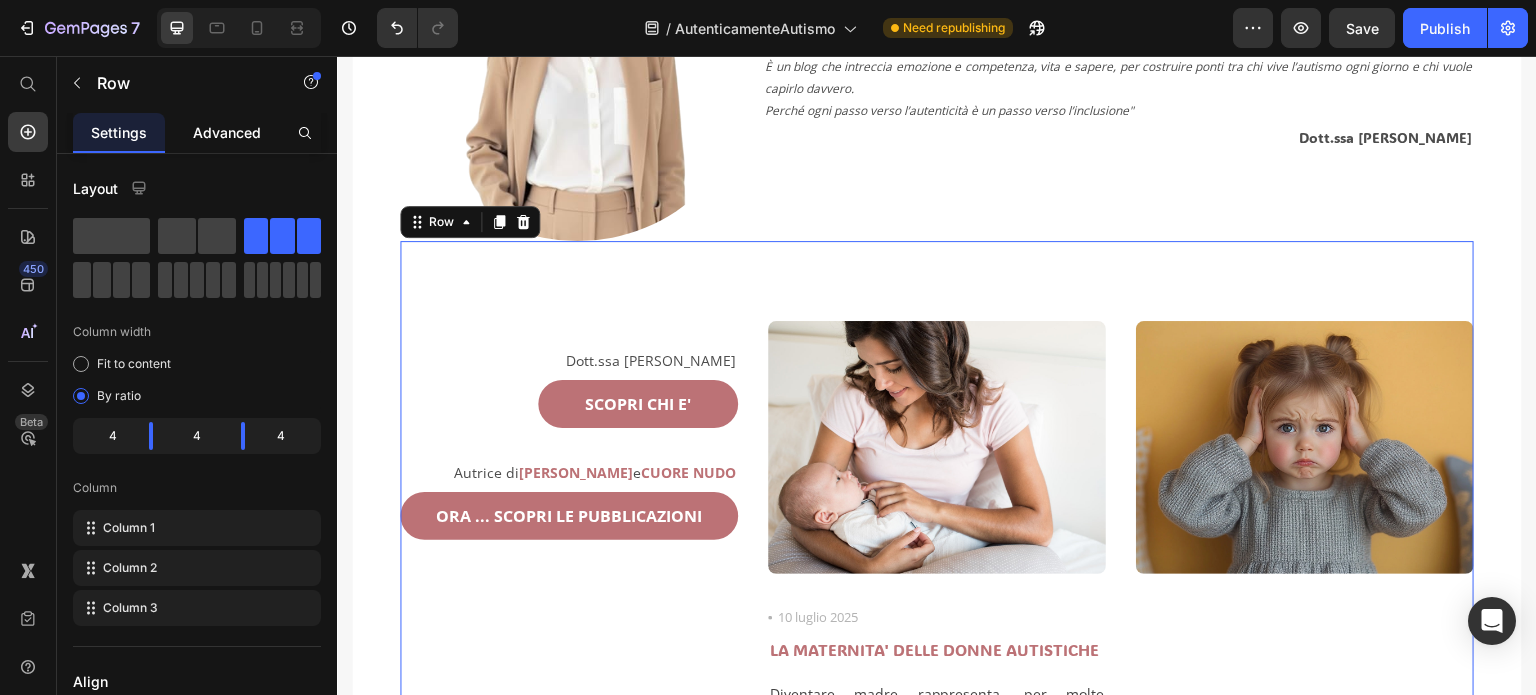 click on "Advanced" at bounding box center (227, 132) 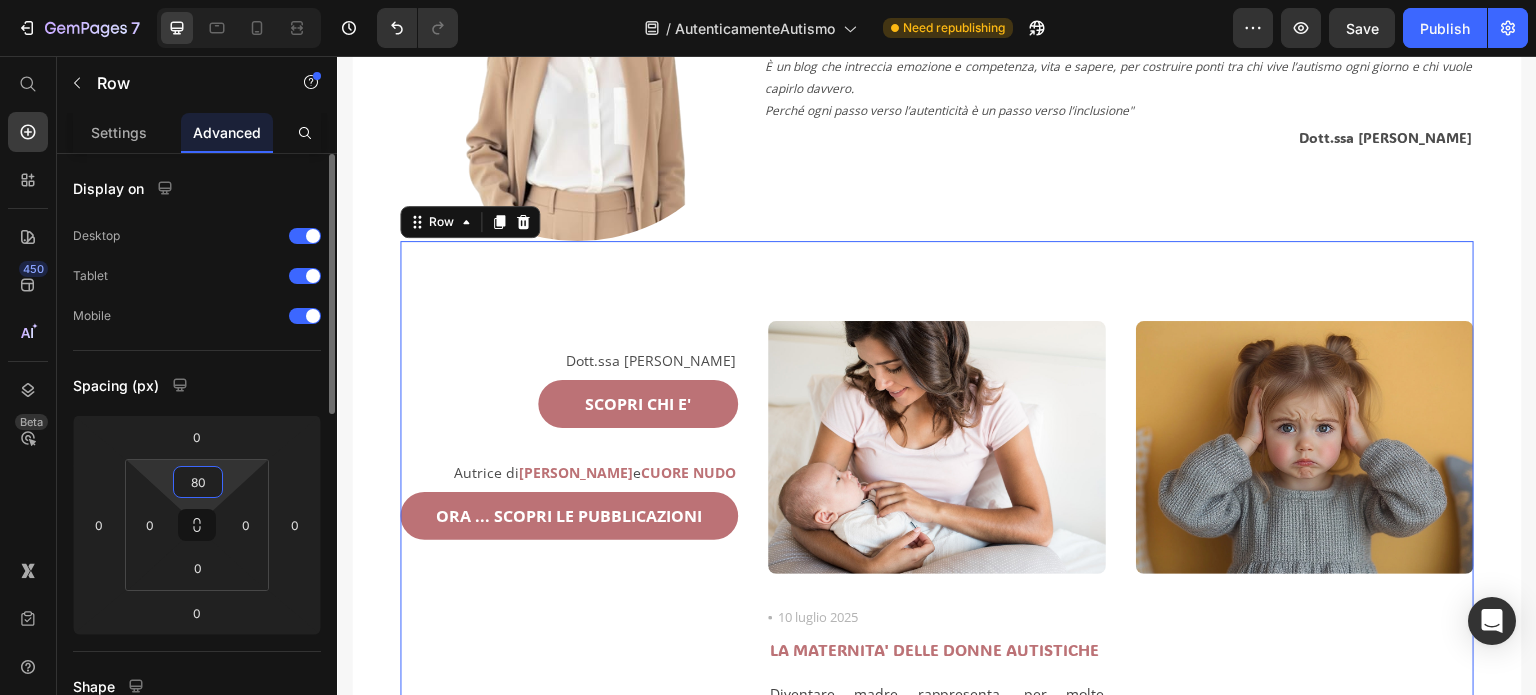 click on "80" at bounding box center [198, 482] 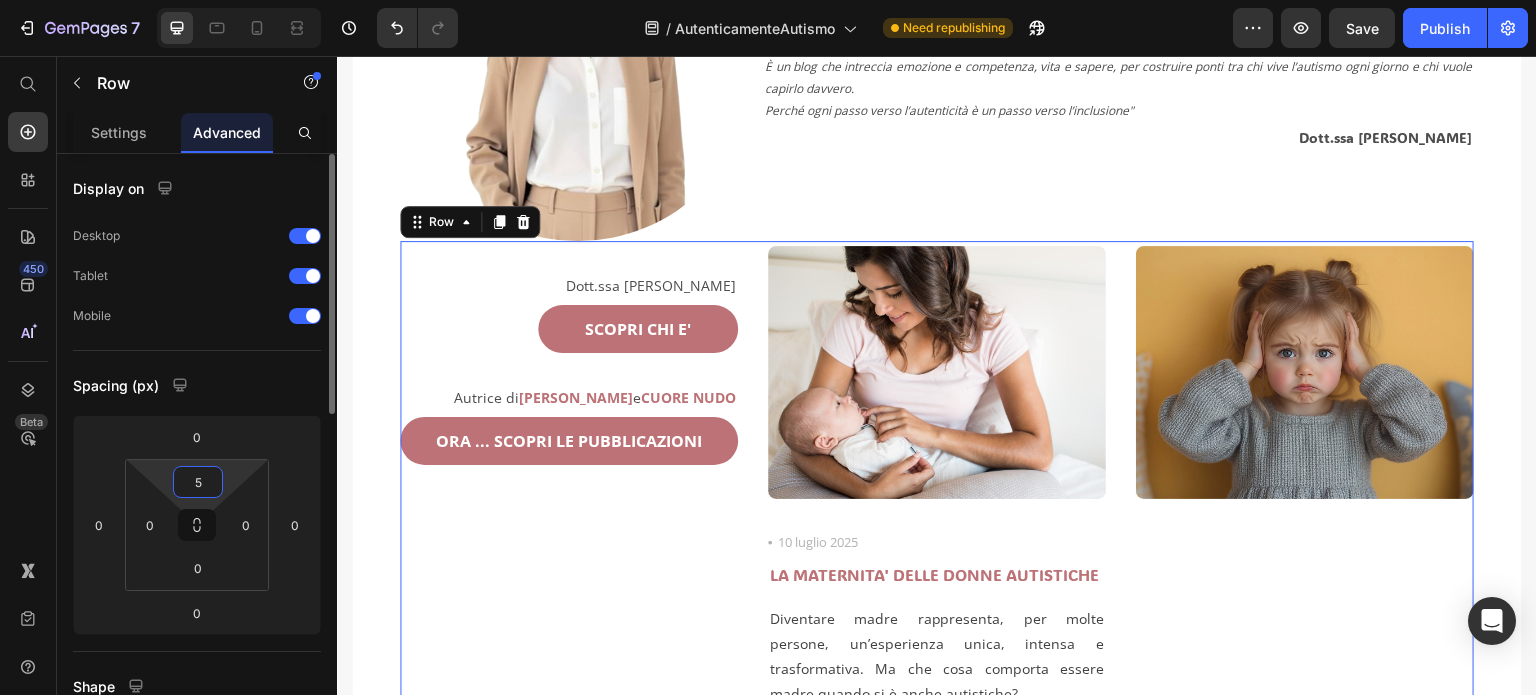 type on "50" 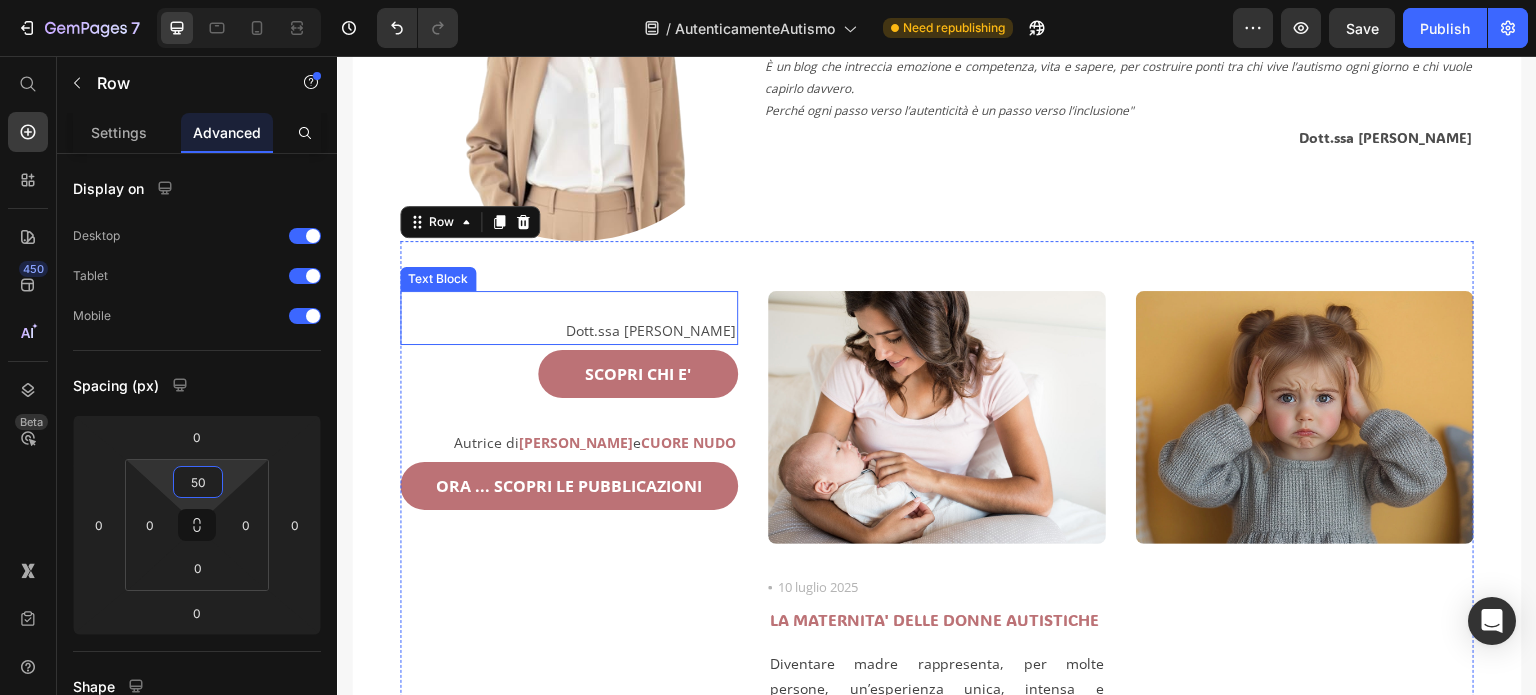 click on "Dott.ssa [PERSON_NAME]" at bounding box center (569, 330) 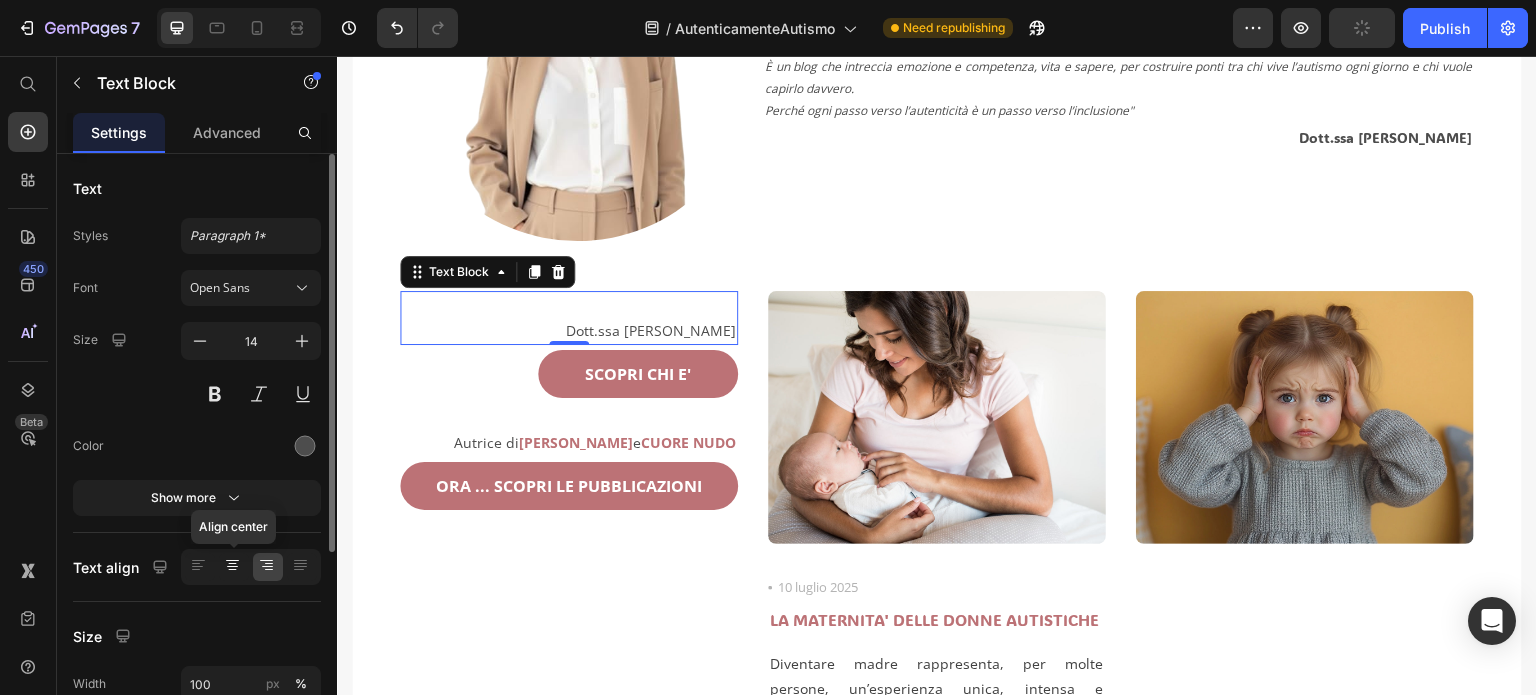 click 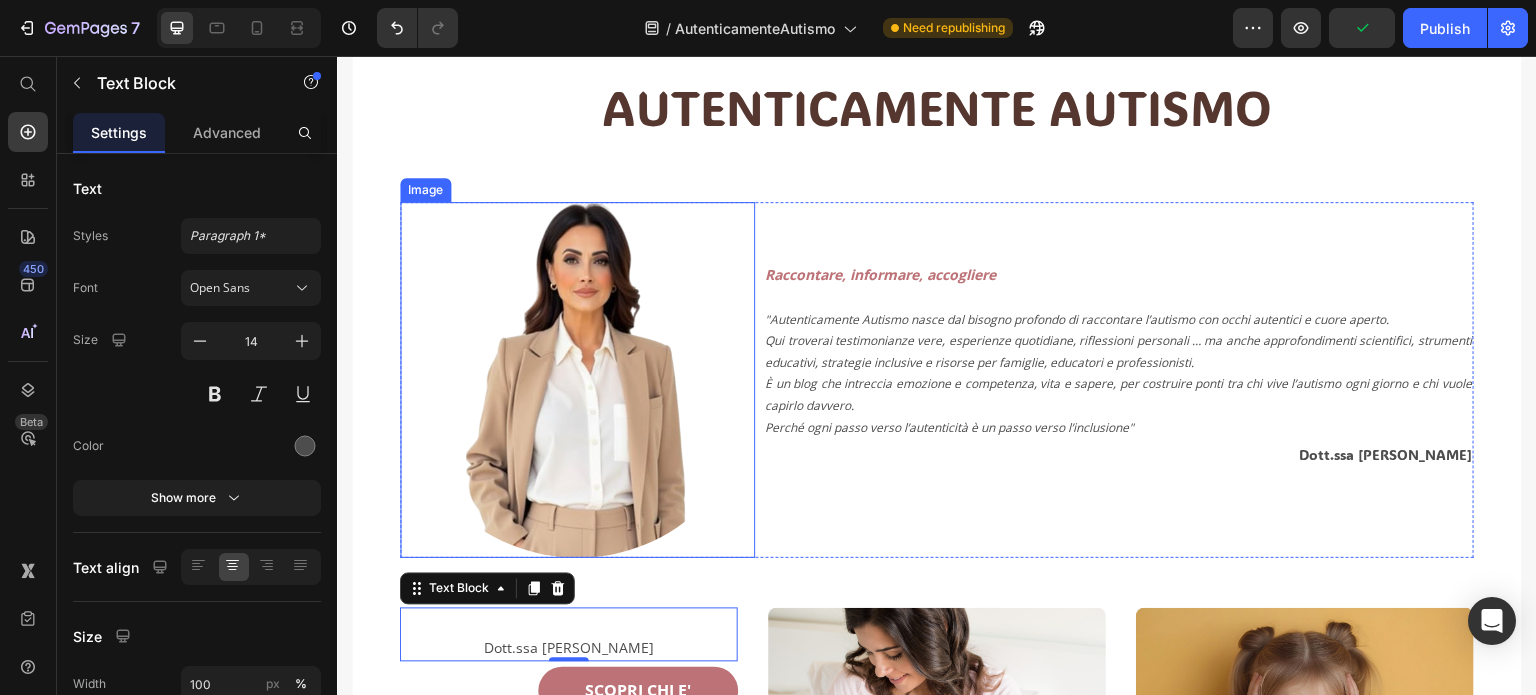 scroll, scrollTop: 400, scrollLeft: 0, axis: vertical 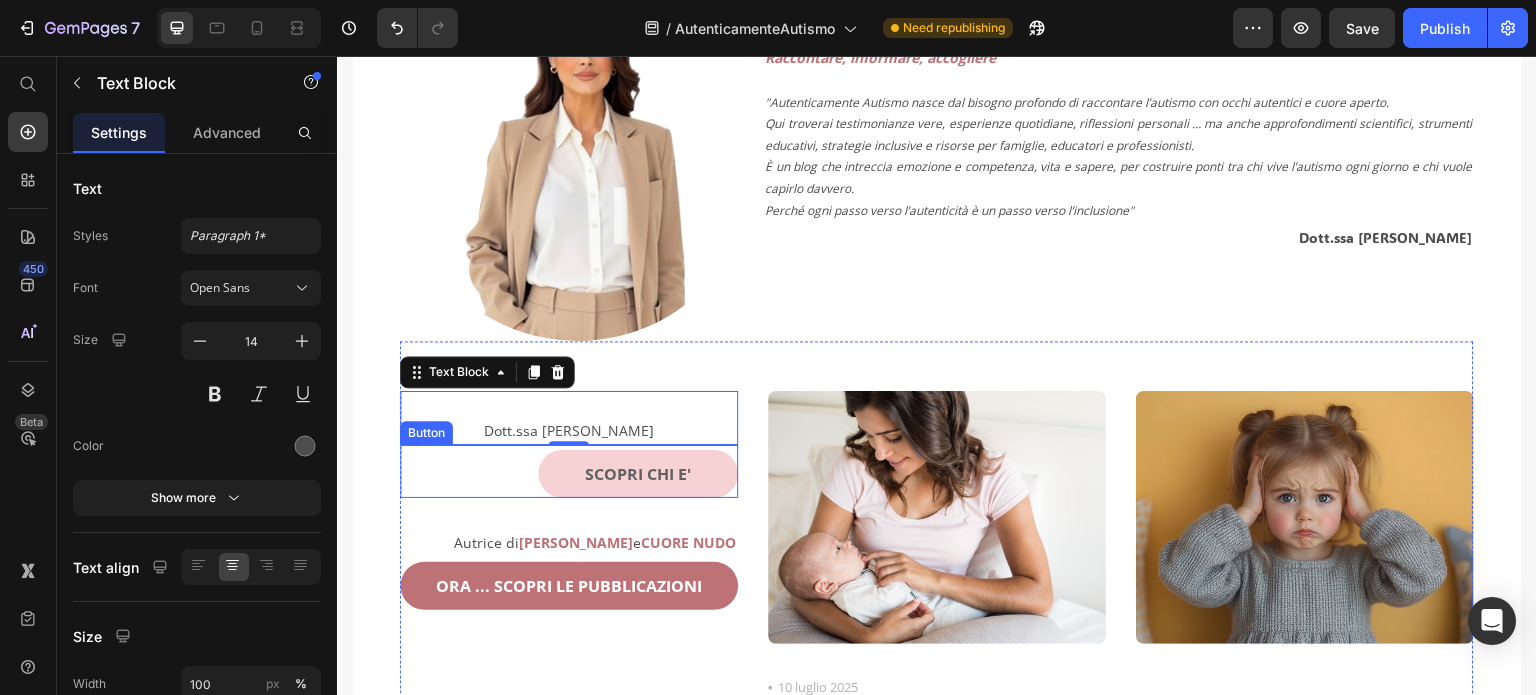 click on "SCOPRI CHI E'" at bounding box center (638, 474) 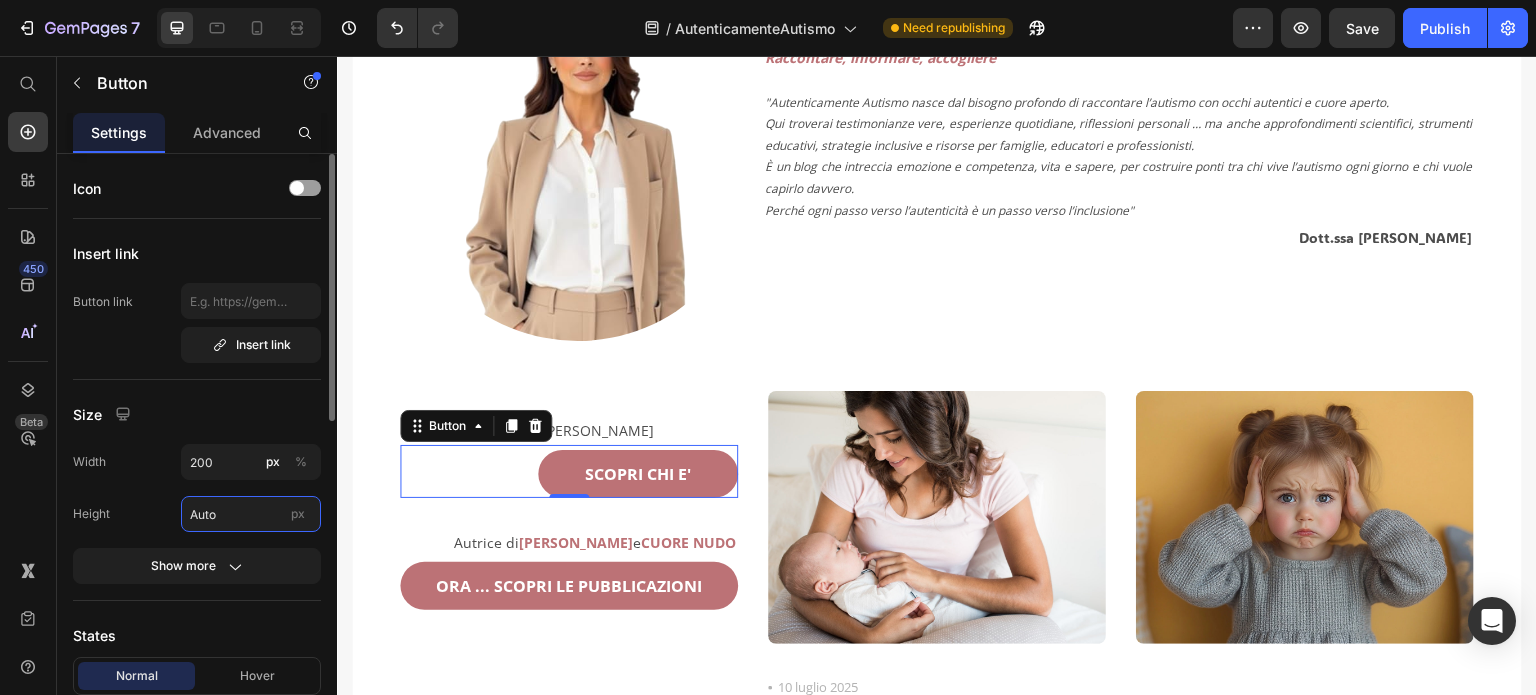 click on "Auto" at bounding box center (251, 514) 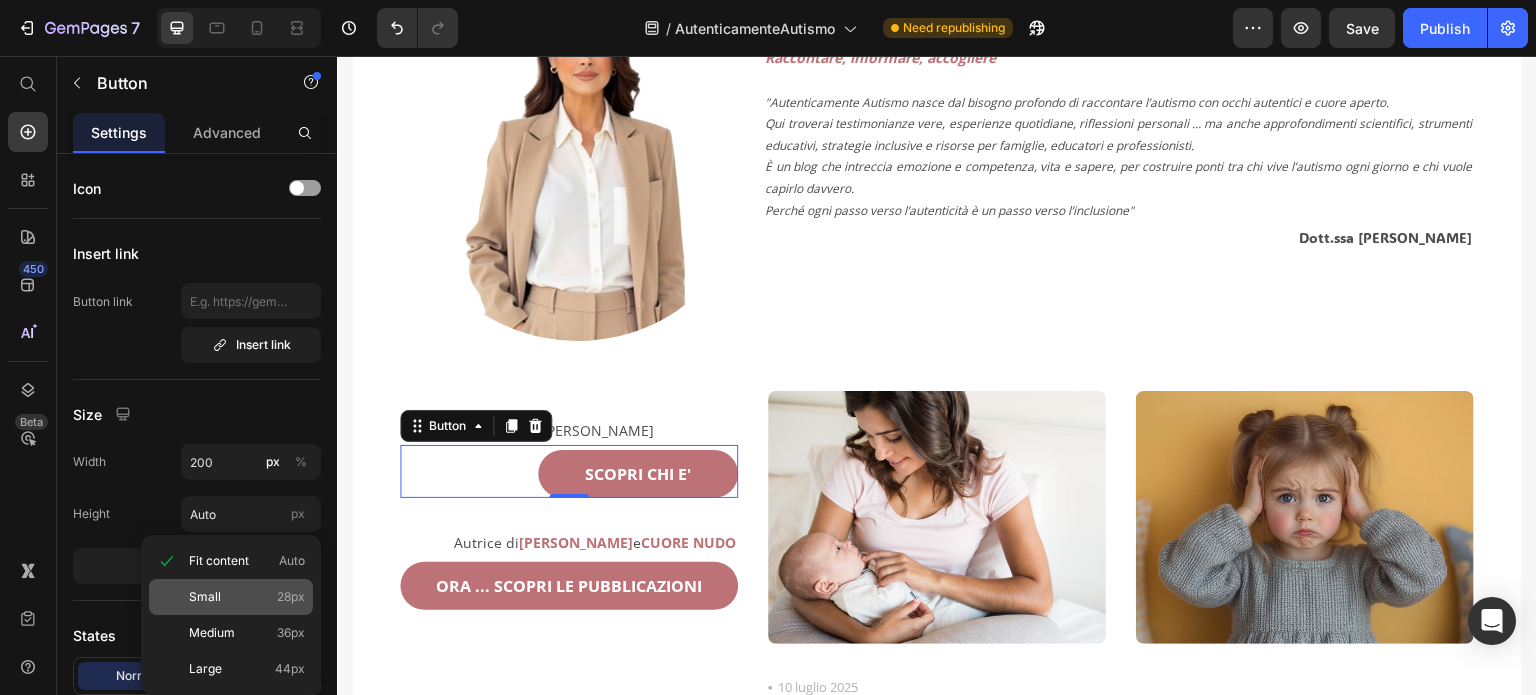 click on "Small 28px" 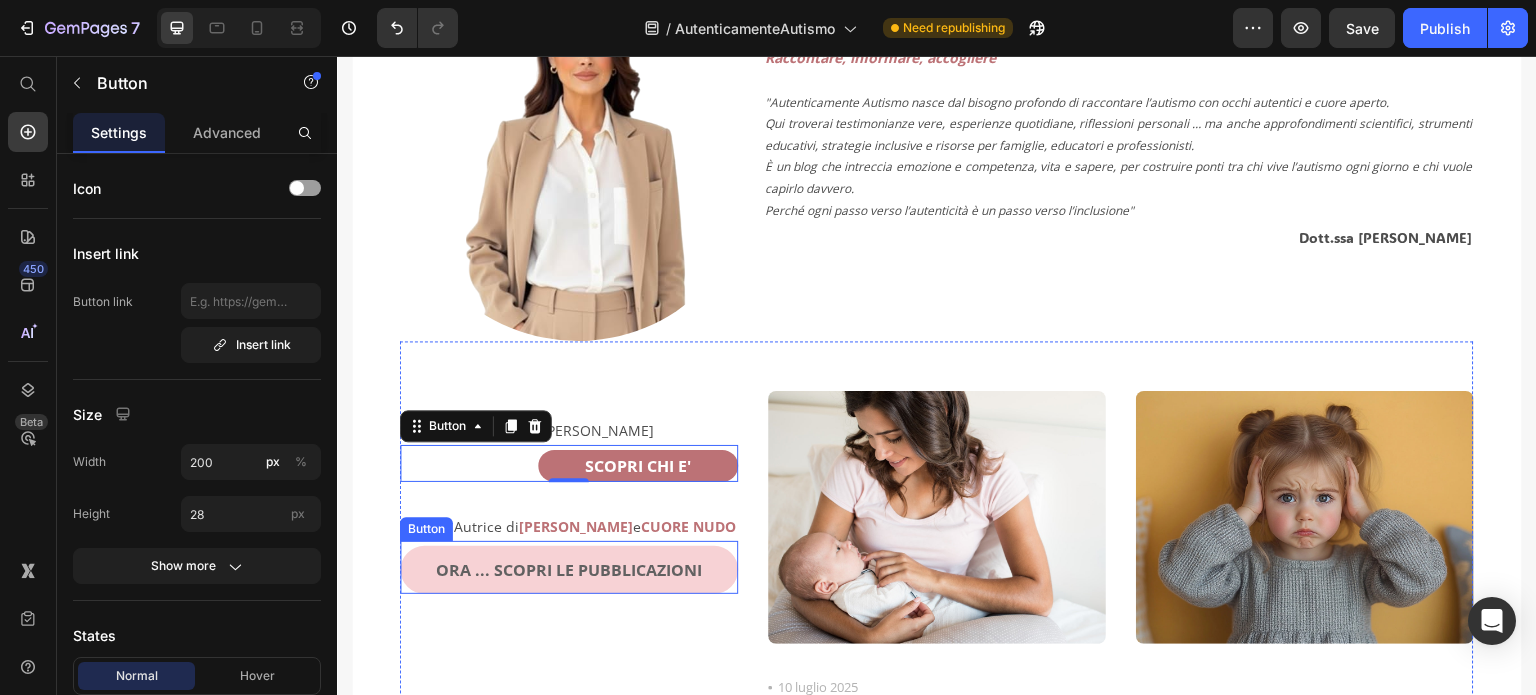 click on "ORA ... SCOPRI LE PUBBLICAZIONI" at bounding box center (569, 570) 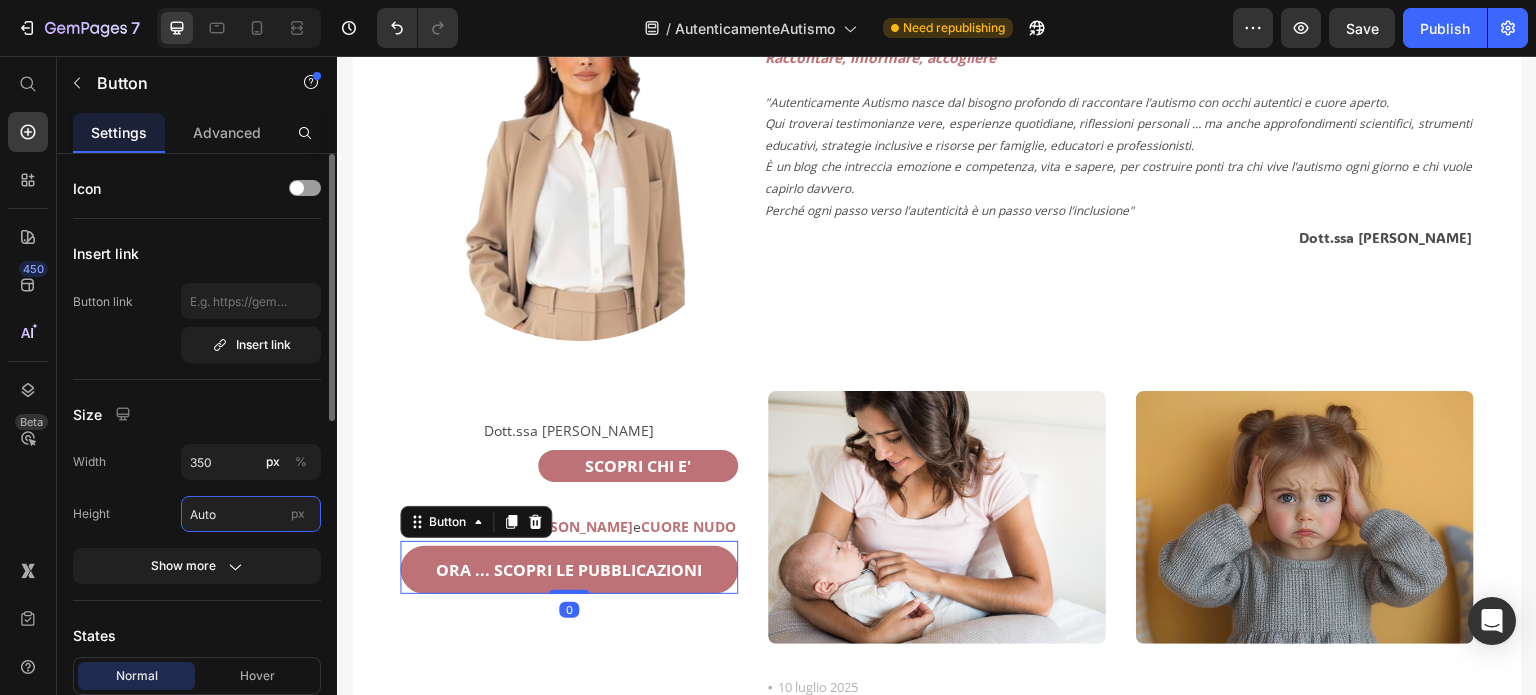 click on "Auto" at bounding box center [251, 514] 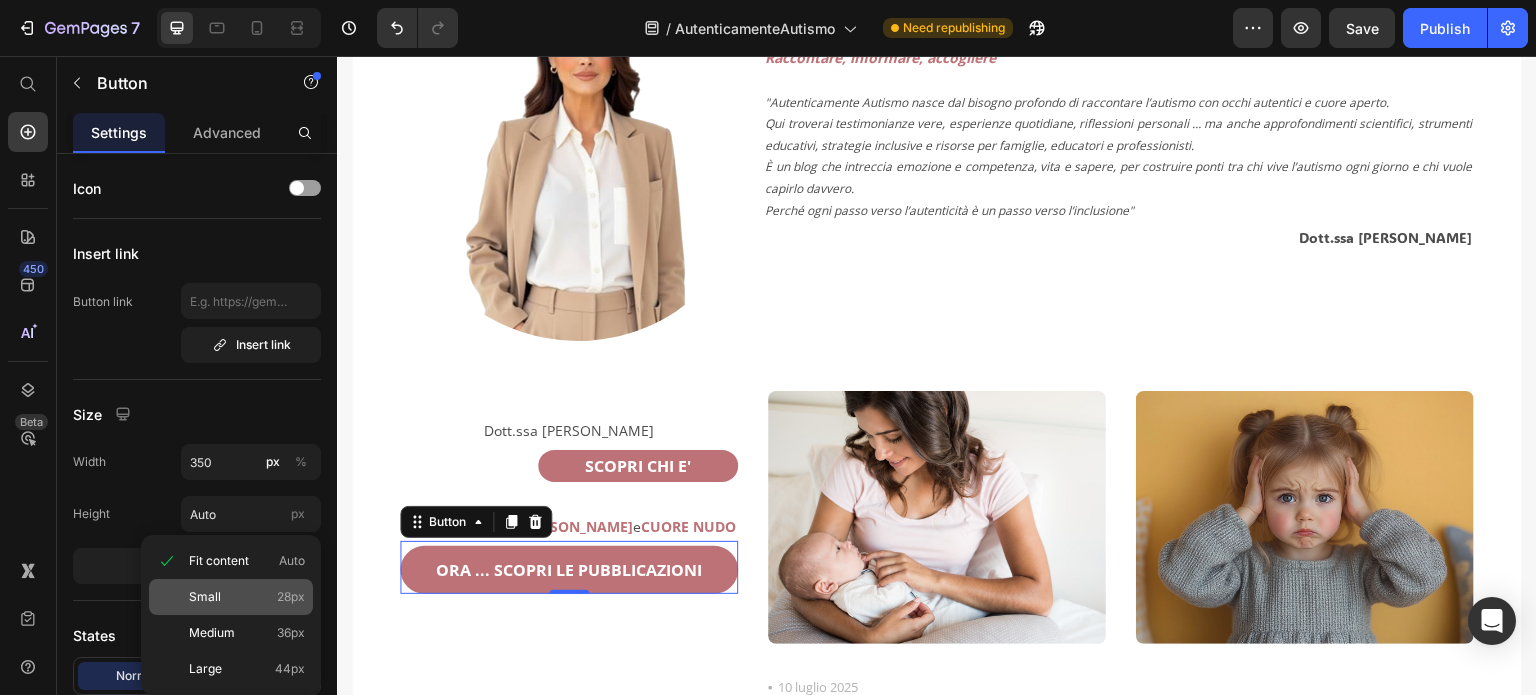 click on "Small 28px" 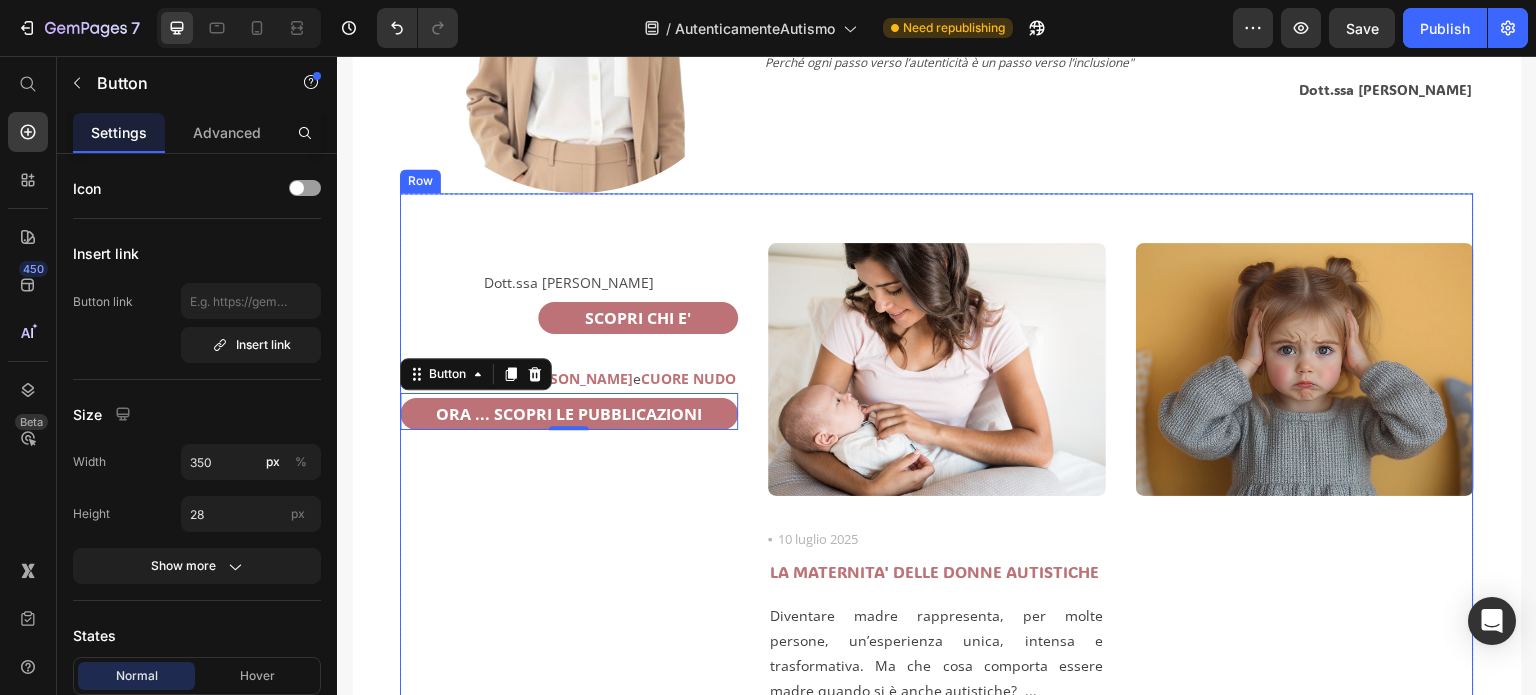 scroll, scrollTop: 600, scrollLeft: 0, axis: vertical 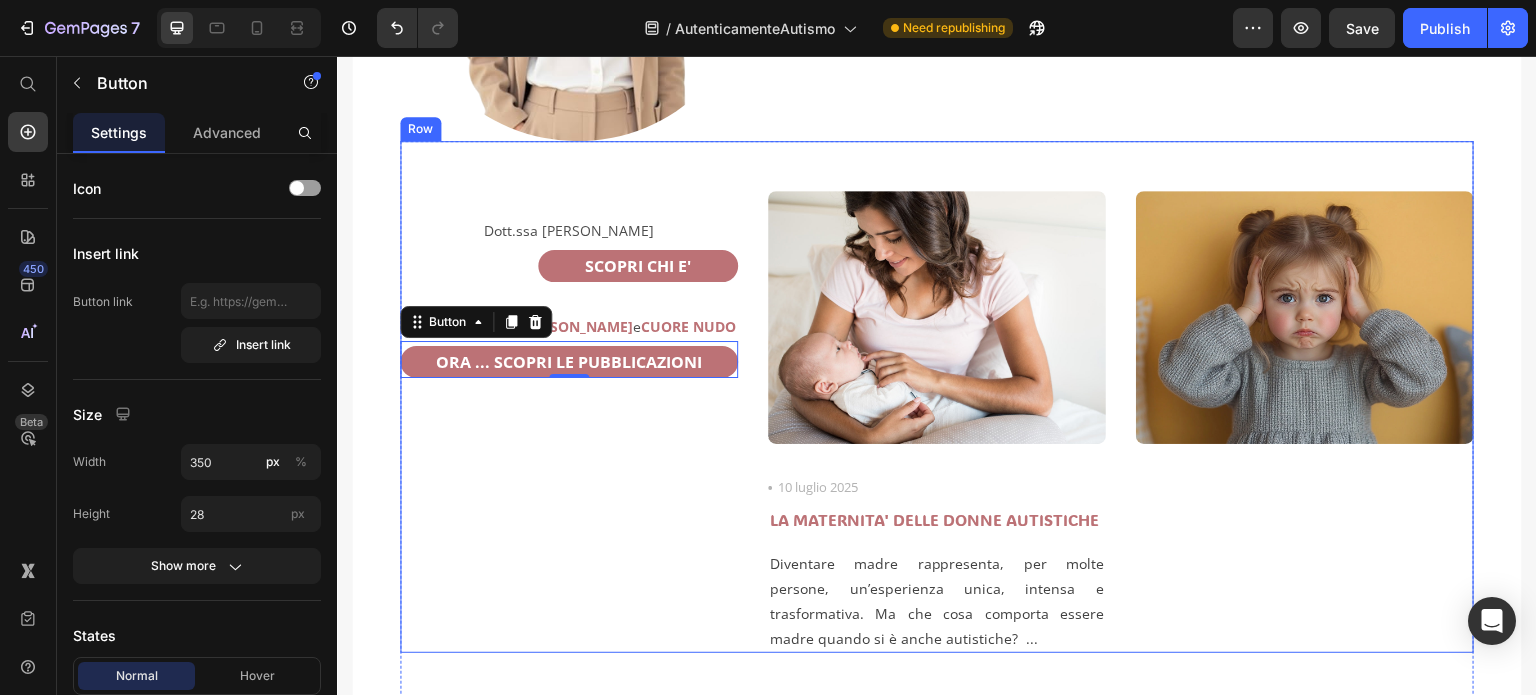 click on "Dott.ssa [PERSON_NAME] Text Block SCOPRI CHI E' Button Autrice di  [PERSON_NAME]  e  CUORE NUDO Text Block ORA ... SCOPRI LE PUBBLICAZIONI Button   0" at bounding box center [569, 422] 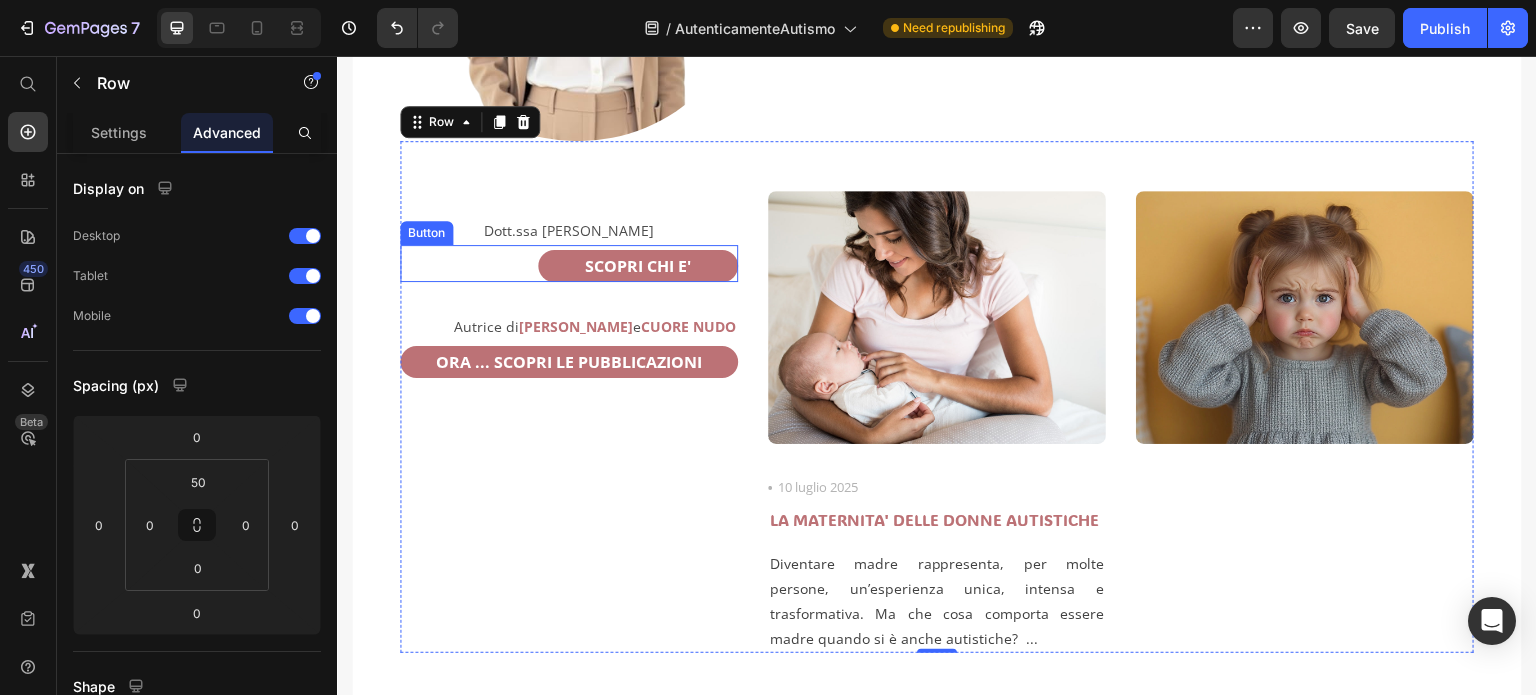 click on "SCOPRI CHI E' Button" at bounding box center (569, 263) 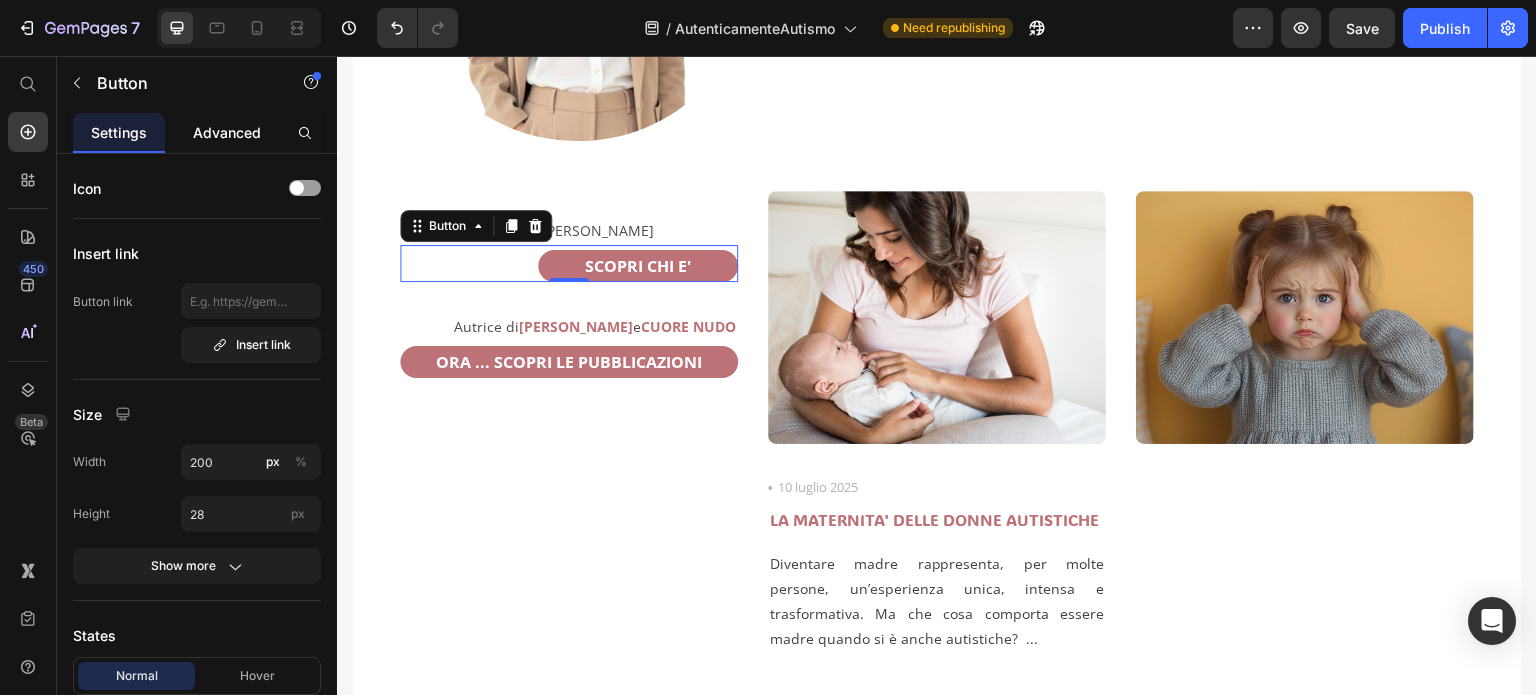 click on "Advanced" at bounding box center (227, 132) 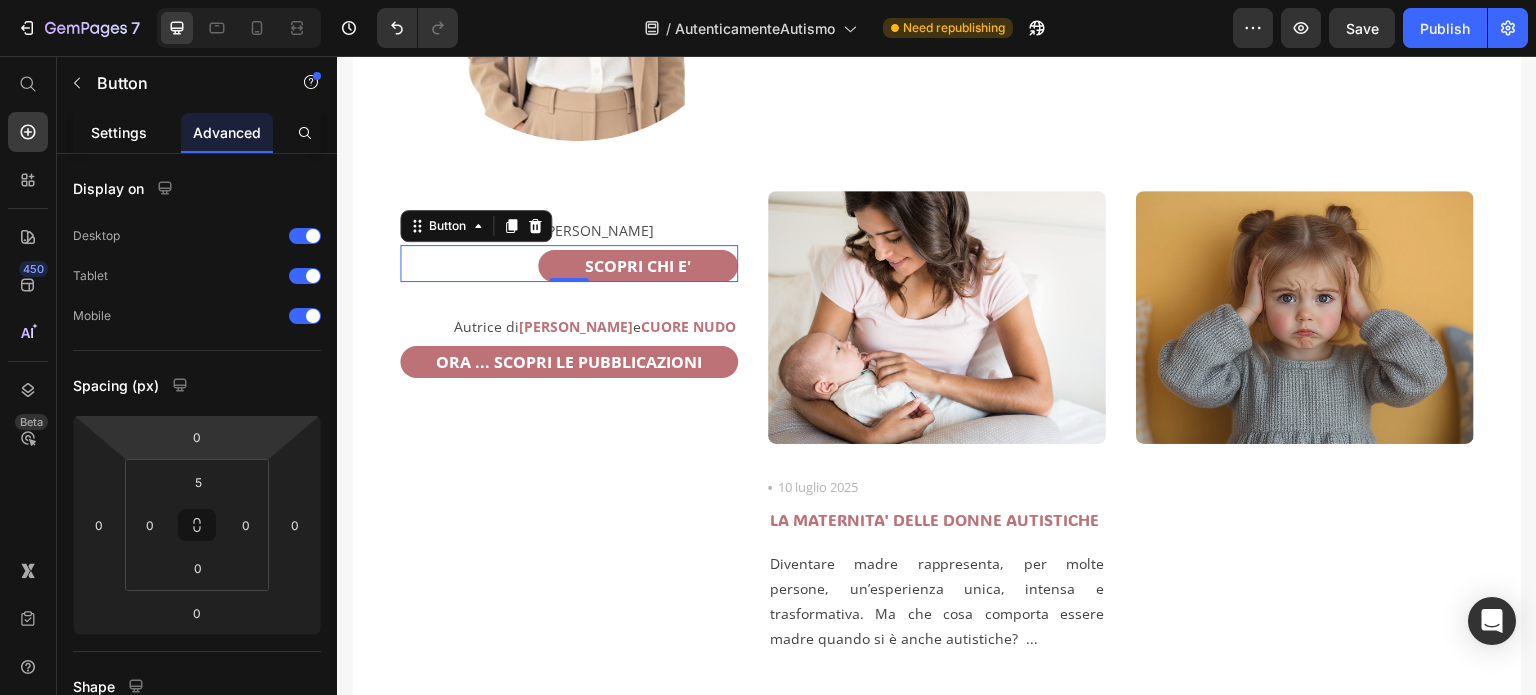 click on "Settings" at bounding box center (119, 132) 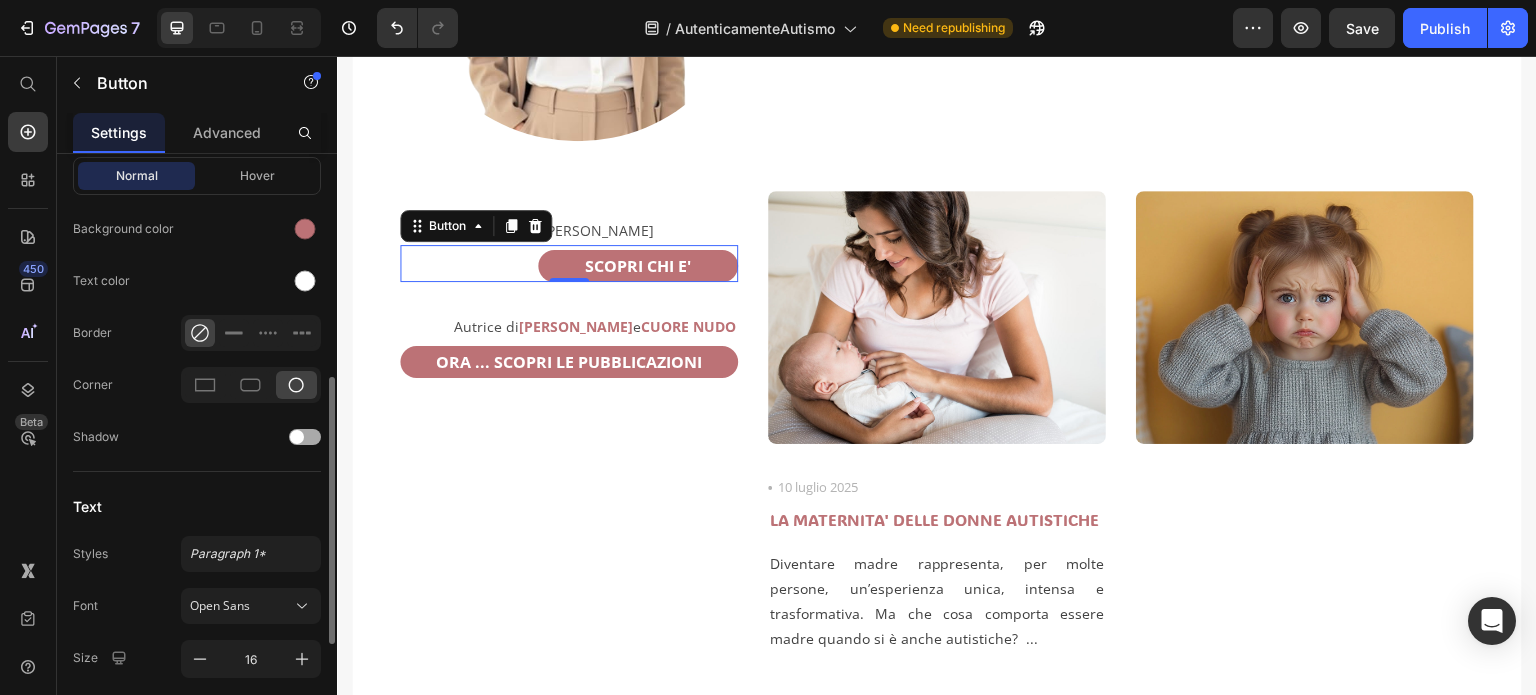 scroll, scrollTop: 740, scrollLeft: 0, axis: vertical 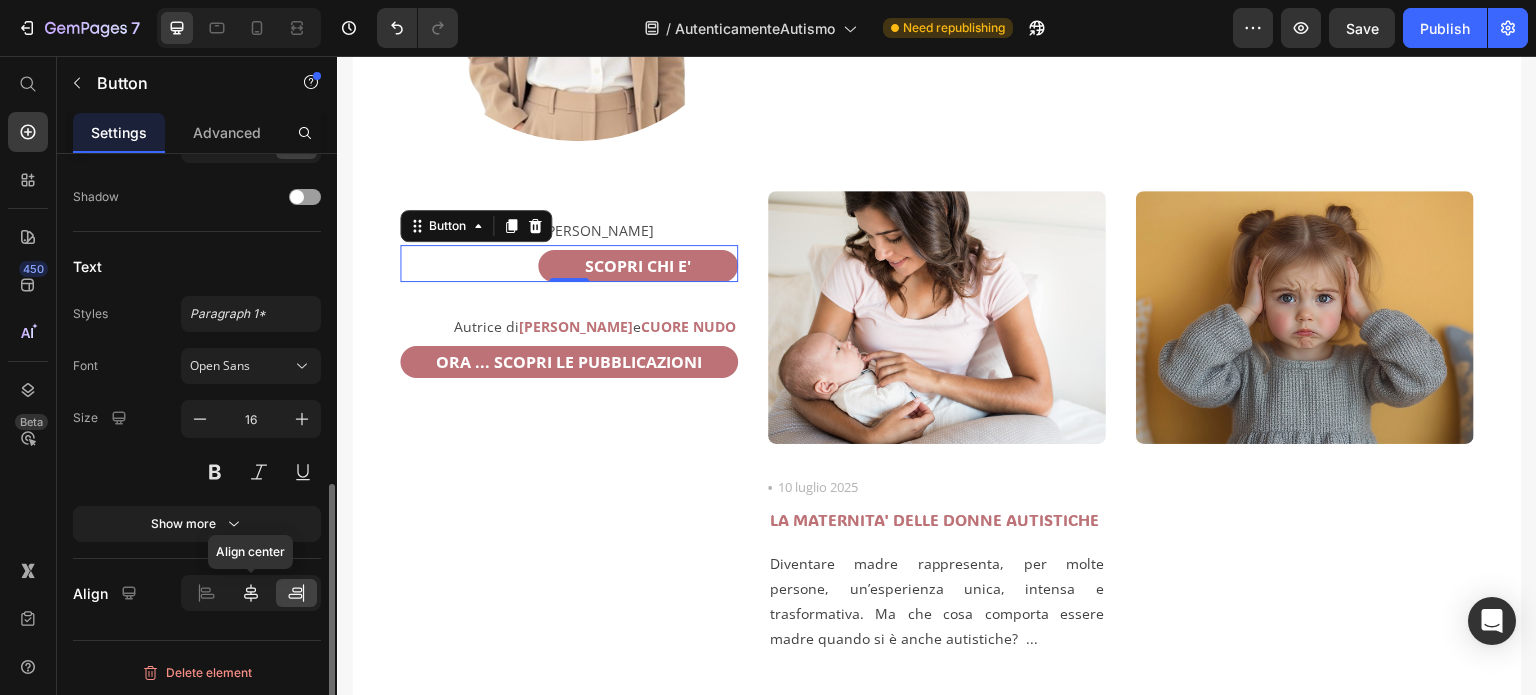 click 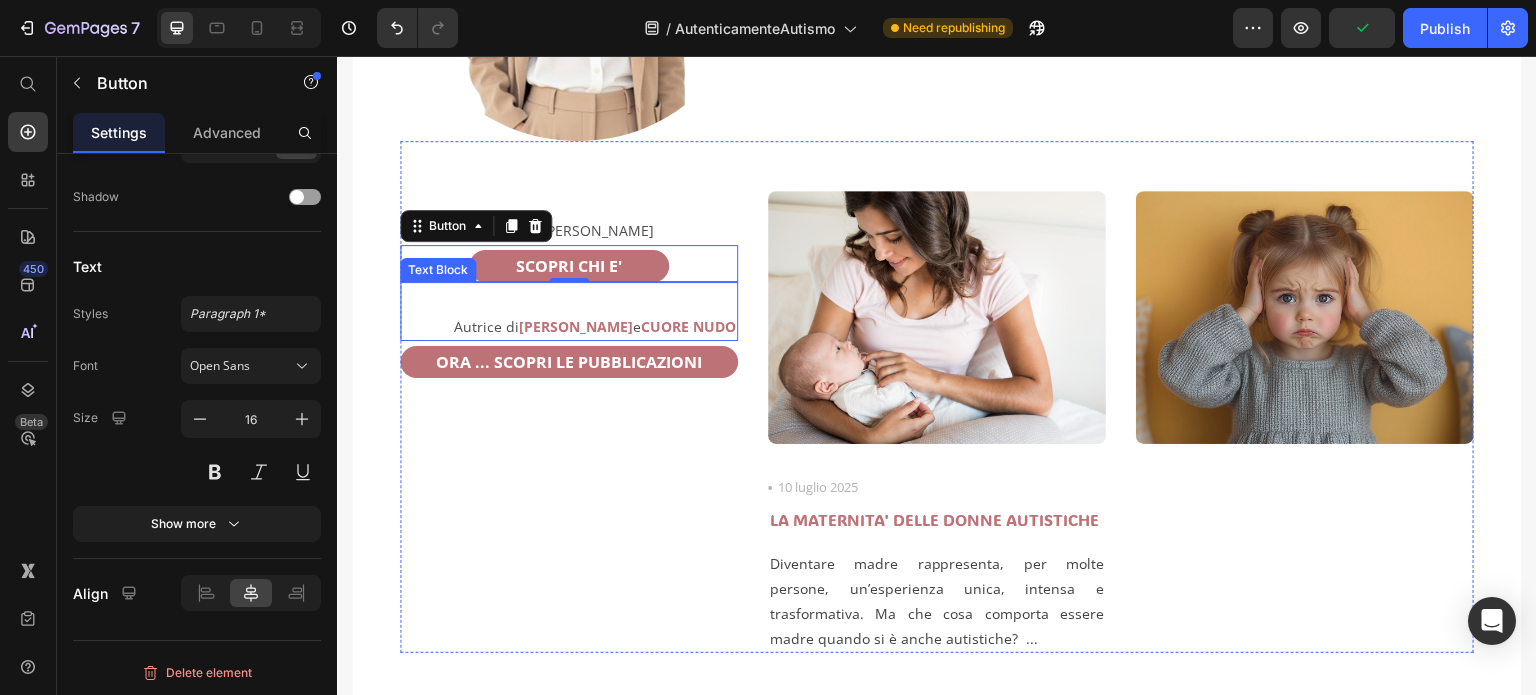 click on "Autrice di  [PERSON_NAME]  e  CUORE NUDO" at bounding box center [569, 326] 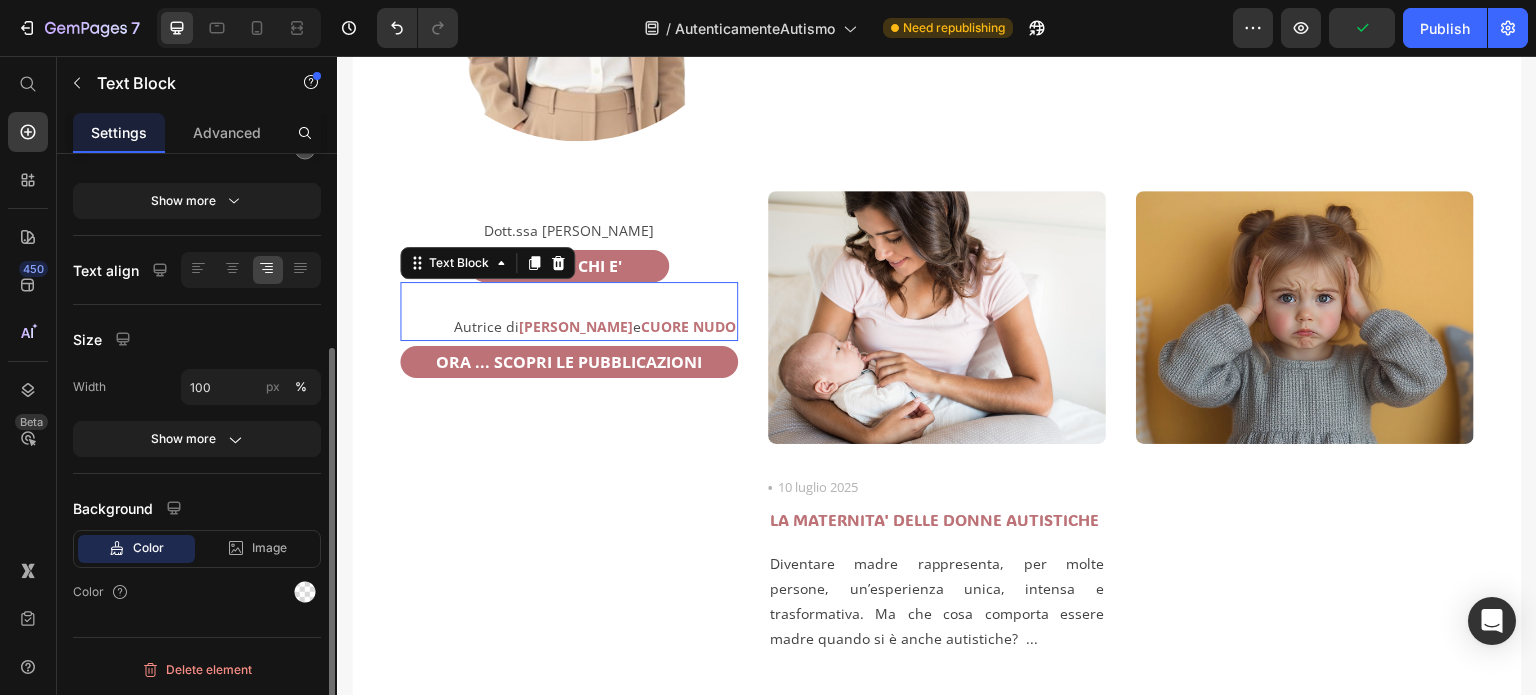 scroll, scrollTop: 0, scrollLeft: 0, axis: both 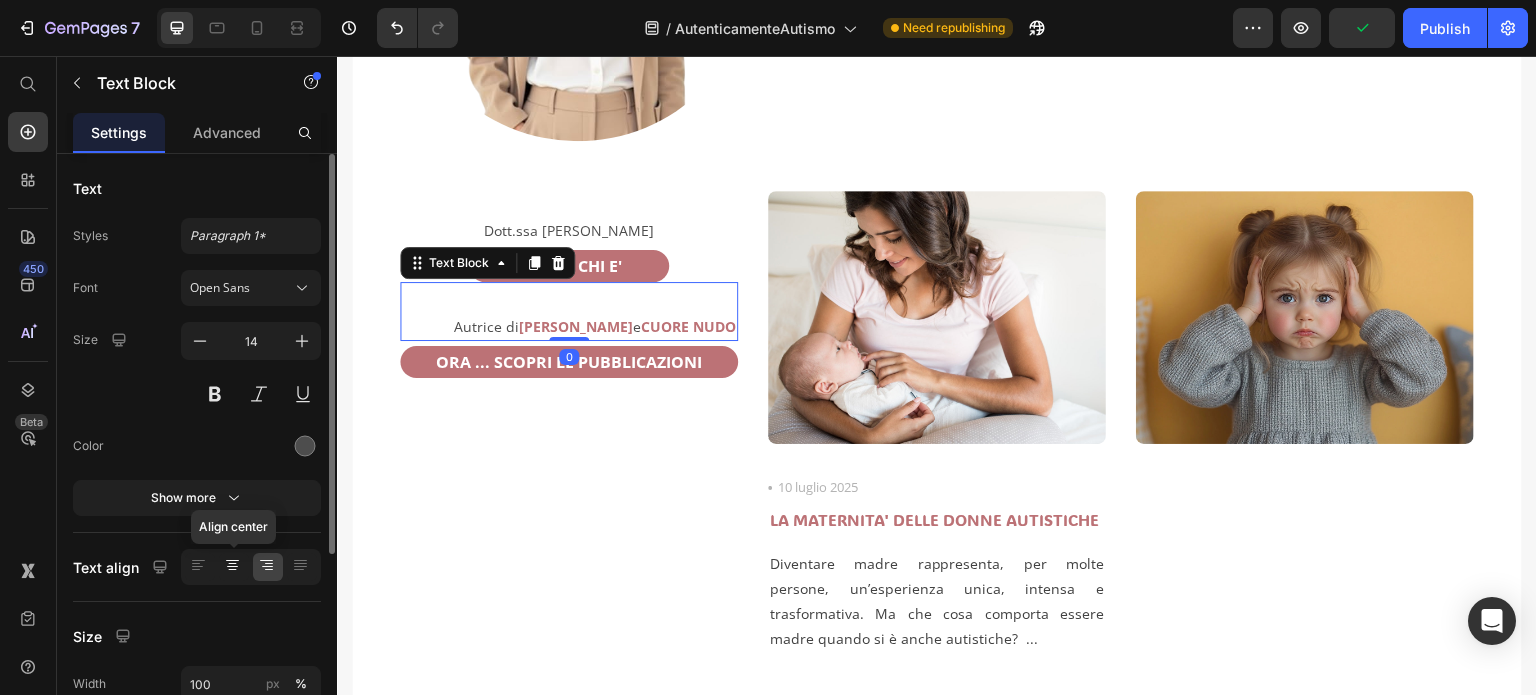 click 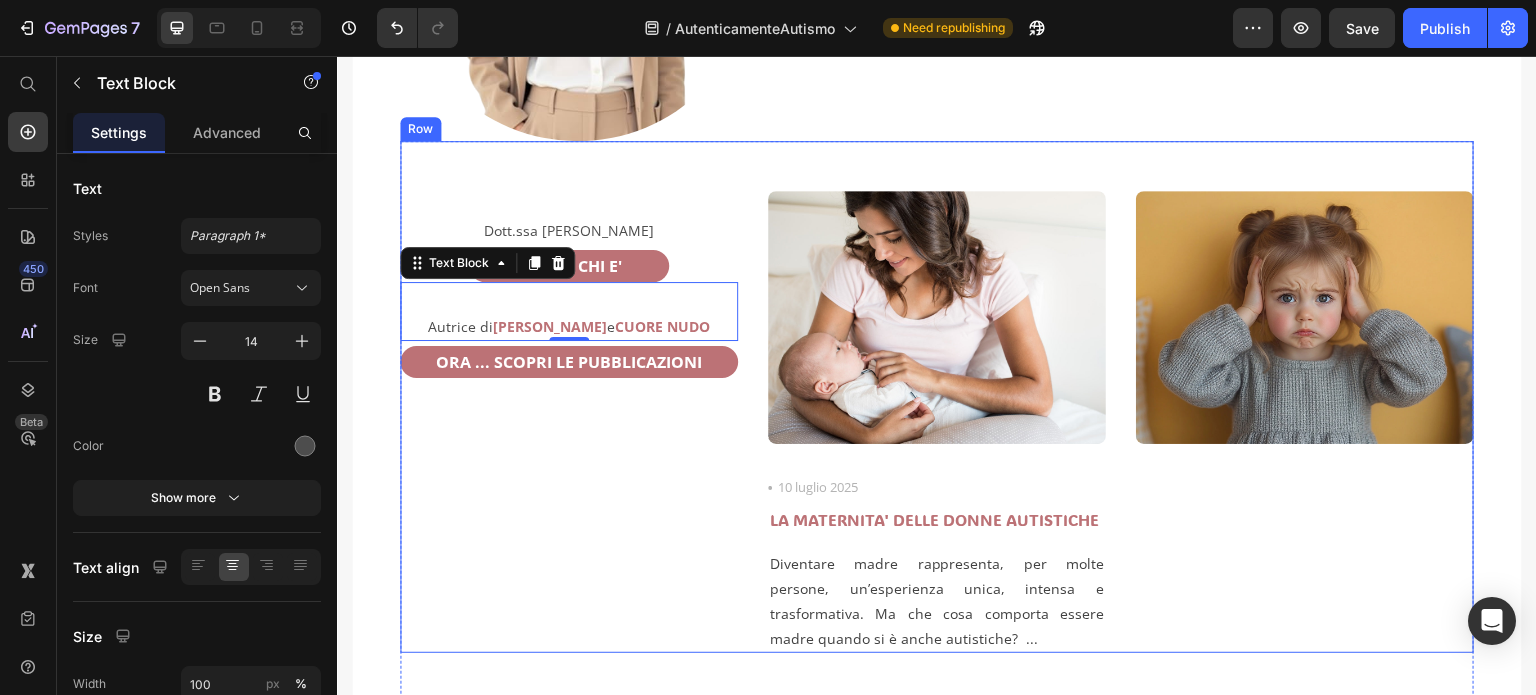 click on "Dott.ssa [PERSON_NAME] Text Block SCOPRI CHI E' Button Autrice di  [PERSON_NAME]  e  CUORE NUDO Text Block   0 ORA ... SCOPRI LE PUBBLICAZIONI Button" at bounding box center [569, 422] 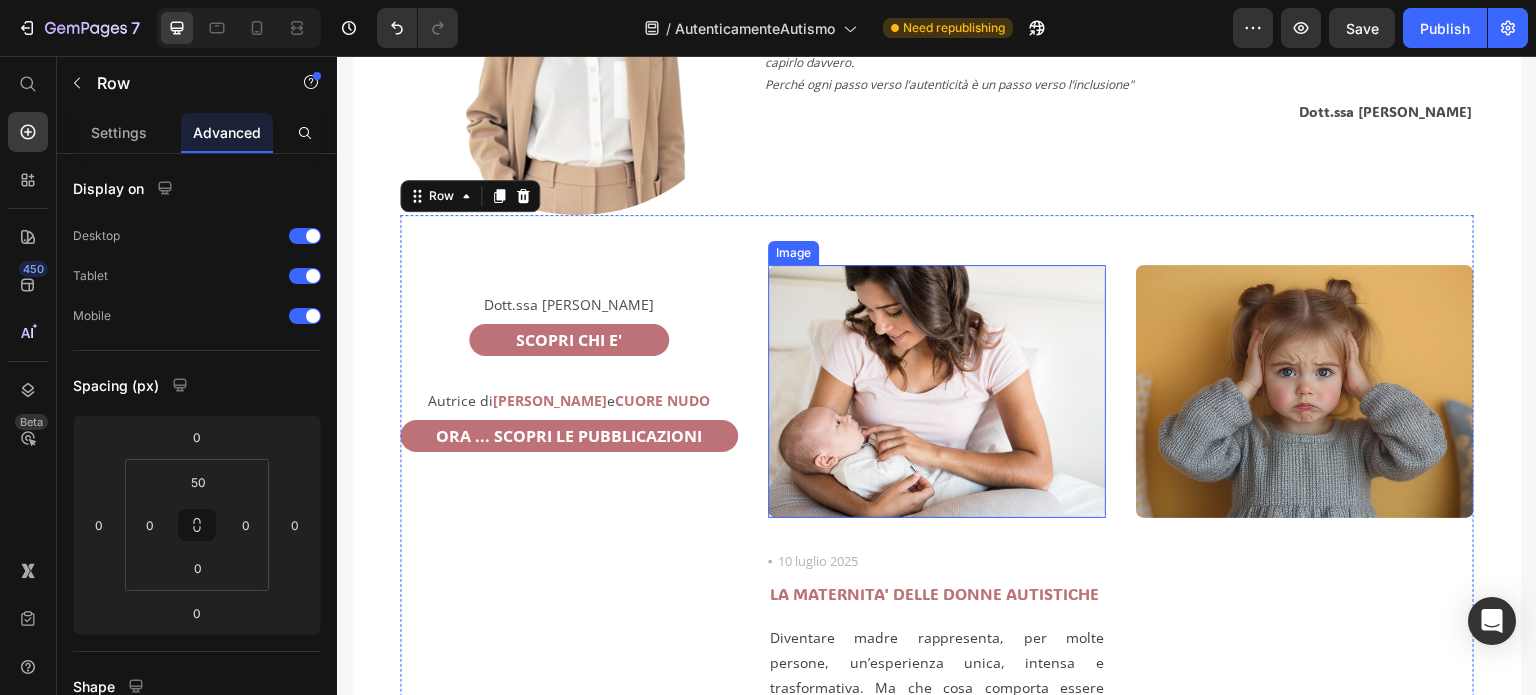 scroll, scrollTop: 500, scrollLeft: 0, axis: vertical 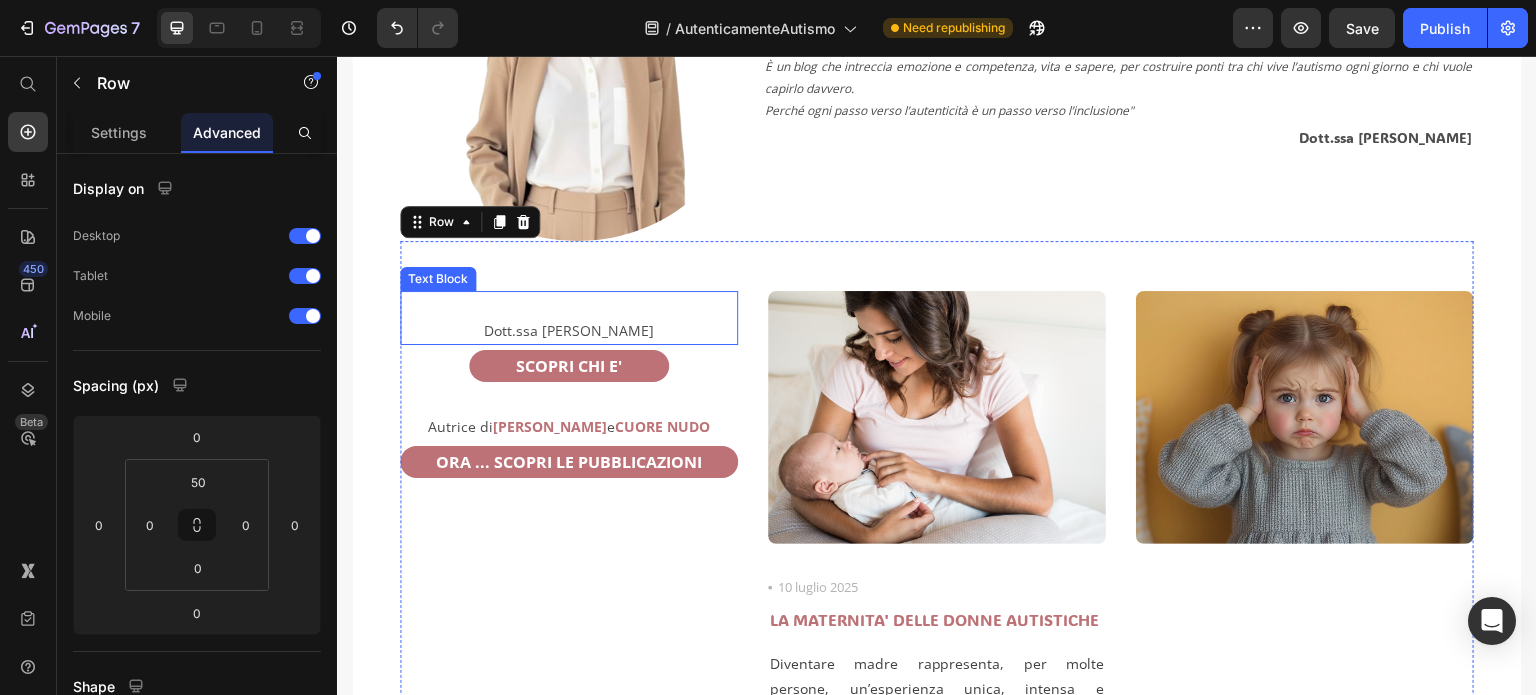 click on "Dott.ssa [PERSON_NAME]" at bounding box center (569, 330) 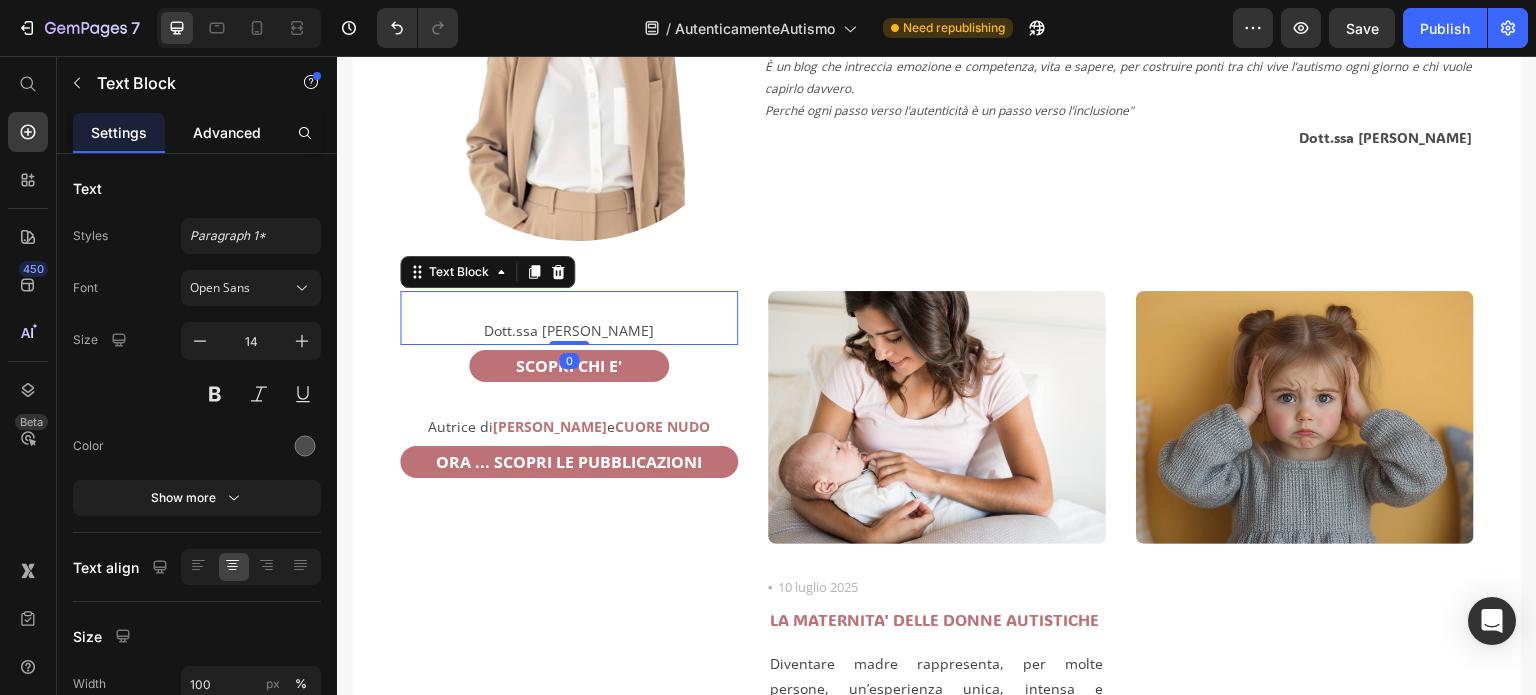 click on "Advanced" at bounding box center (227, 132) 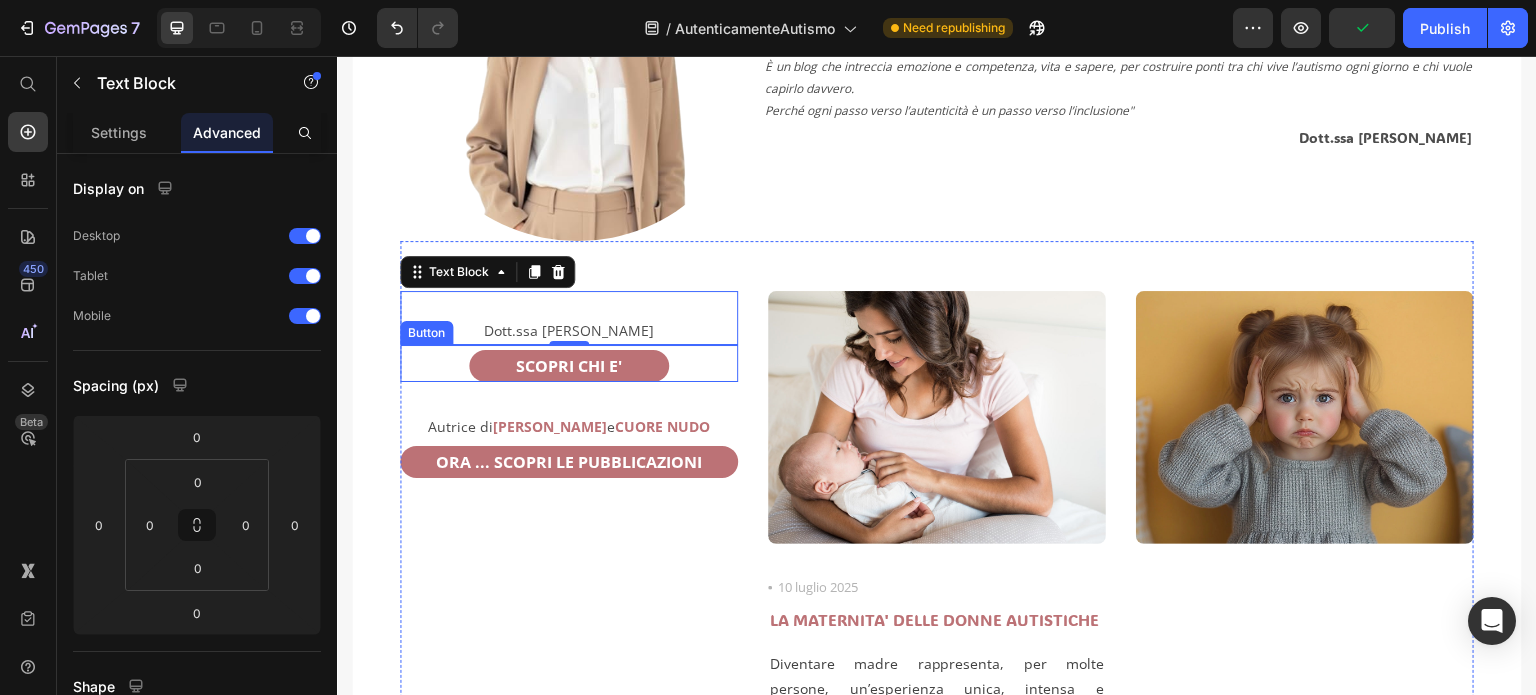 click on "SCOPRI CHI E' Button" at bounding box center [569, 363] 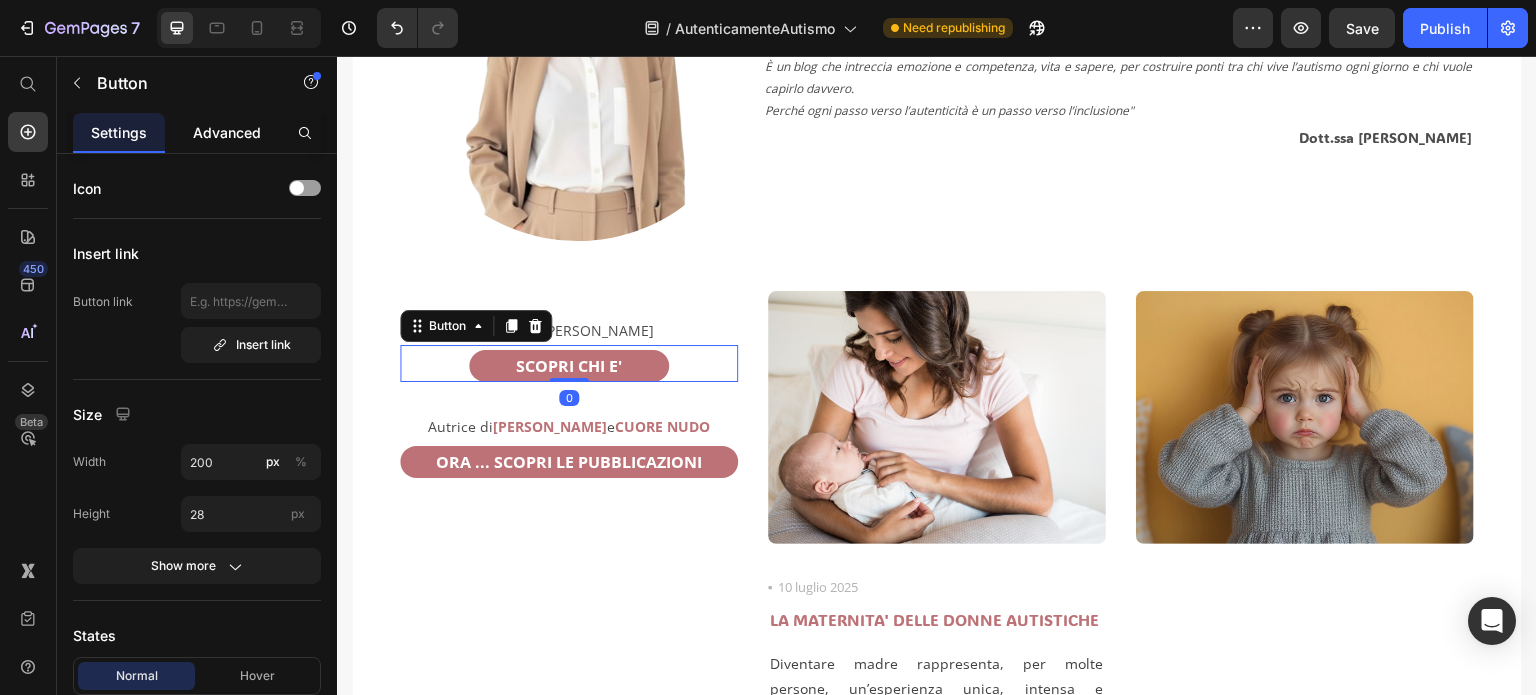 click on "Advanced" 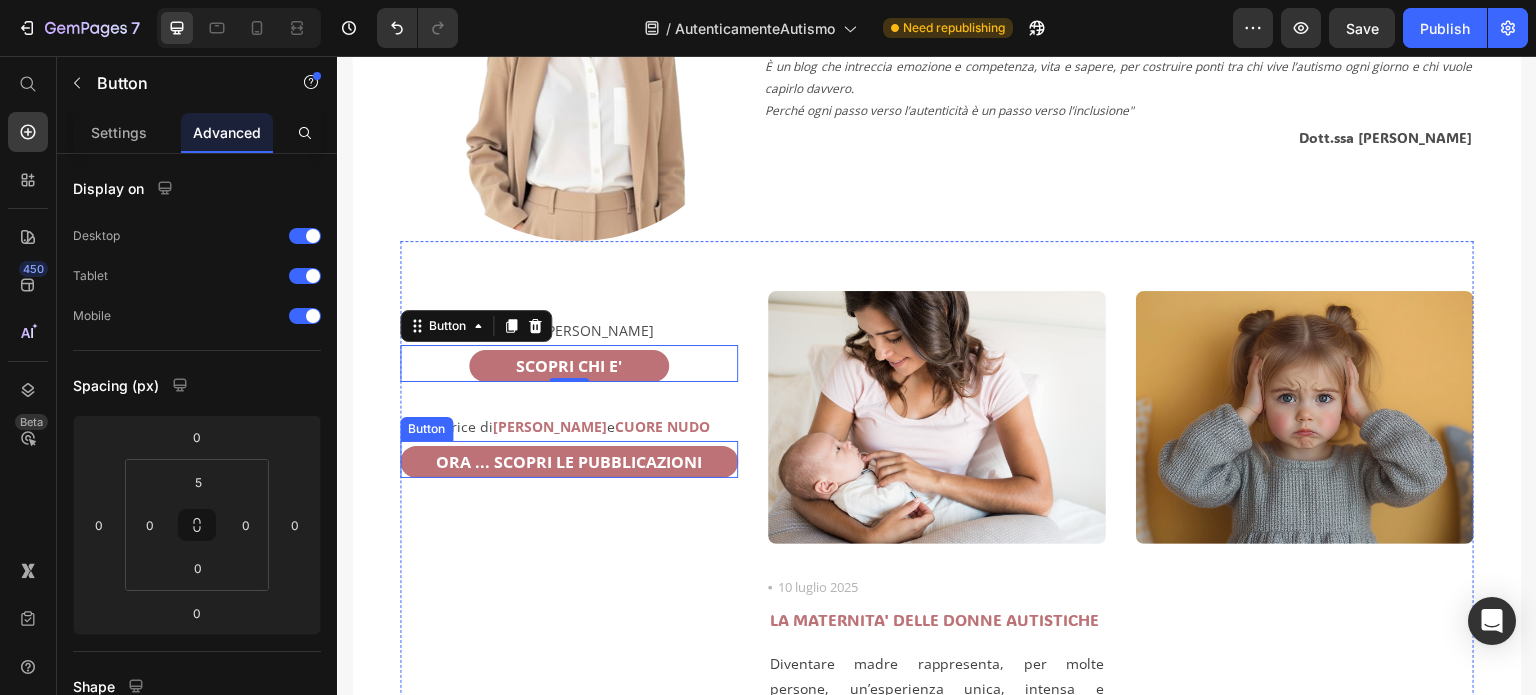 click on "ORA ... SCOPRI LE PUBBLICAZIONI Button" at bounding box center (569, 459) 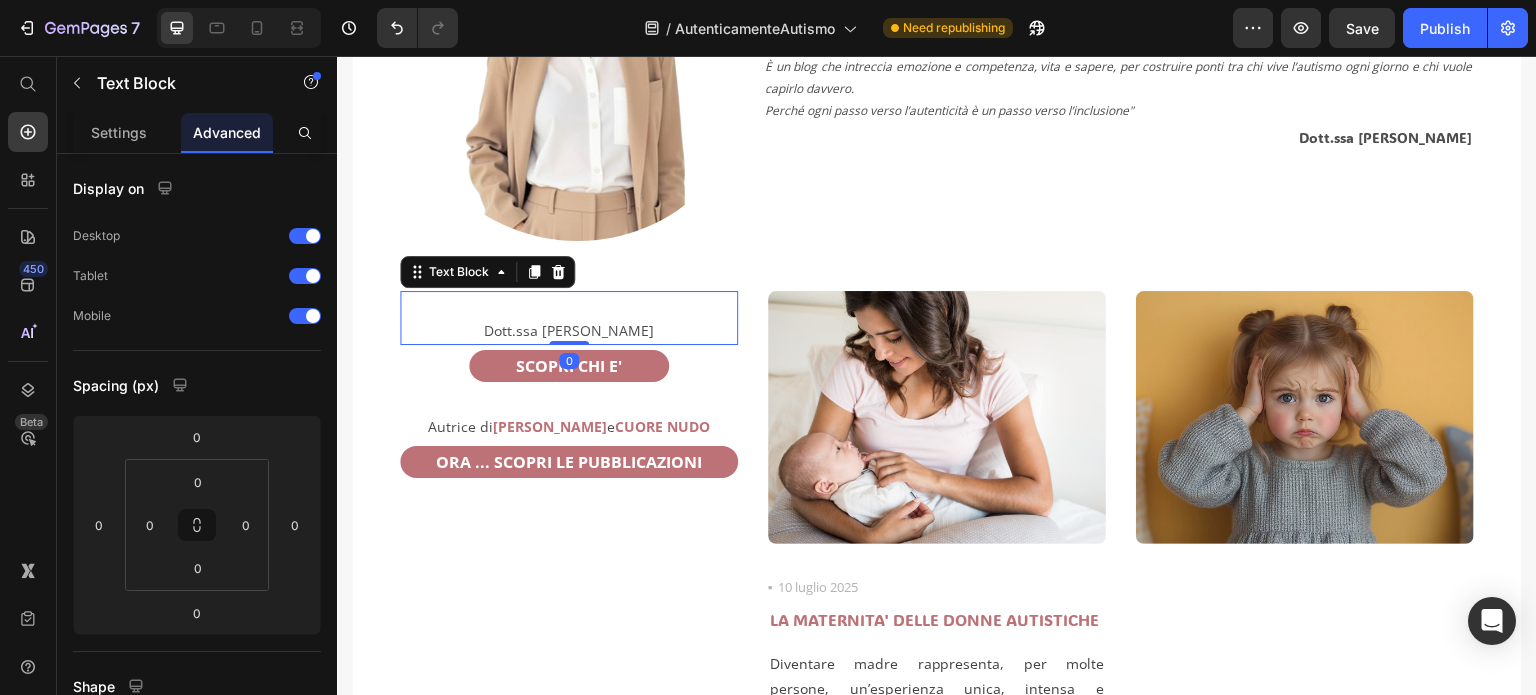 click on "Dott.ssa [PERSON_NAME]" at bounding box center [569, 330] 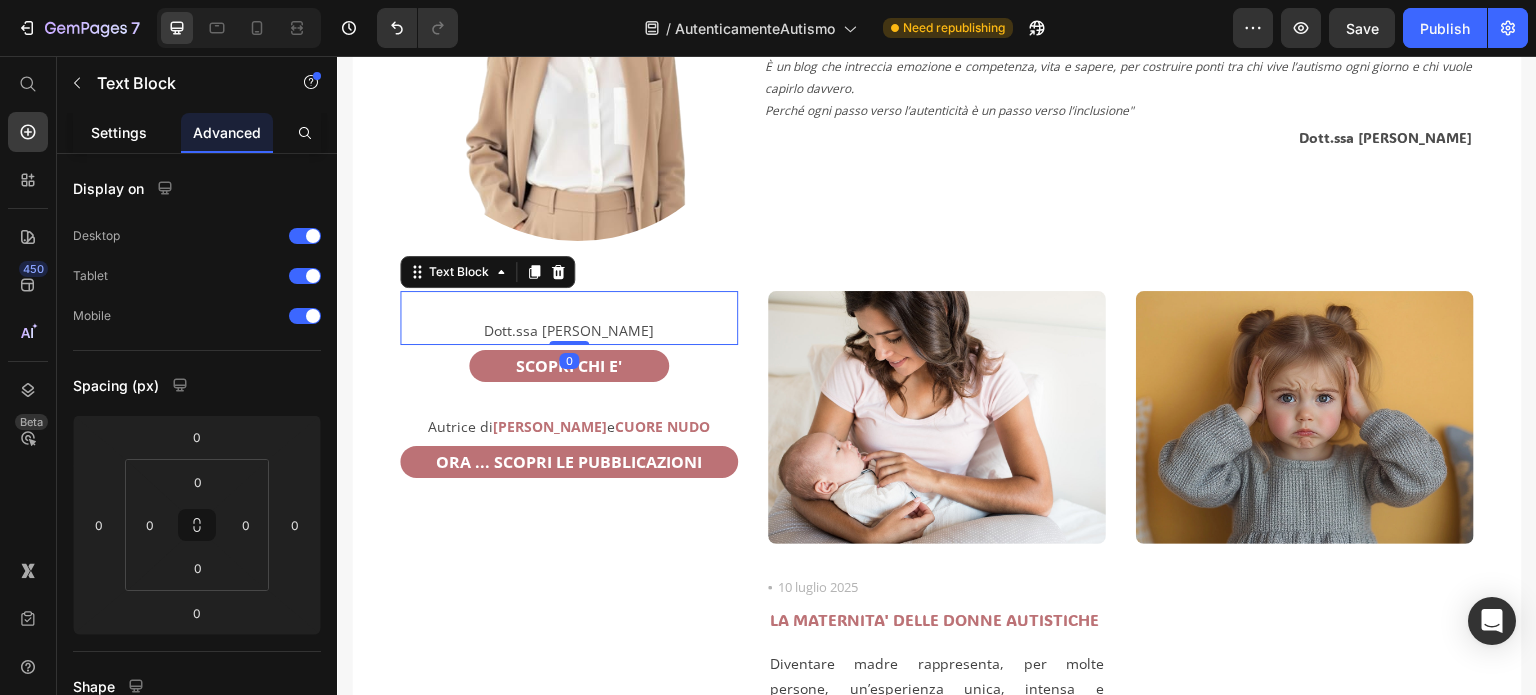 click on "Settings" at bounding box center (119, 132) 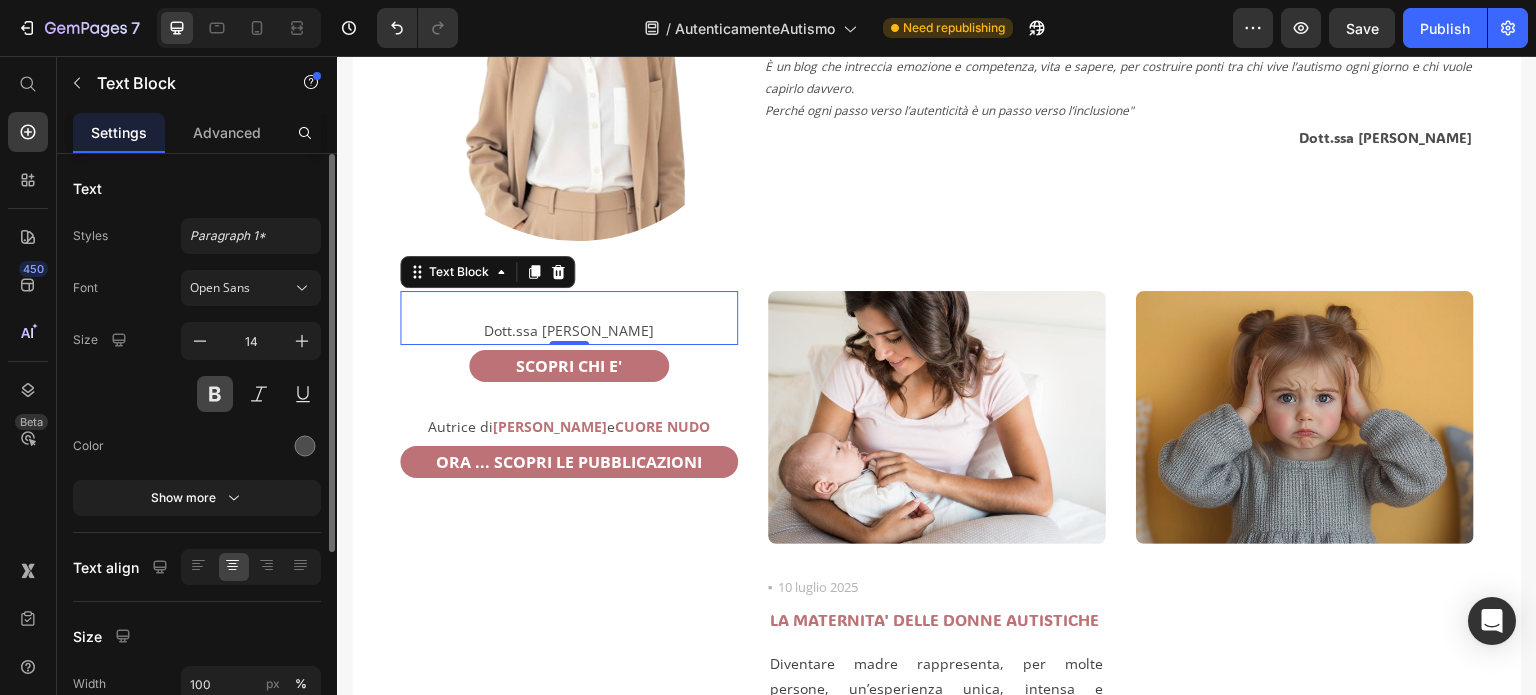 click at bounding box center [215, 394] 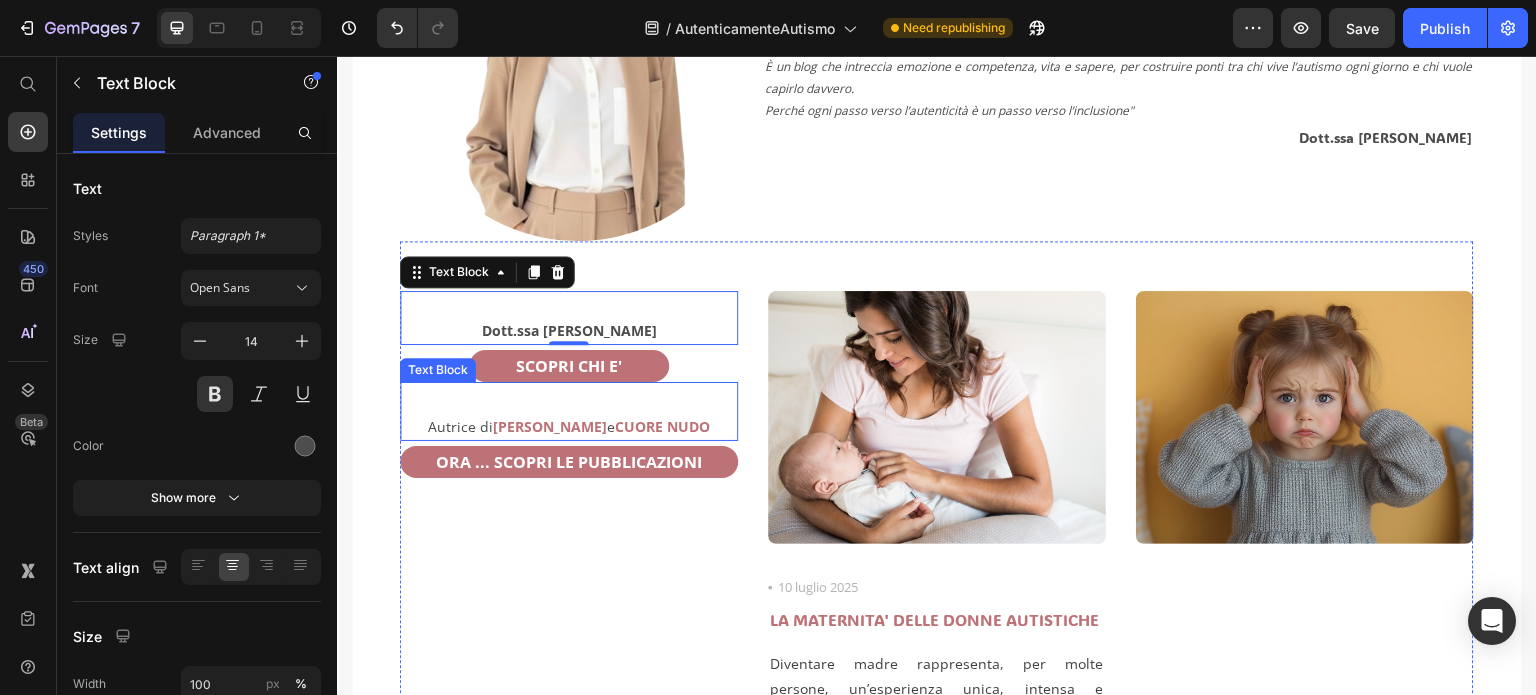 click on "Autrice di  [PERSON_NAME]  e  CUORE NUDO" at bounding box center [569, 426] 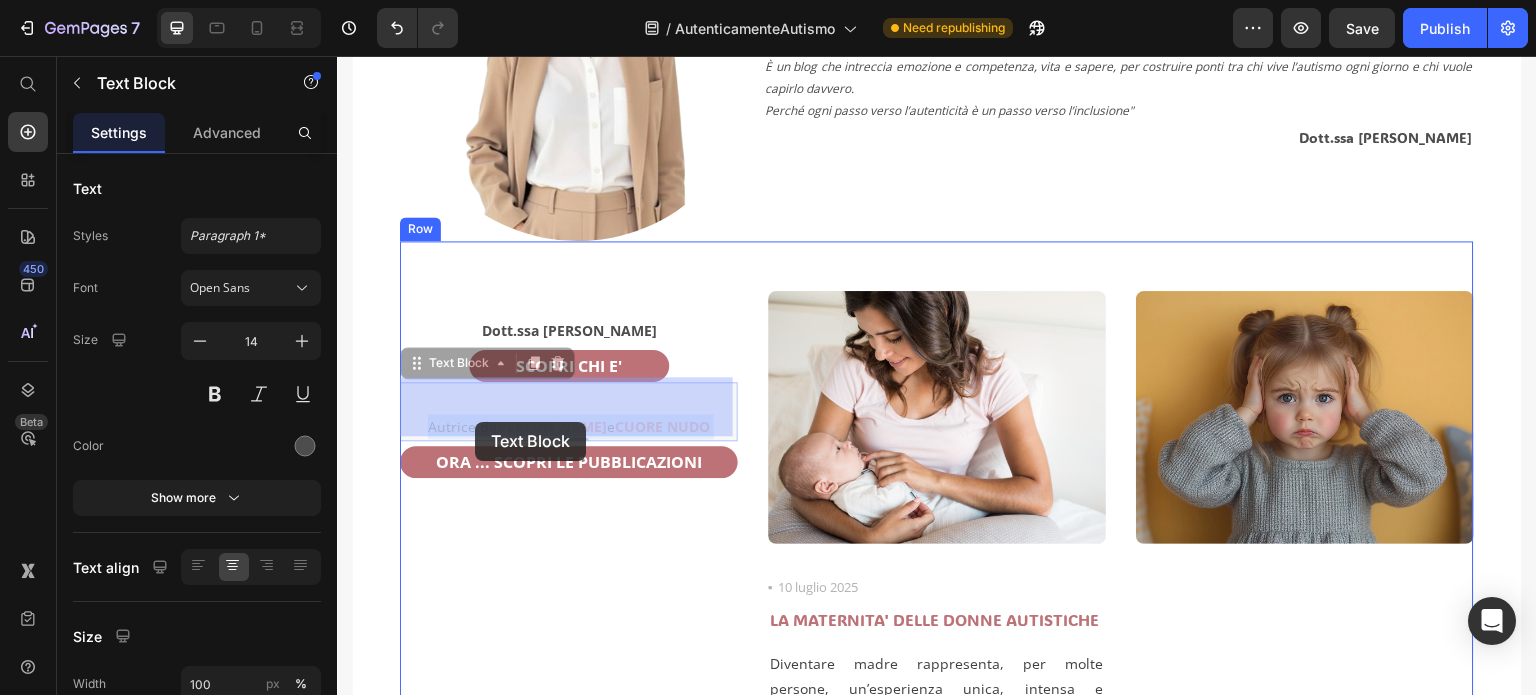 drag, startPoint x: 414, startPoint y: 423, endPoint x: 475, endPoint y: 422, distance: 61.008198 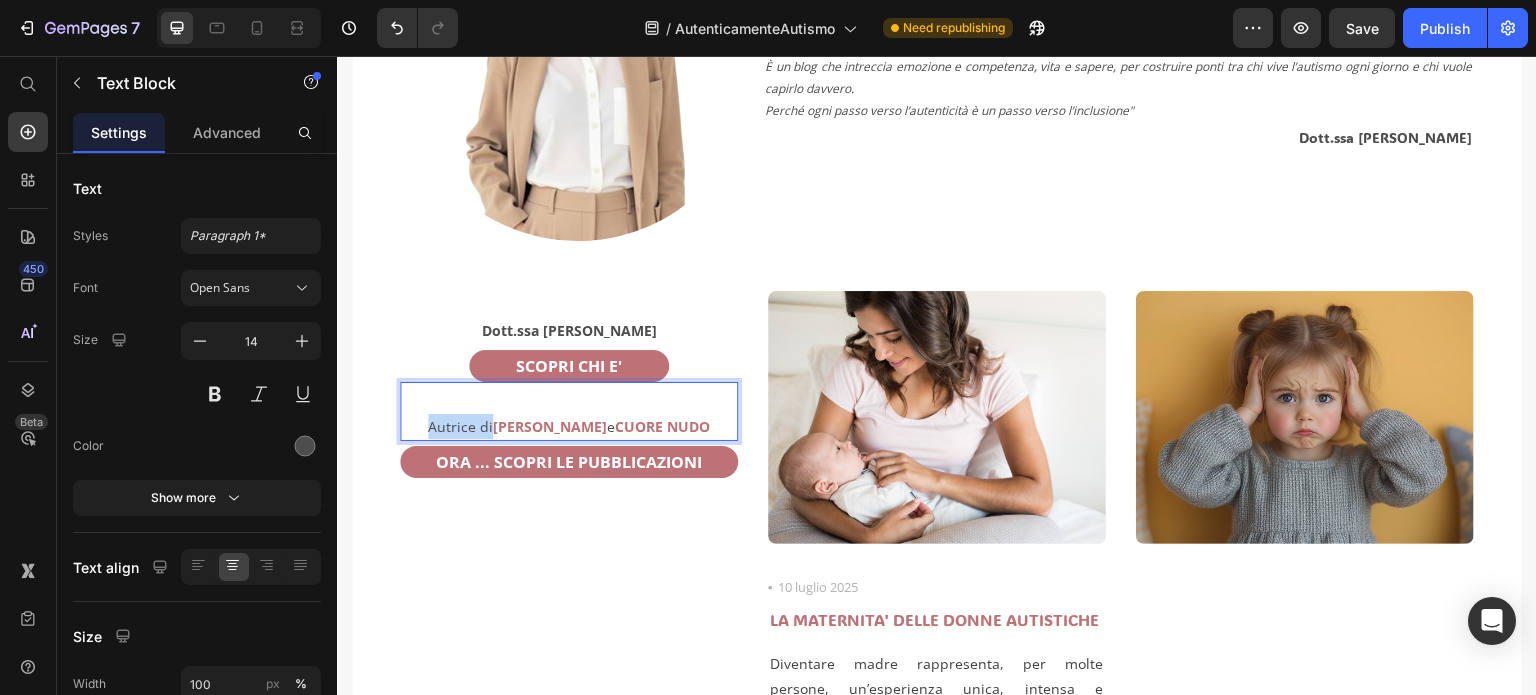 drag, startPoint x: 479, startPoint y: 421, endPoint x: 421, endPoint y: 413, distance: 58.549126 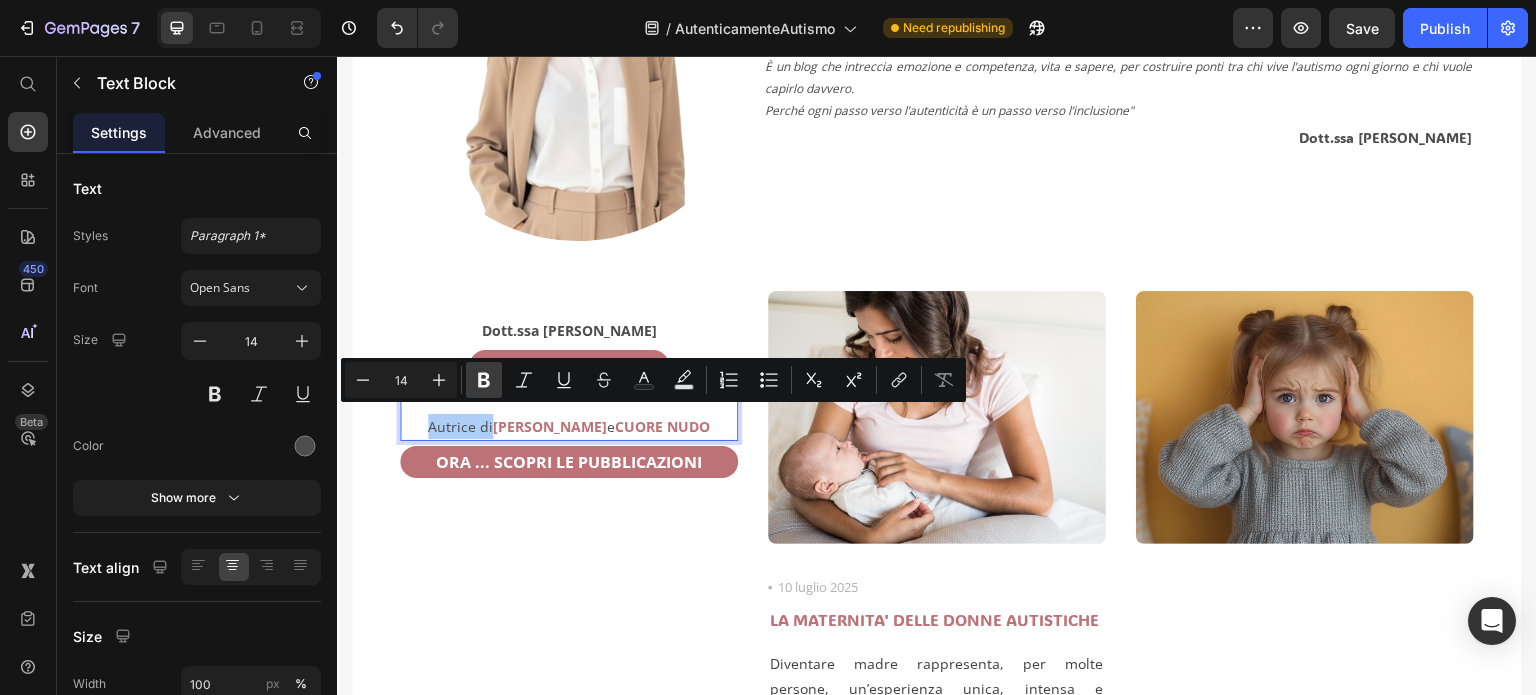 click 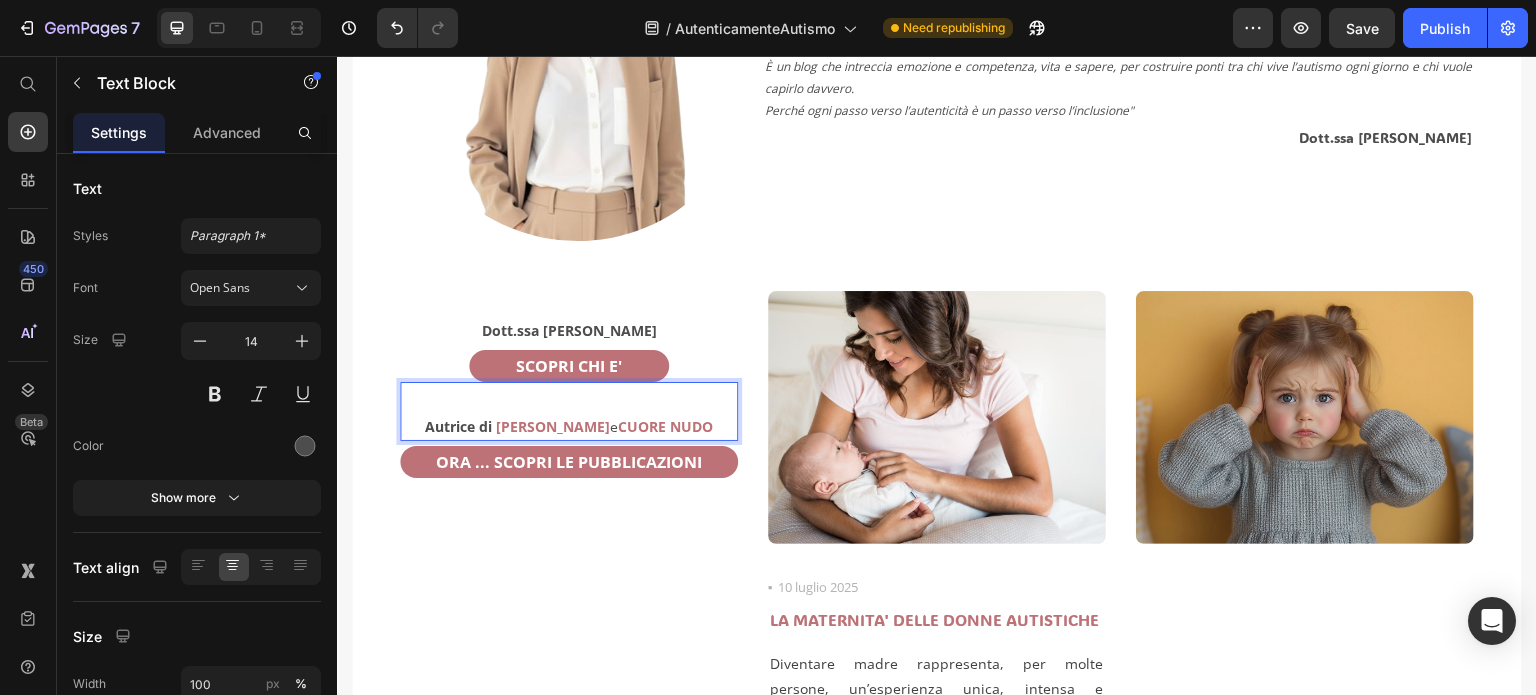 click on "Autrice di   [PERSON_NAME]  e  CUORE NUDO" at bounding box center (569, 426) 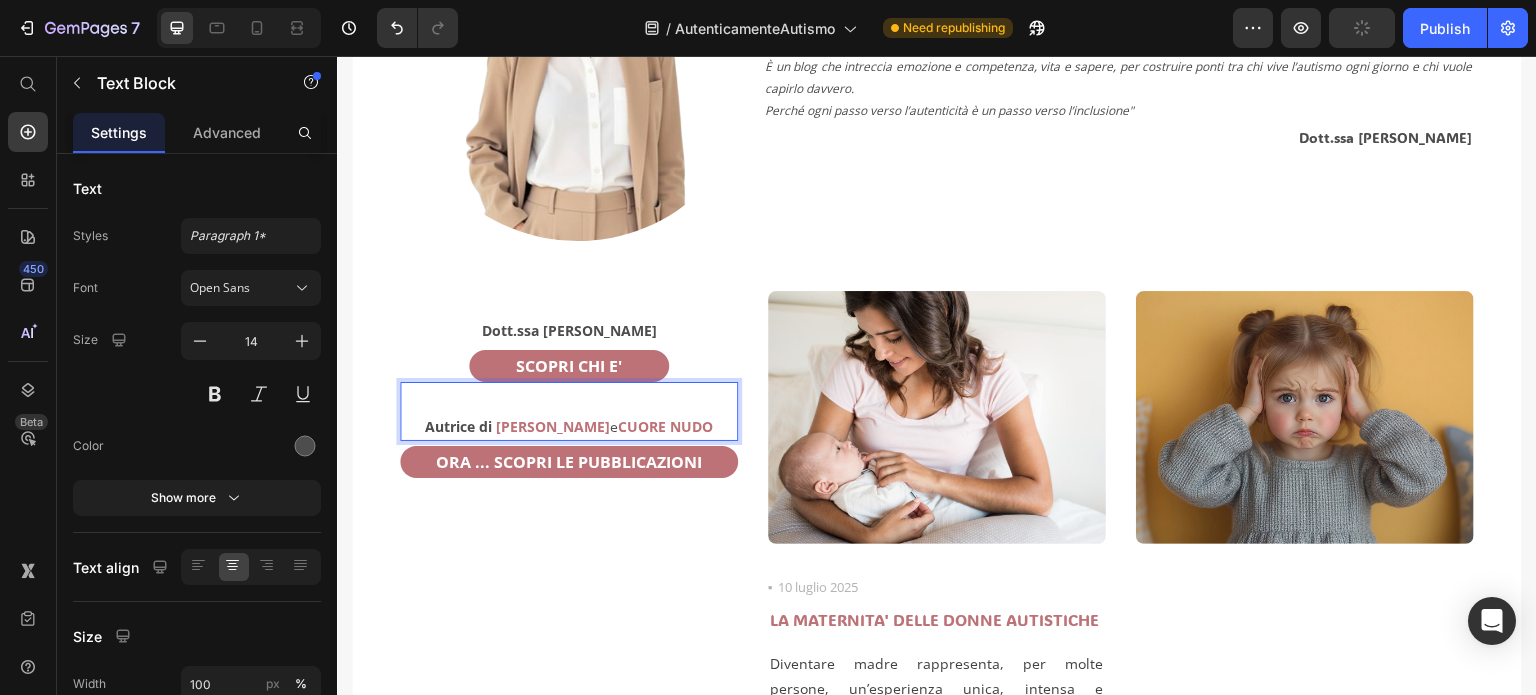 drag, startPoint x: 621, startPoint y: 421, endPoint x: 589, endPoint y: 408, distance: 34.539833 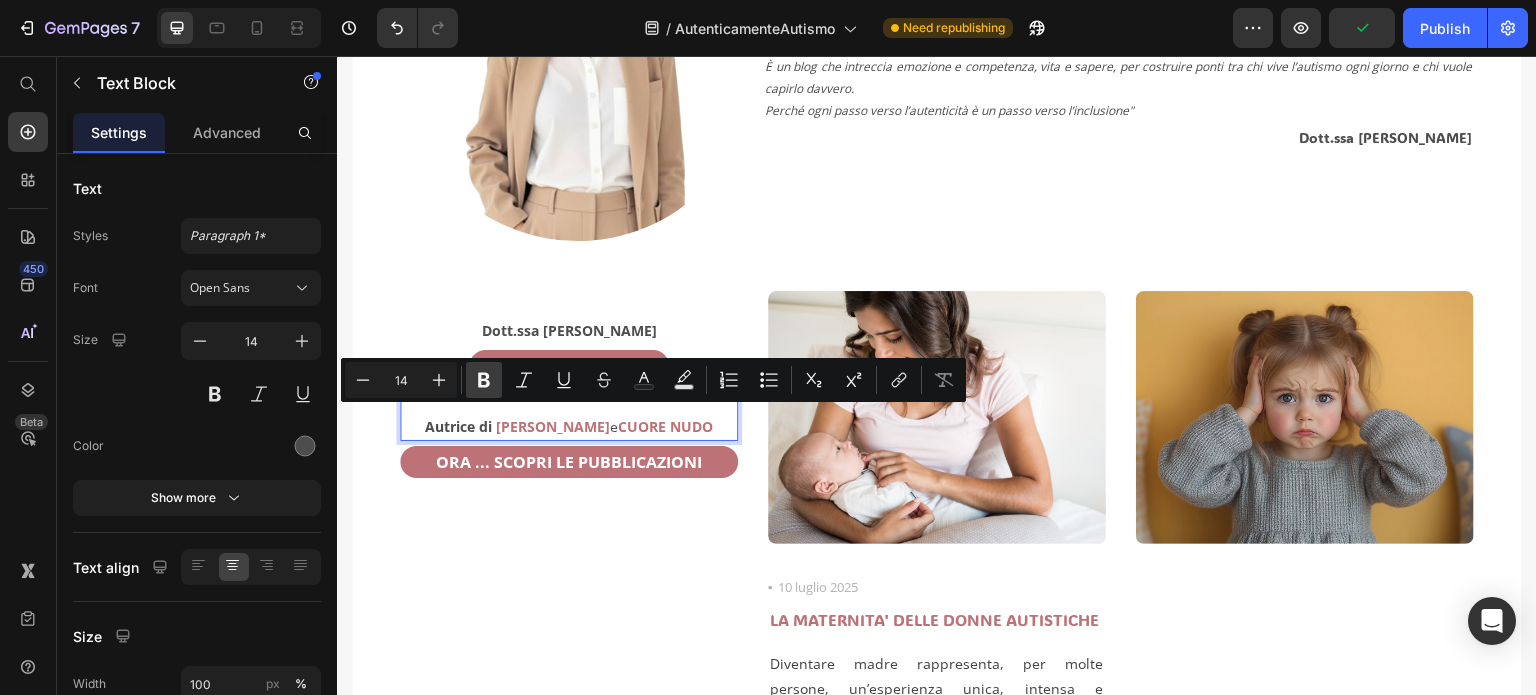 click 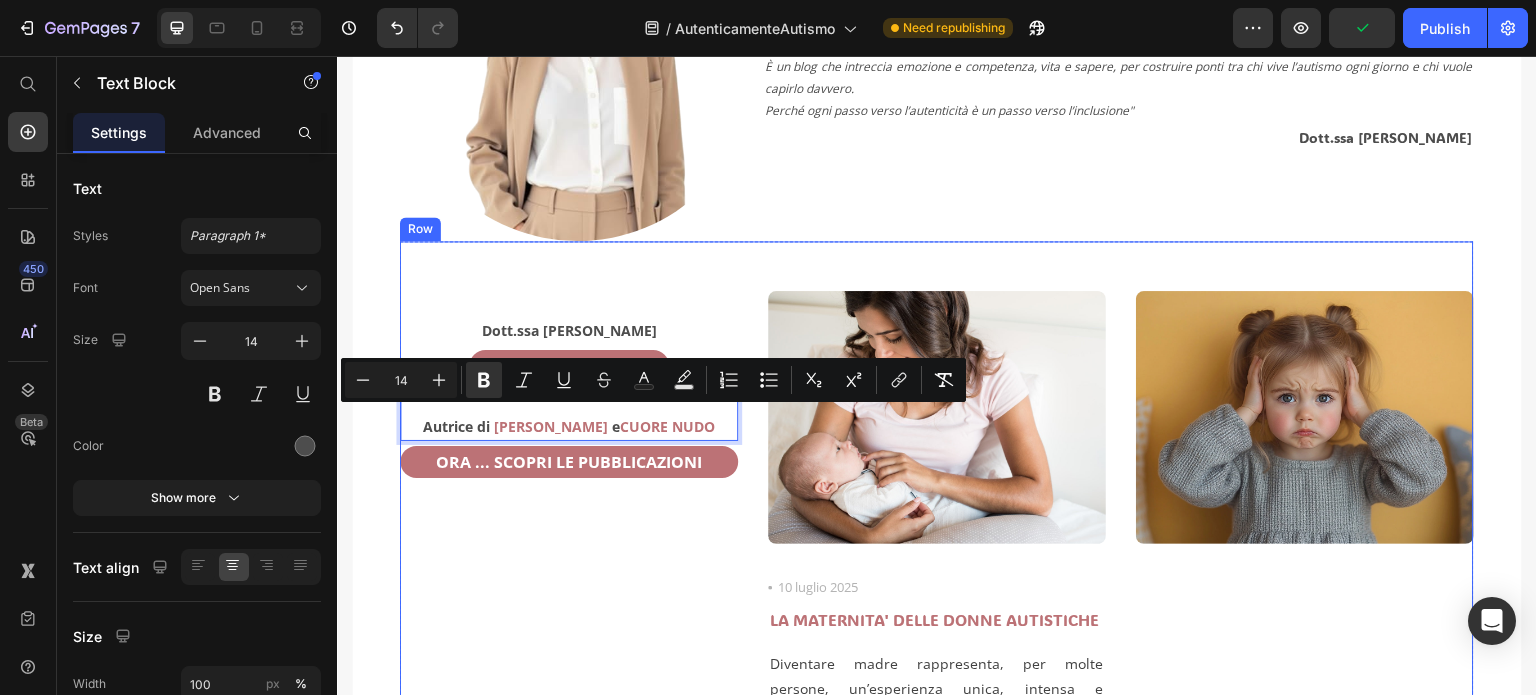 click on "Dott.ssa [PERSON_NAME] Text Block SCOPRI CHI E' Button Autrice di   [PERSON_NAME]   e  CUORE NUDO Text Block   0 ORA ... SCOPRI LE PUBBLICAZIONI Button" at bounding box center [569, 522] 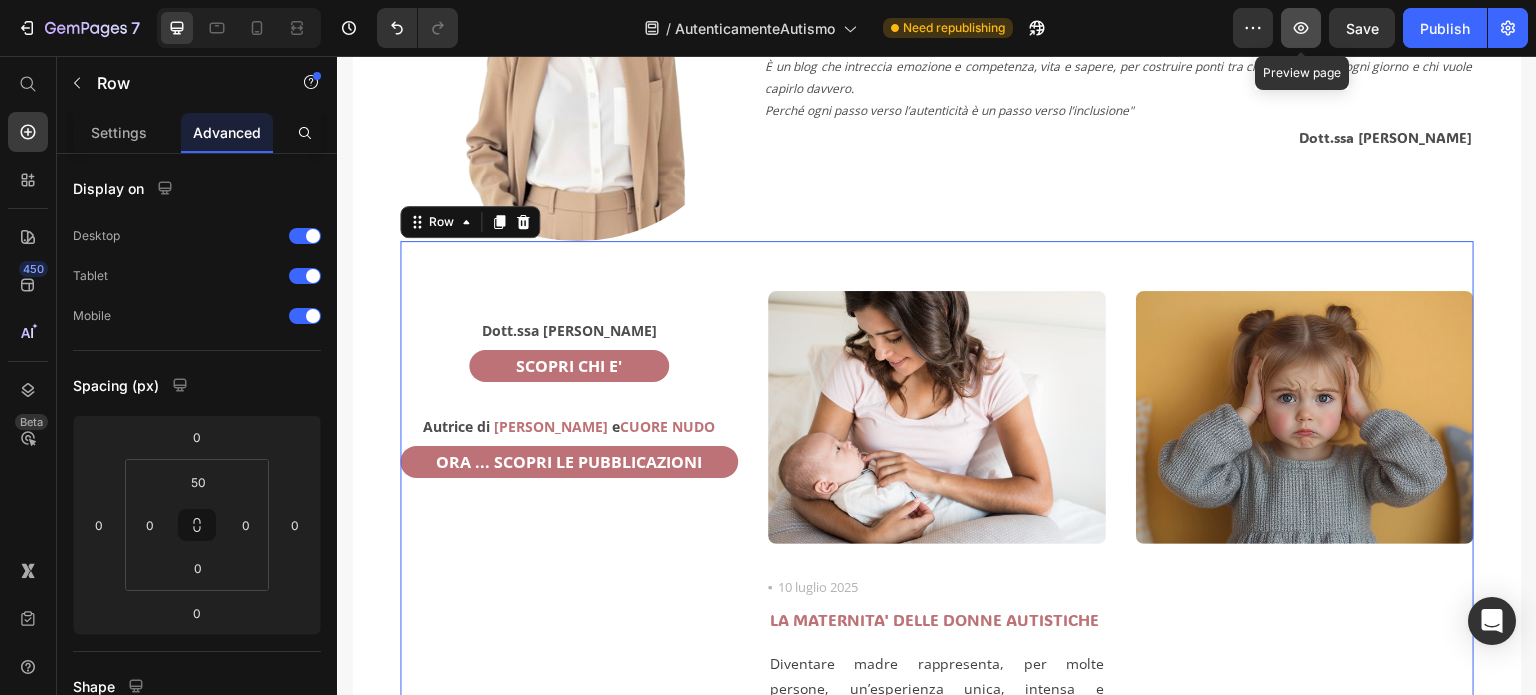 click 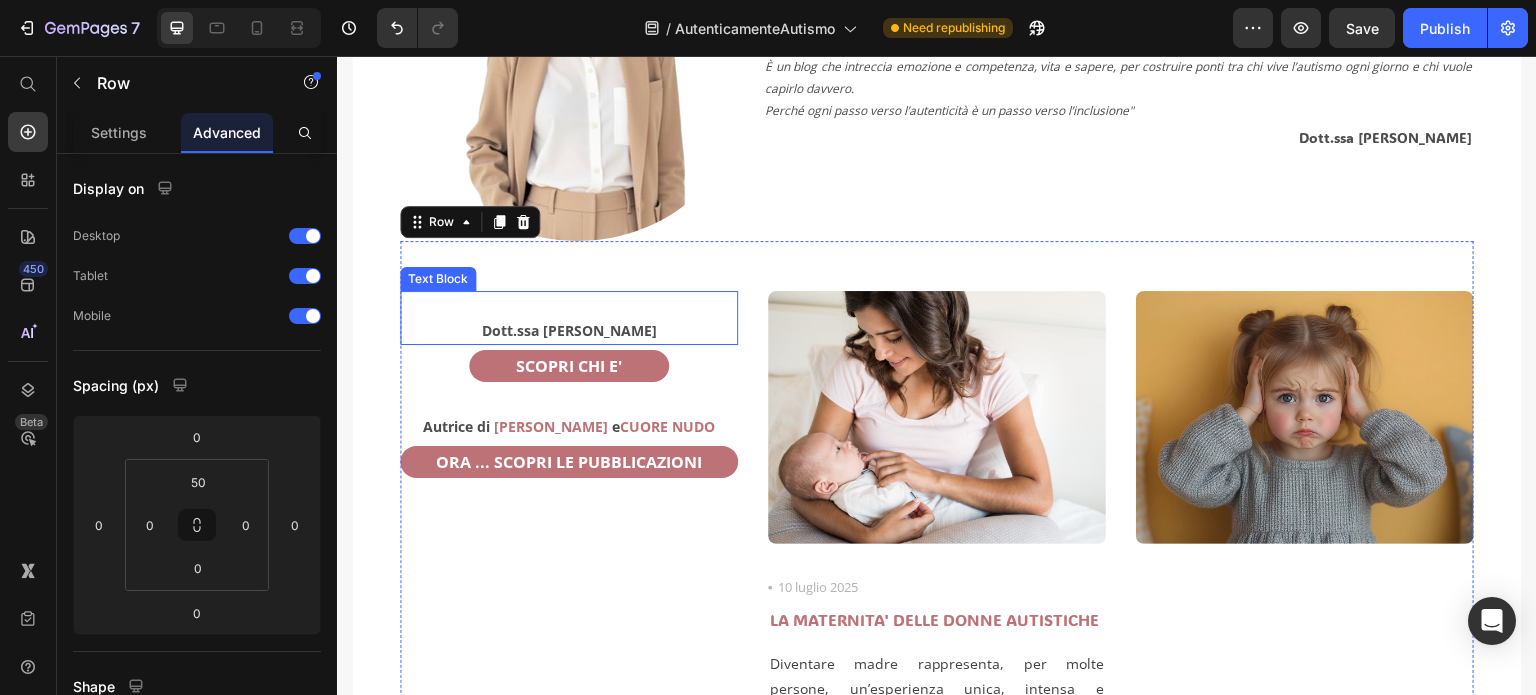 click on "Dott.ssa [PERSON_NAME]" at bounding box center [569, 330] 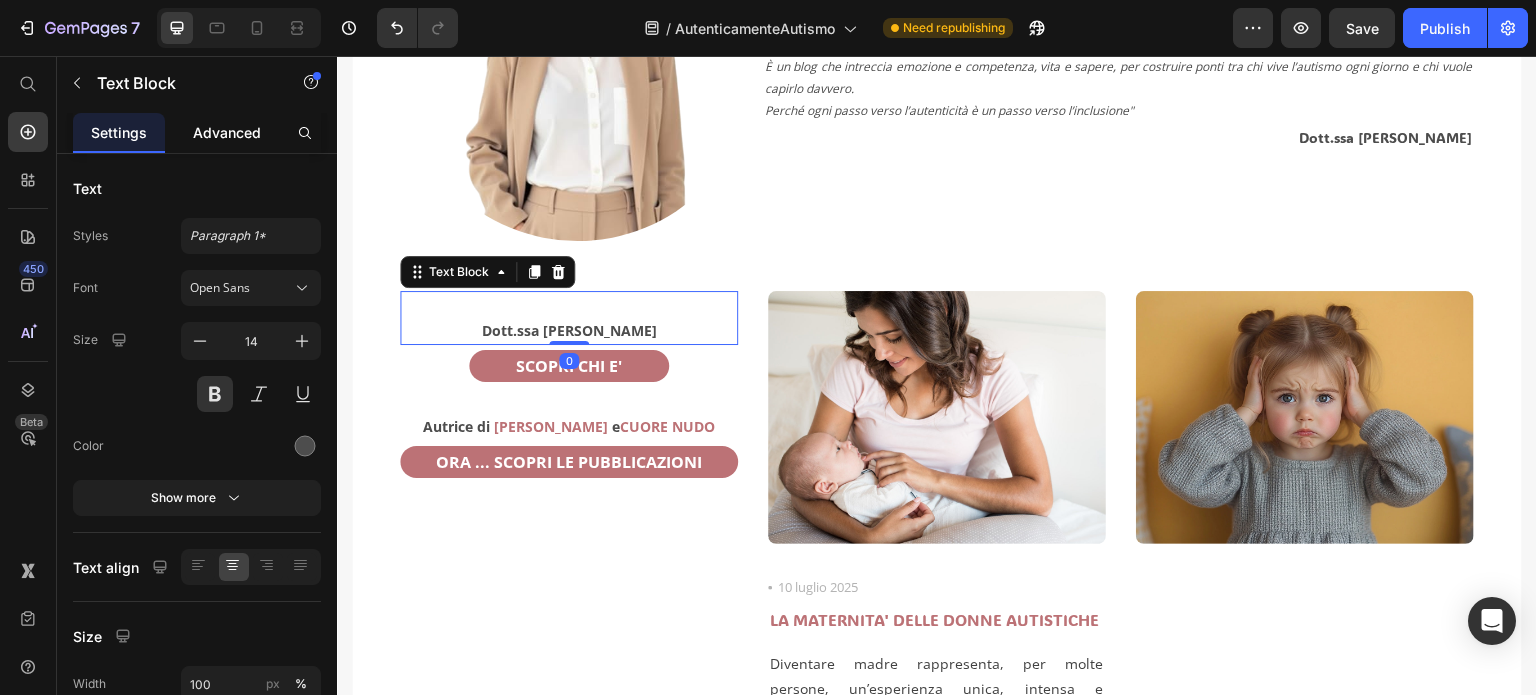 click on "Advanced" at bounding box center (227, 132) 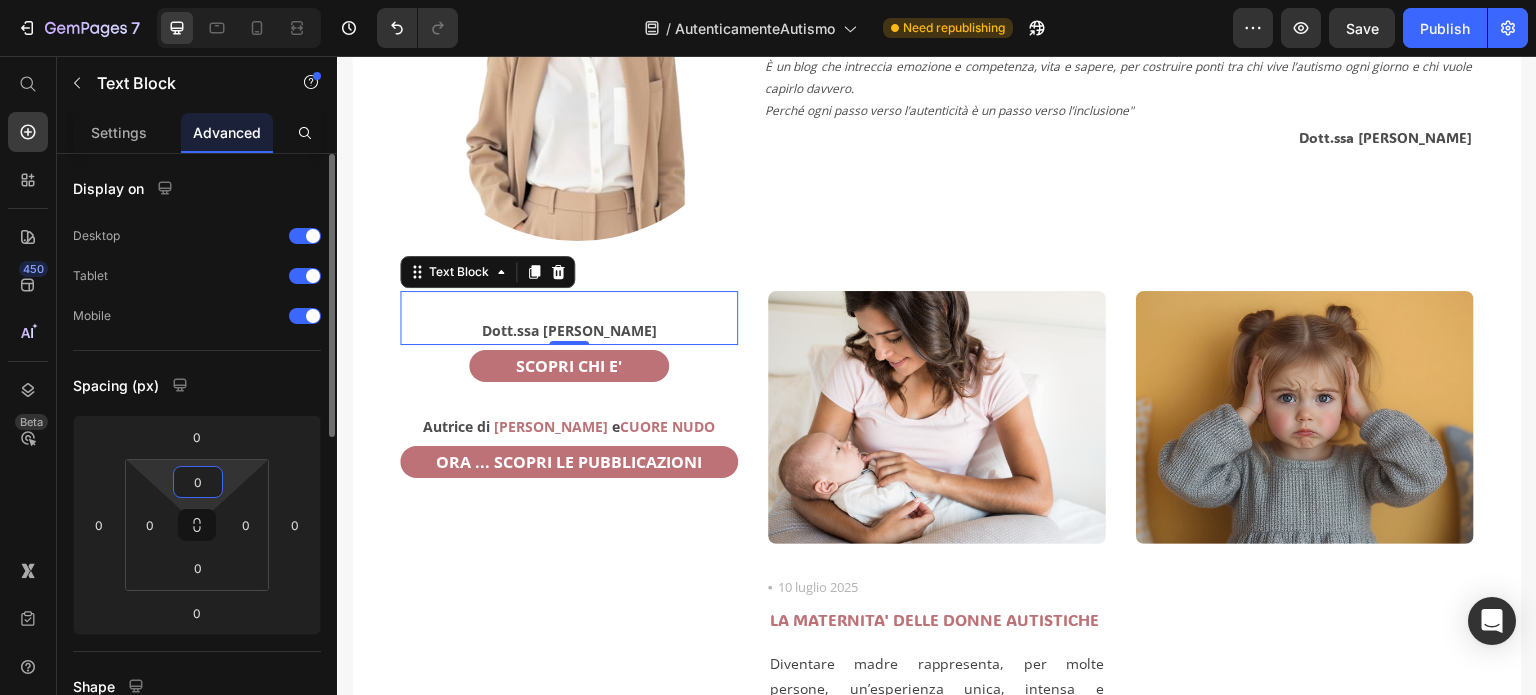 click on "0" at bounding box center (198, 482) 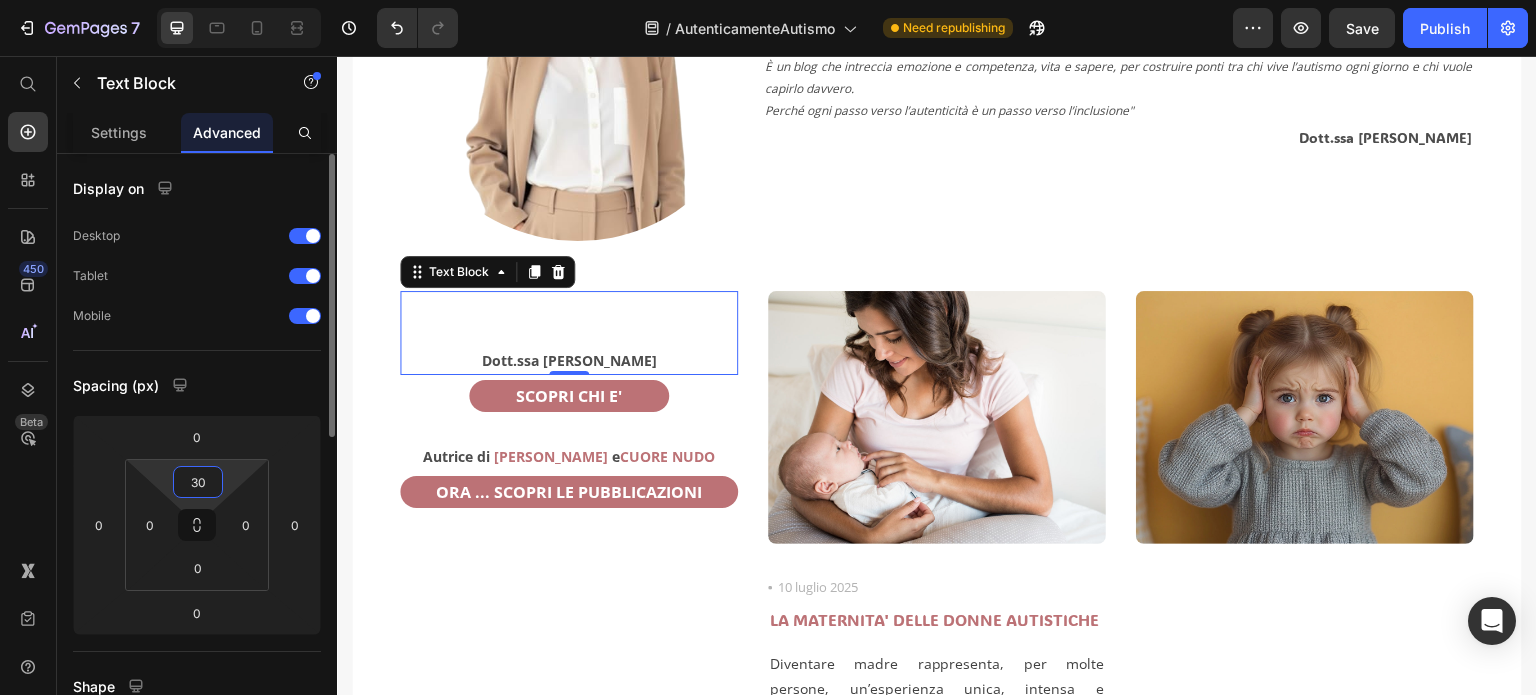 type on "3" 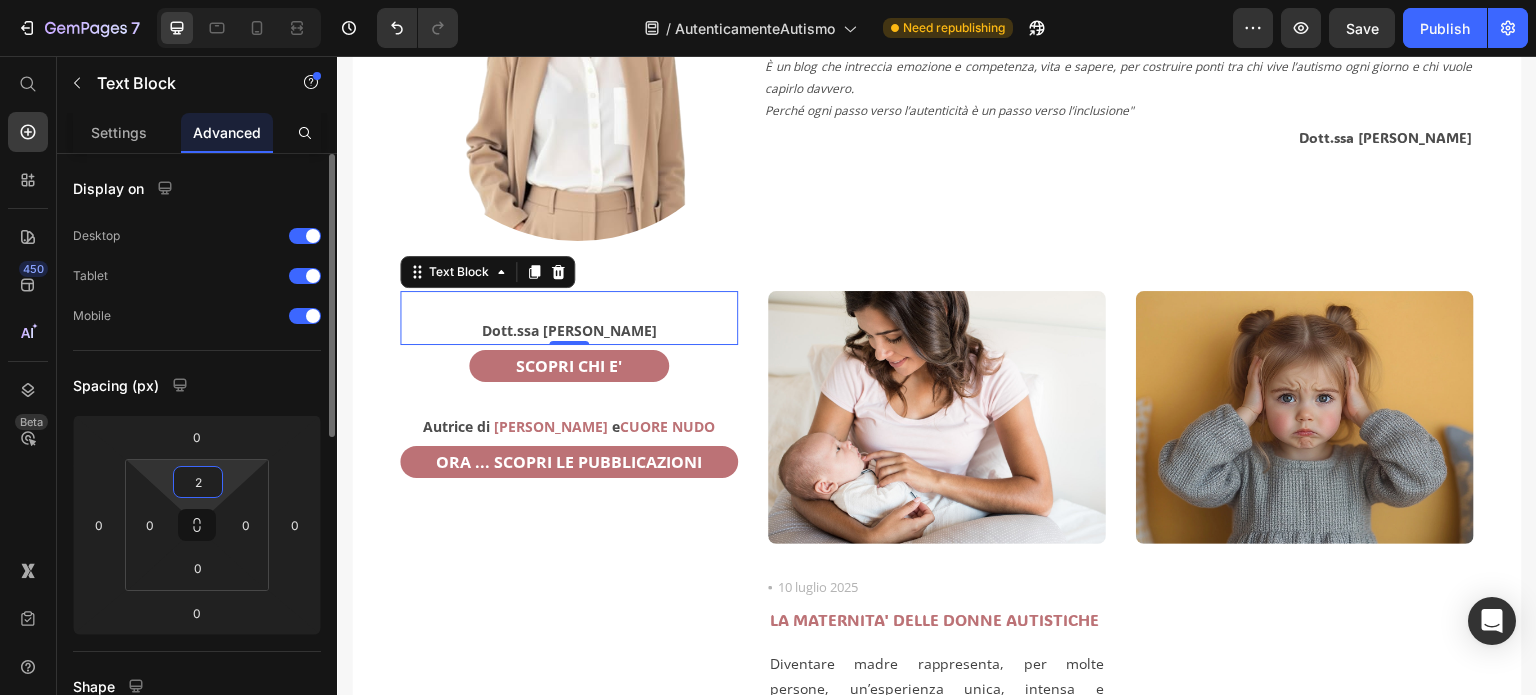 type on "20" 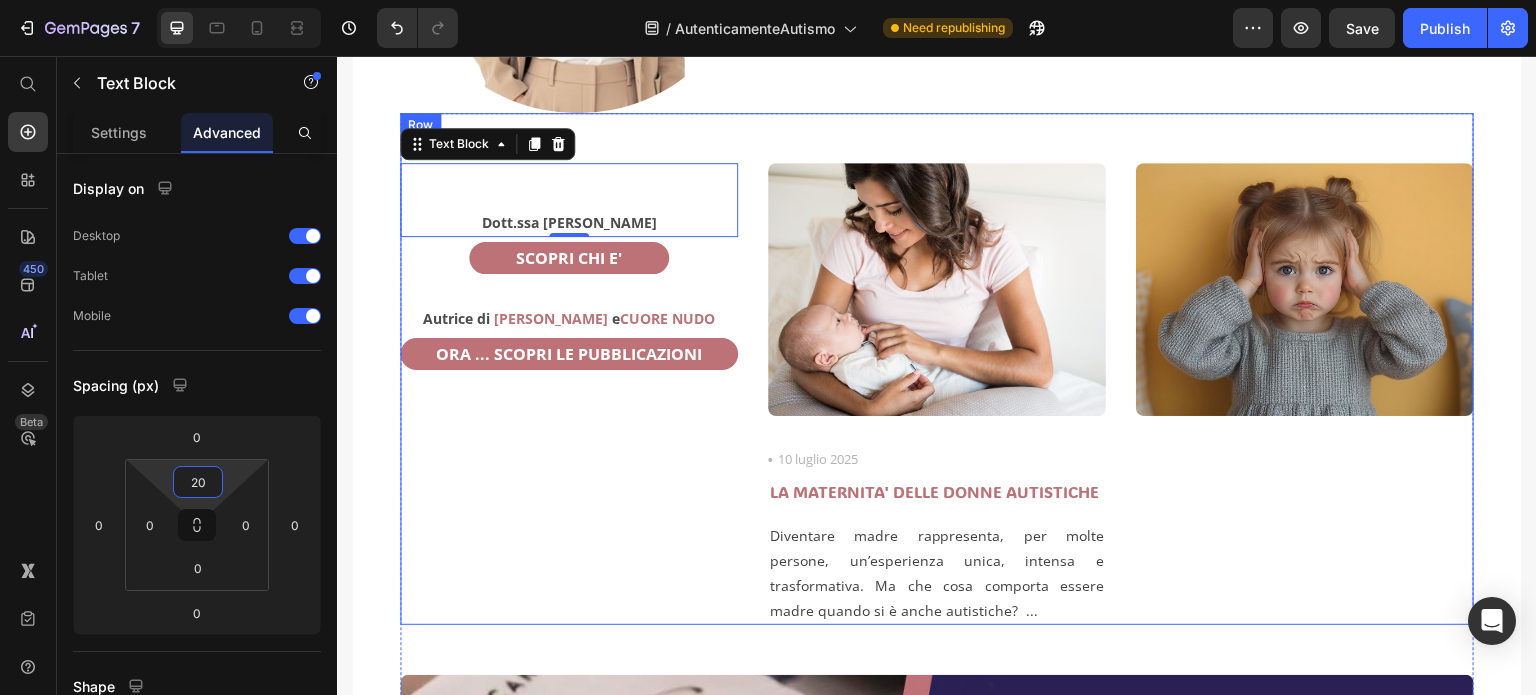 scroll, scrollTop: 800, scrollLeft: 0, axis: vertical 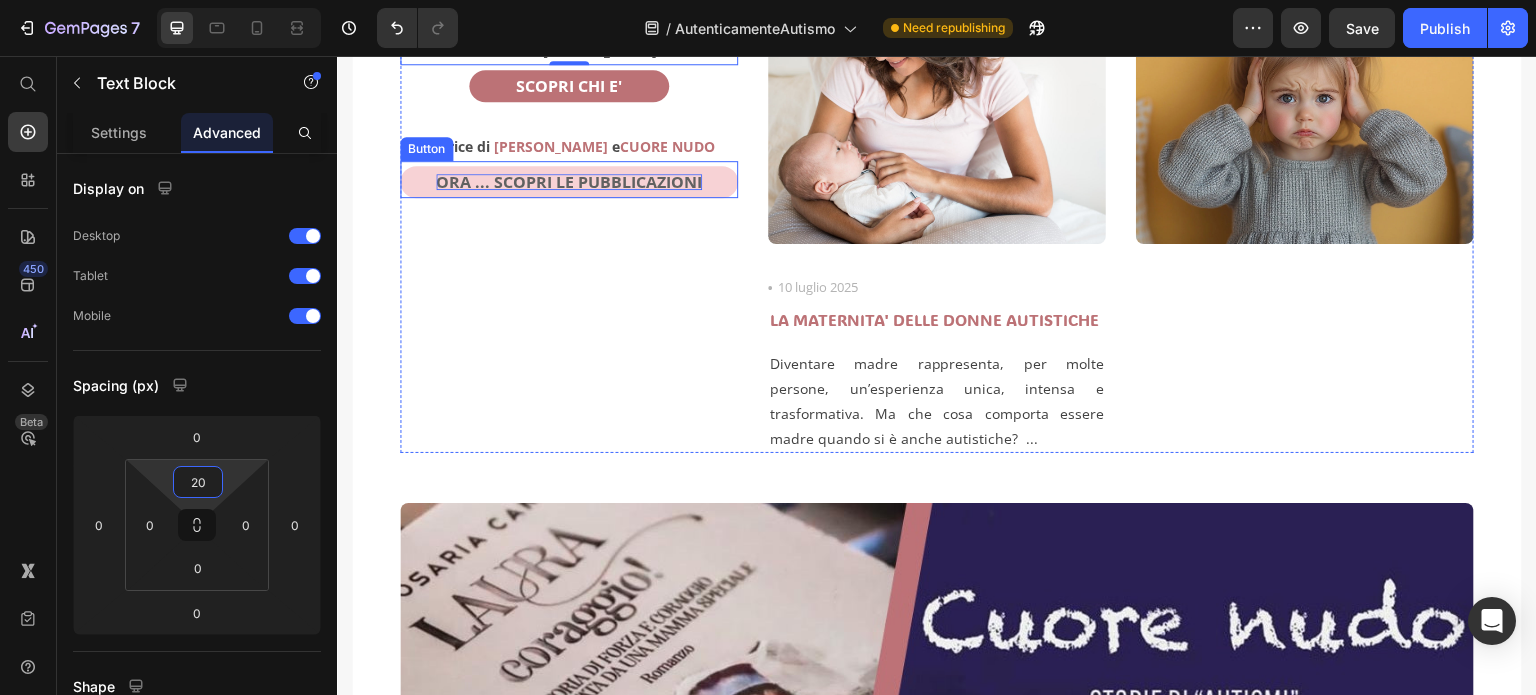 click on "ORA ... SCOPRI LE PUBBLICAZIONI" at bounding box center (569, 182) 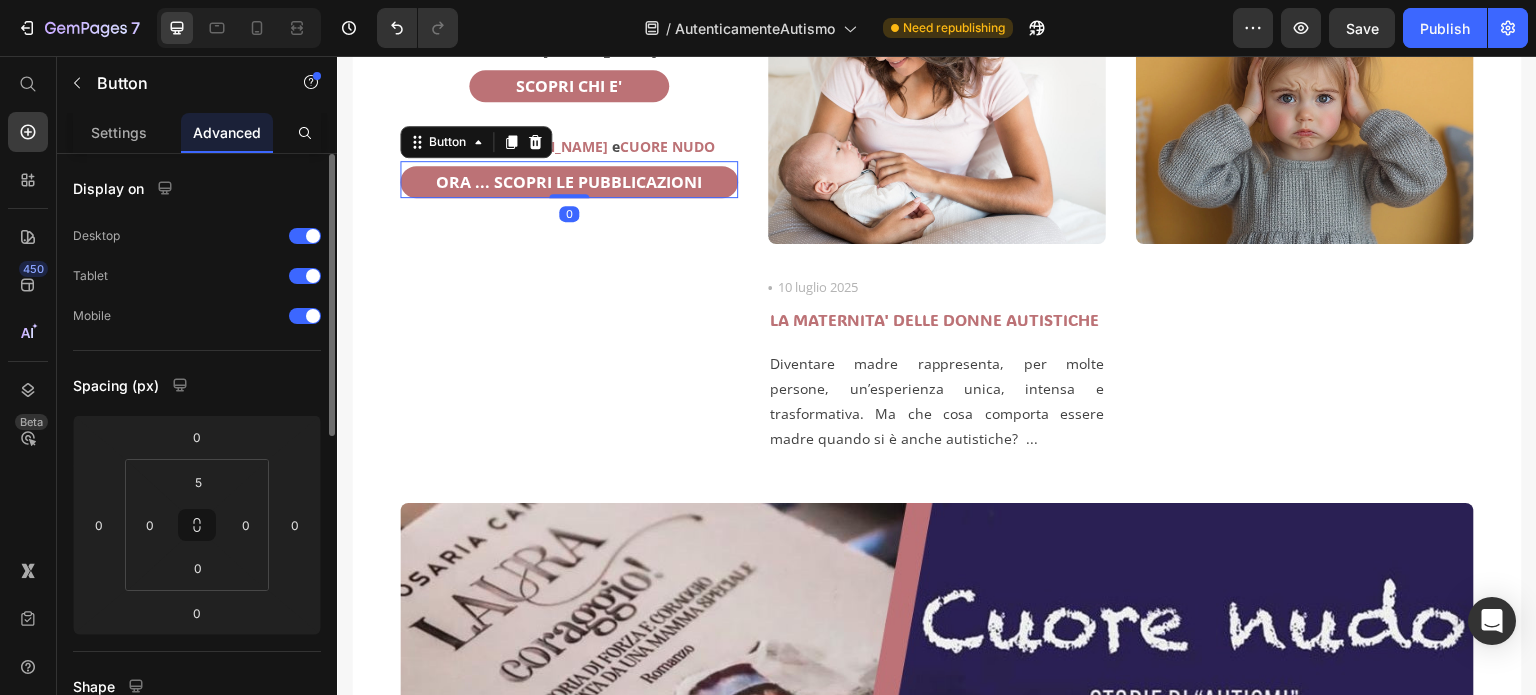 scroll, scrollTop: 300, scrollLeft: 0, axis: vertical 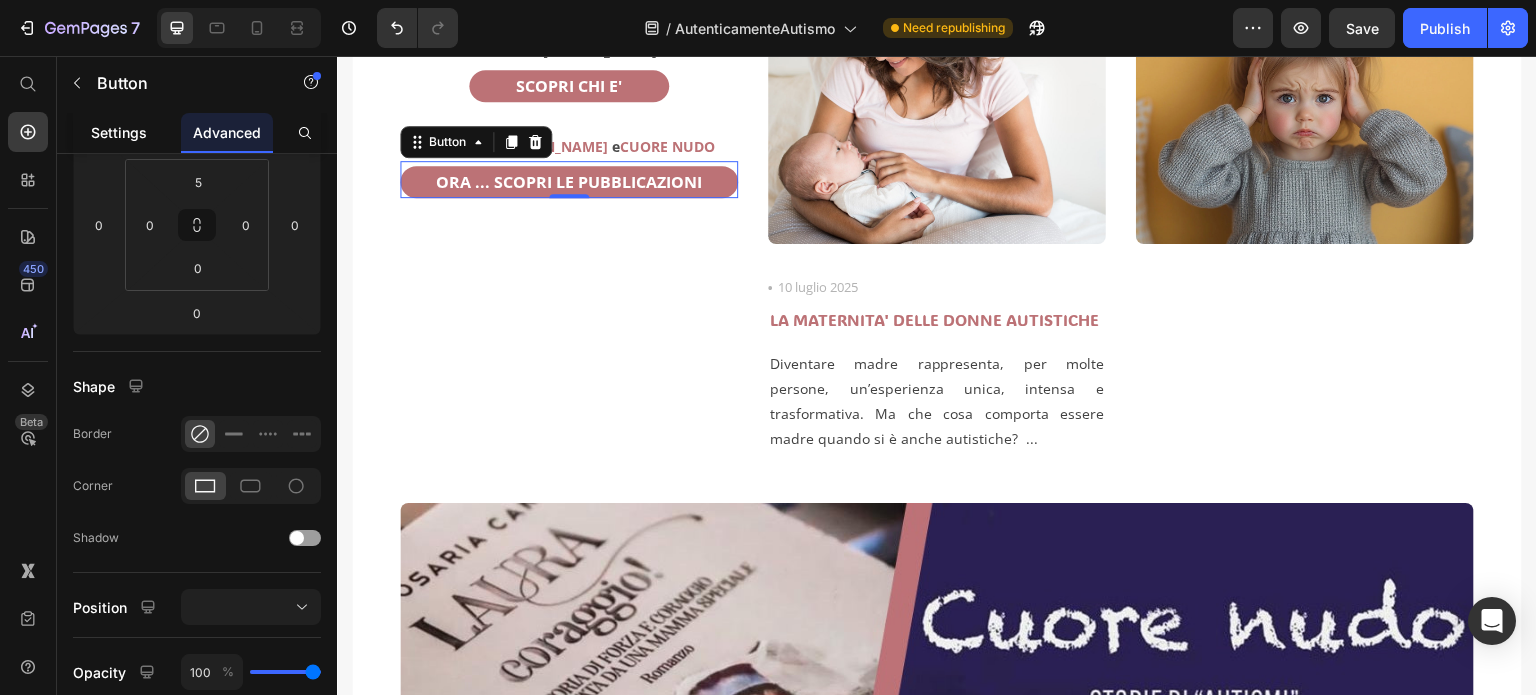 click on "Settings" at bounding box center (119, 132) 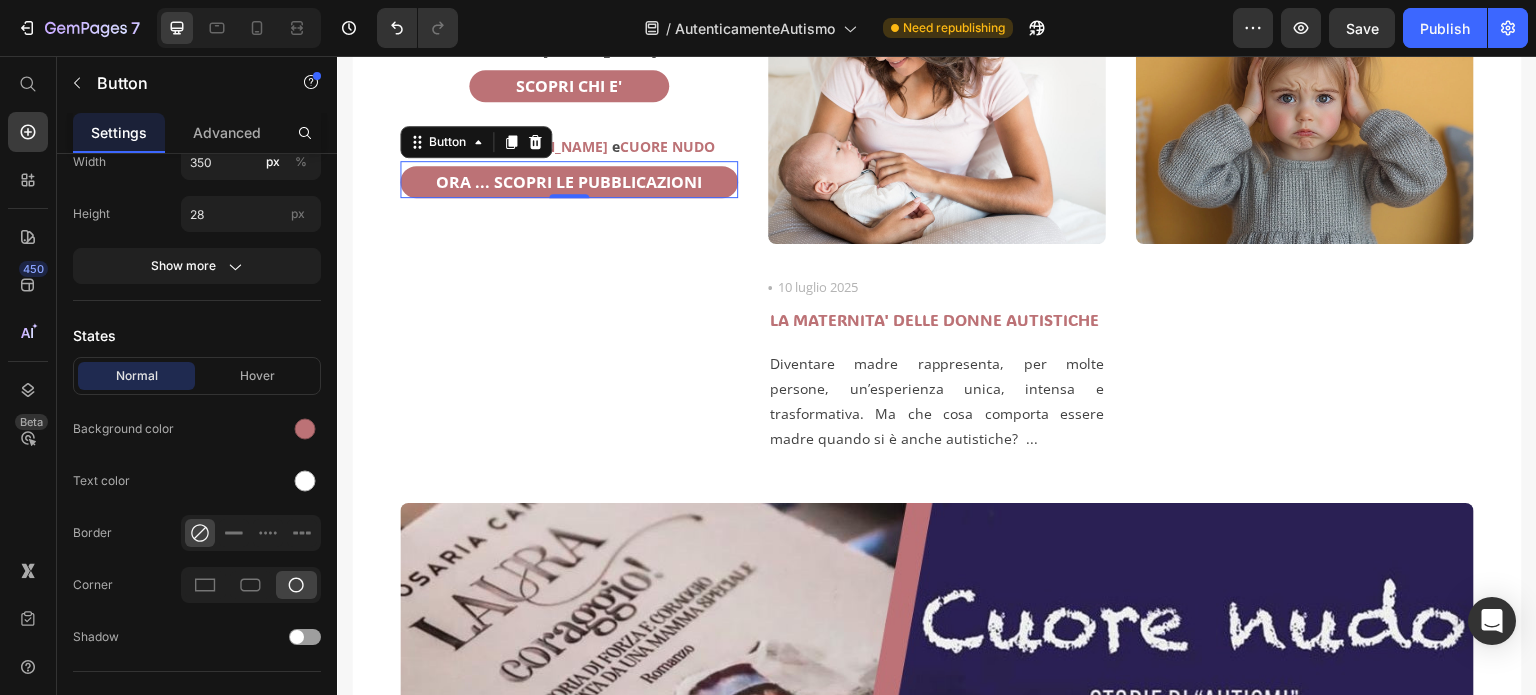 scroll, scrollTop: 0, scrollLeft: 0, axis: both 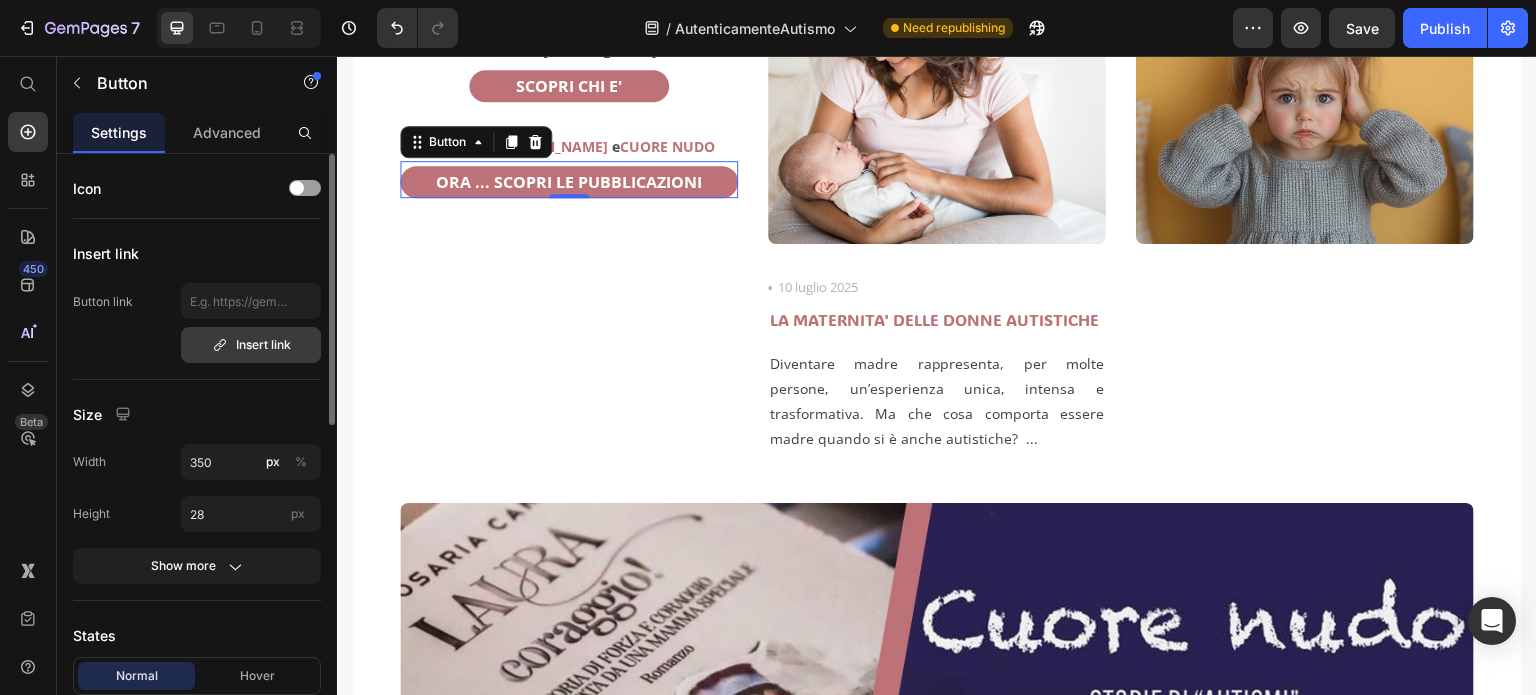 click on "Insert link" at bounding box center [251, 345] 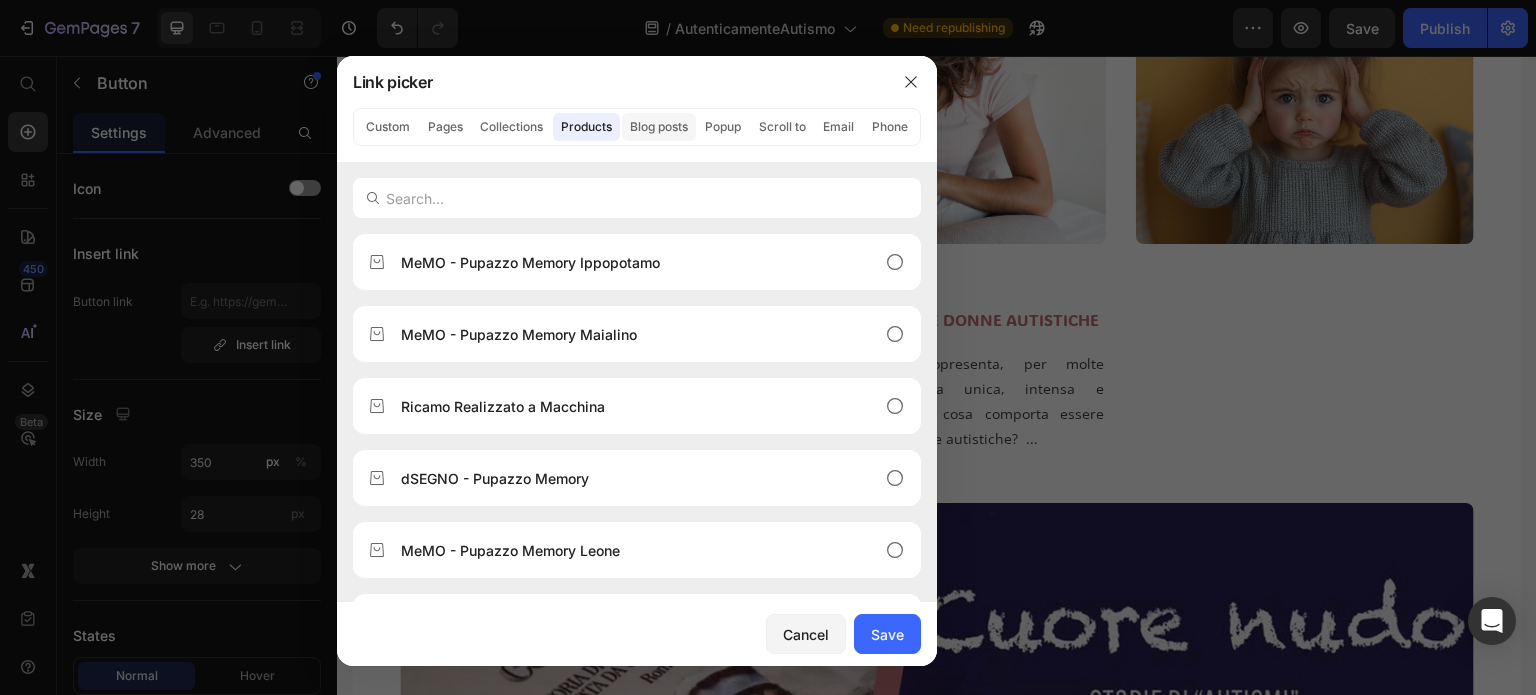 click on "Blog posts" 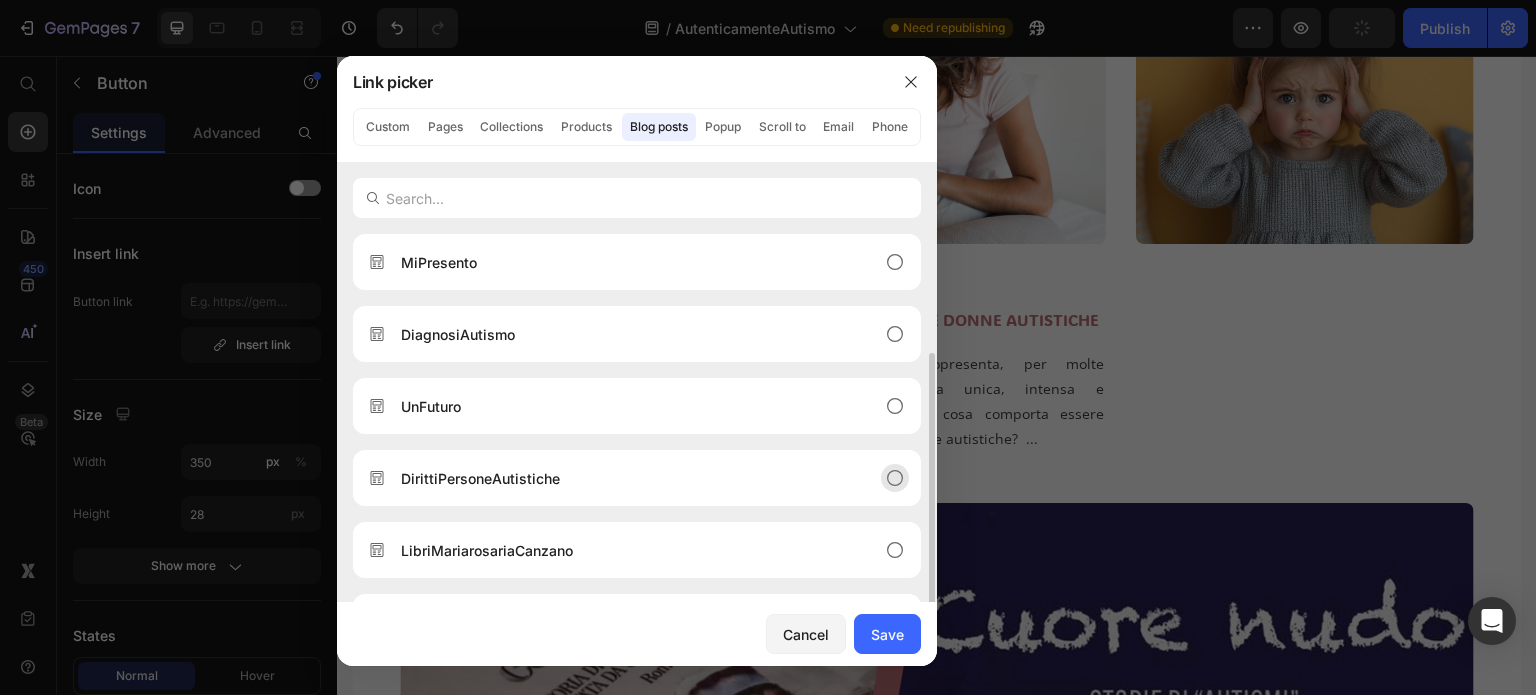 scroll, scrollTop: 64, scrollLeft: 0, axis: vertical 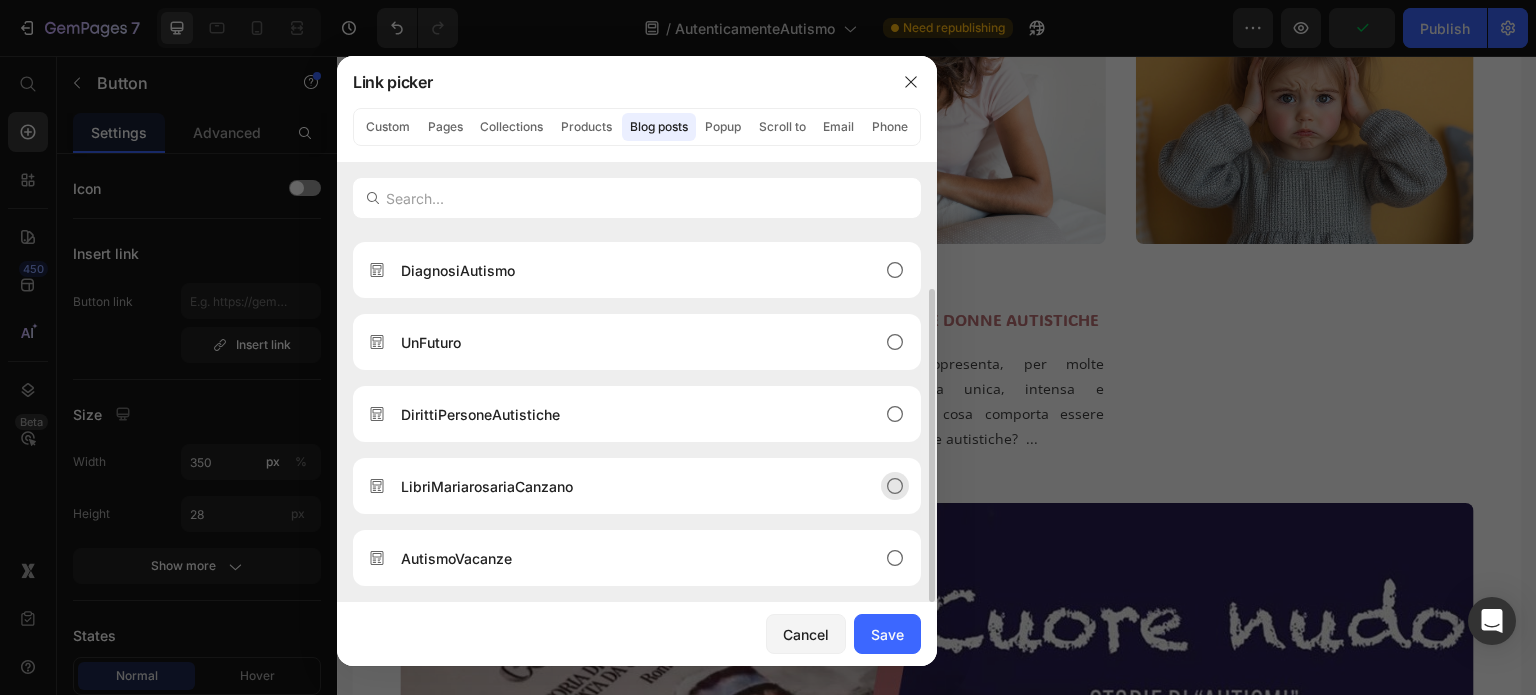 click 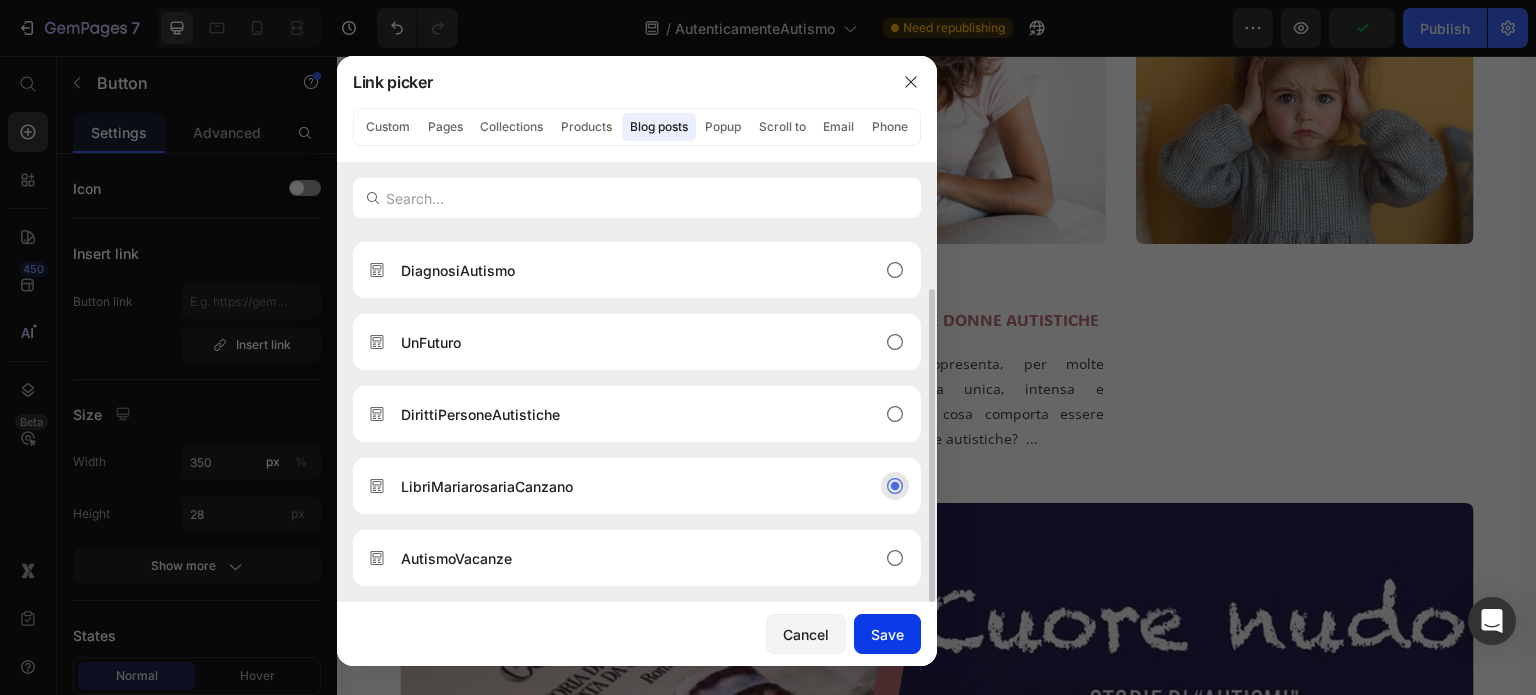 click on "Save" at bounding box center [887, 634] 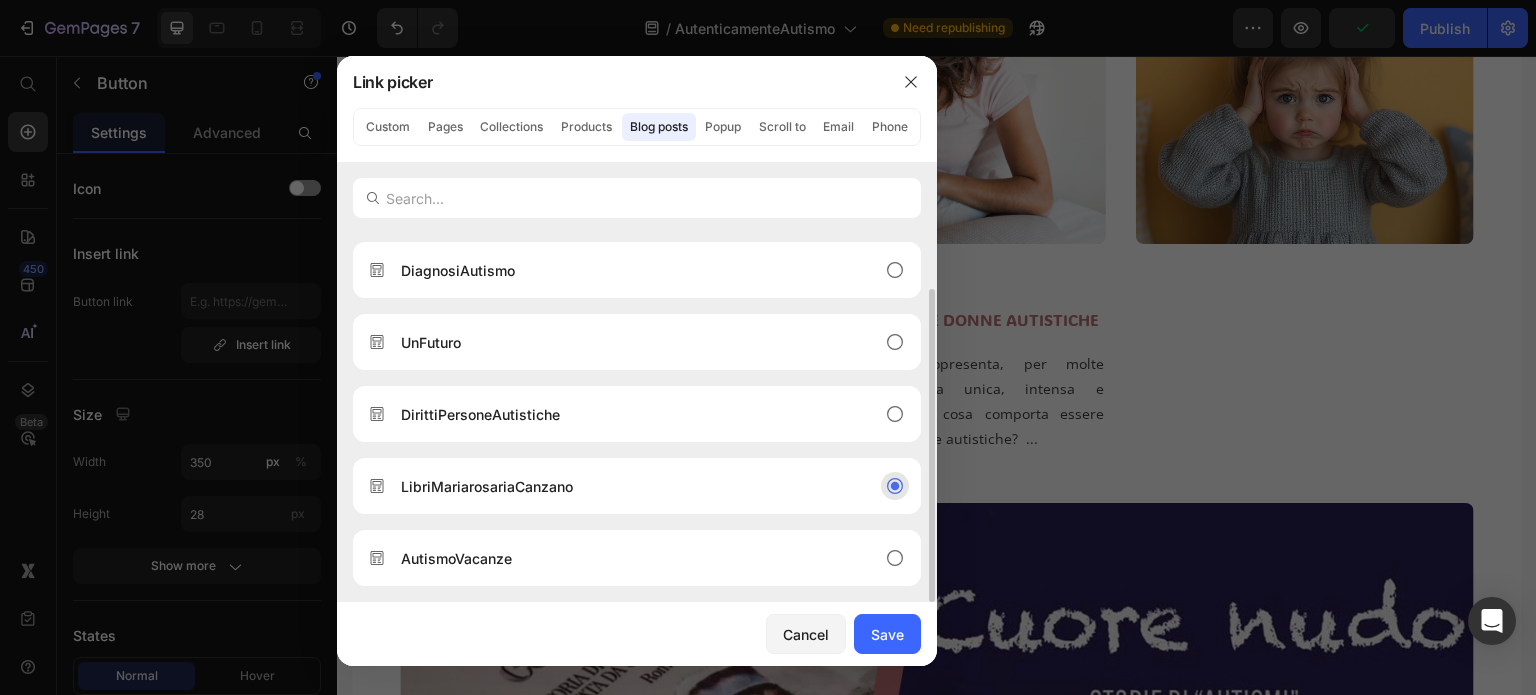 type on "/blogs/in-aut-1/librimariarosariacanzano" 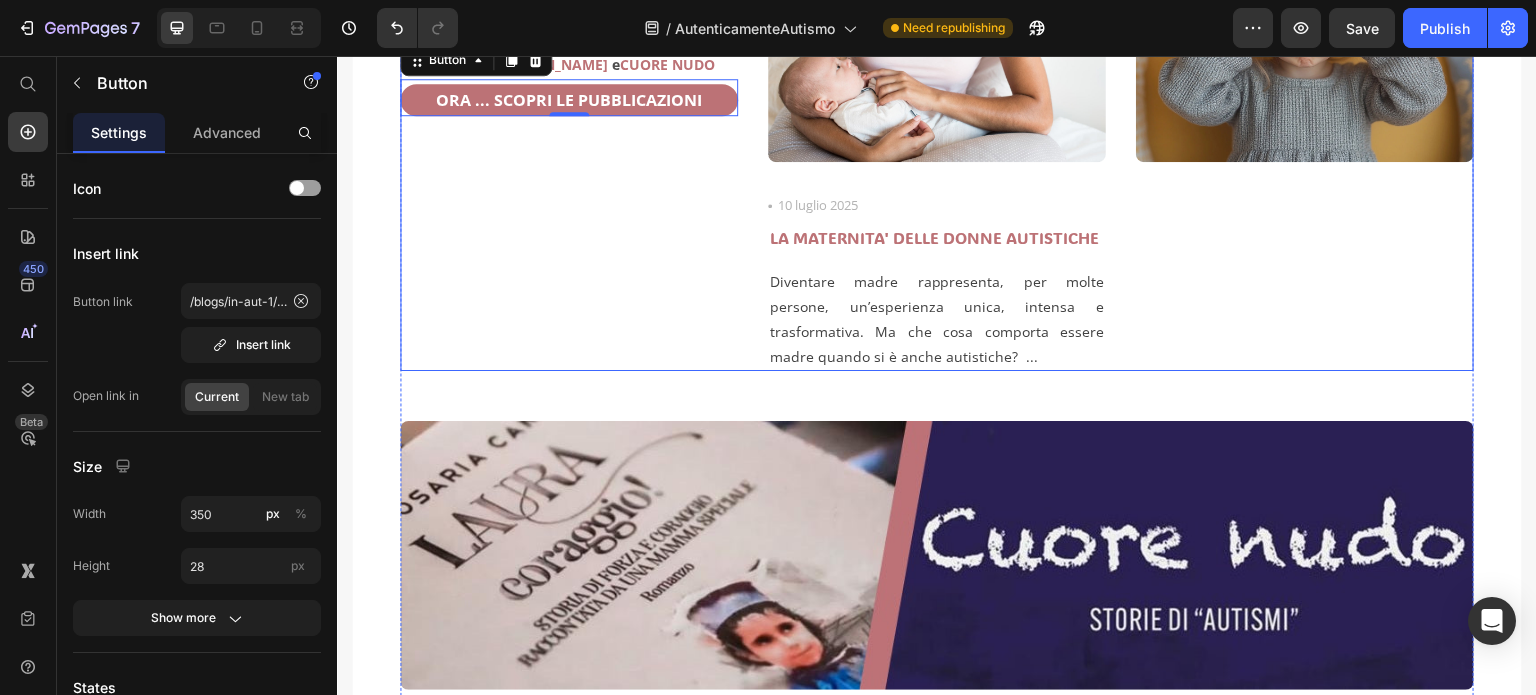 scroll, scrollTop: 1000, scrollLeft: 0, axis: vertical 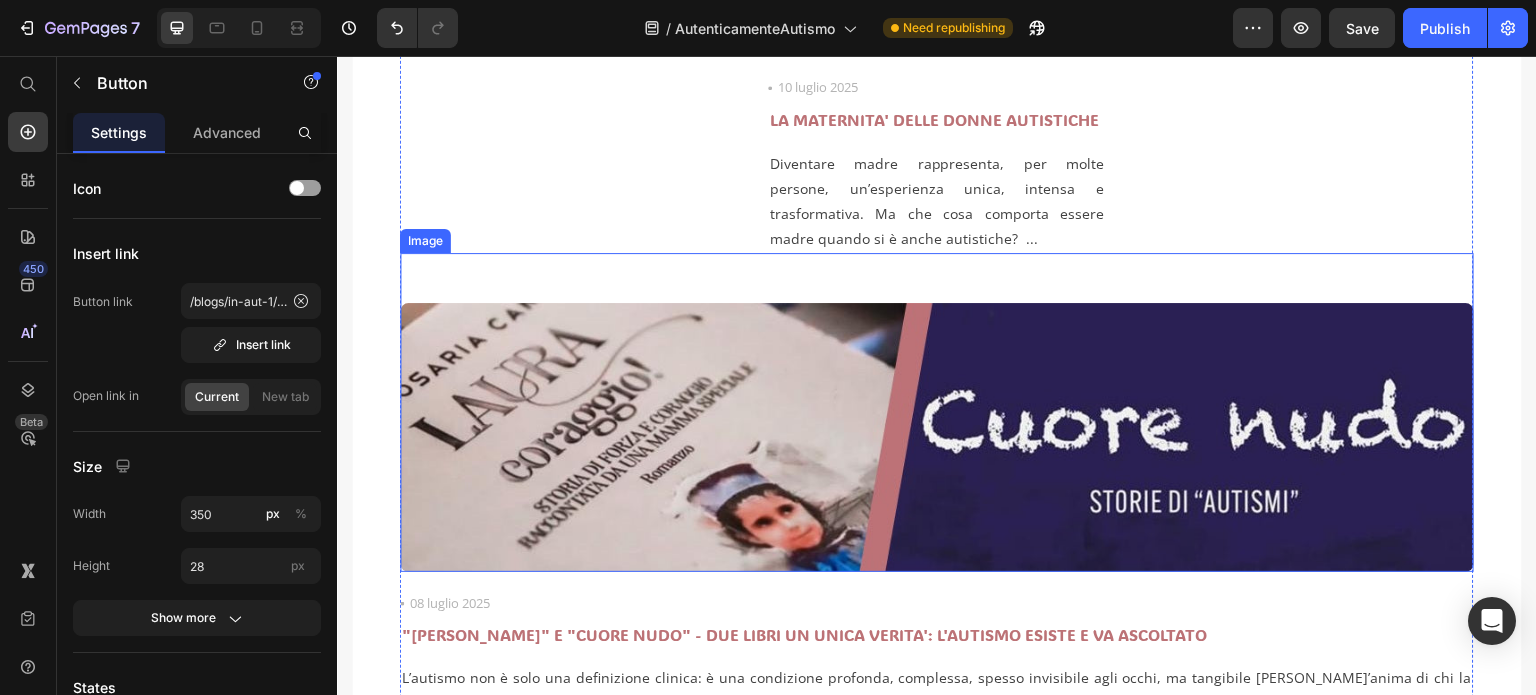 click at bounding box center (937, 412) 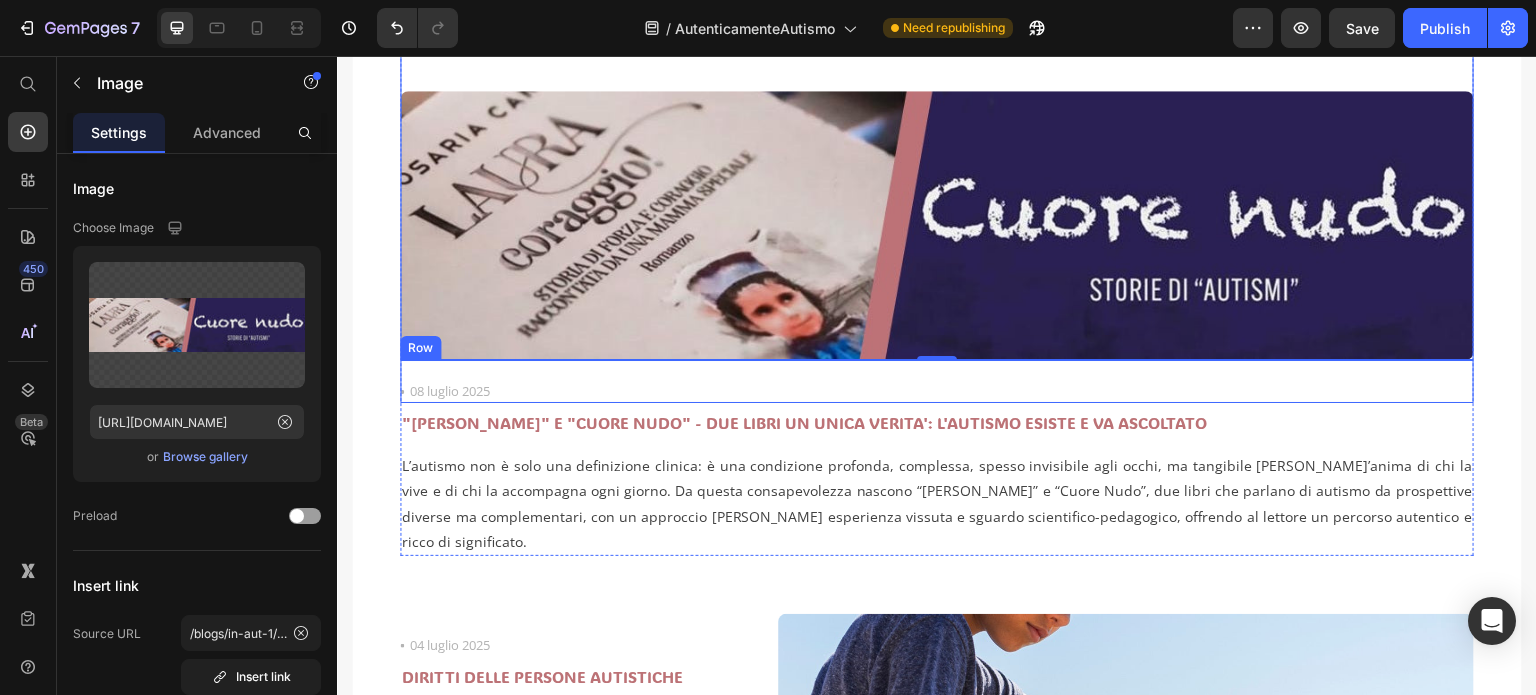 scroll, scrollTop: 1100, scrollLeft: 0, axis: vertical 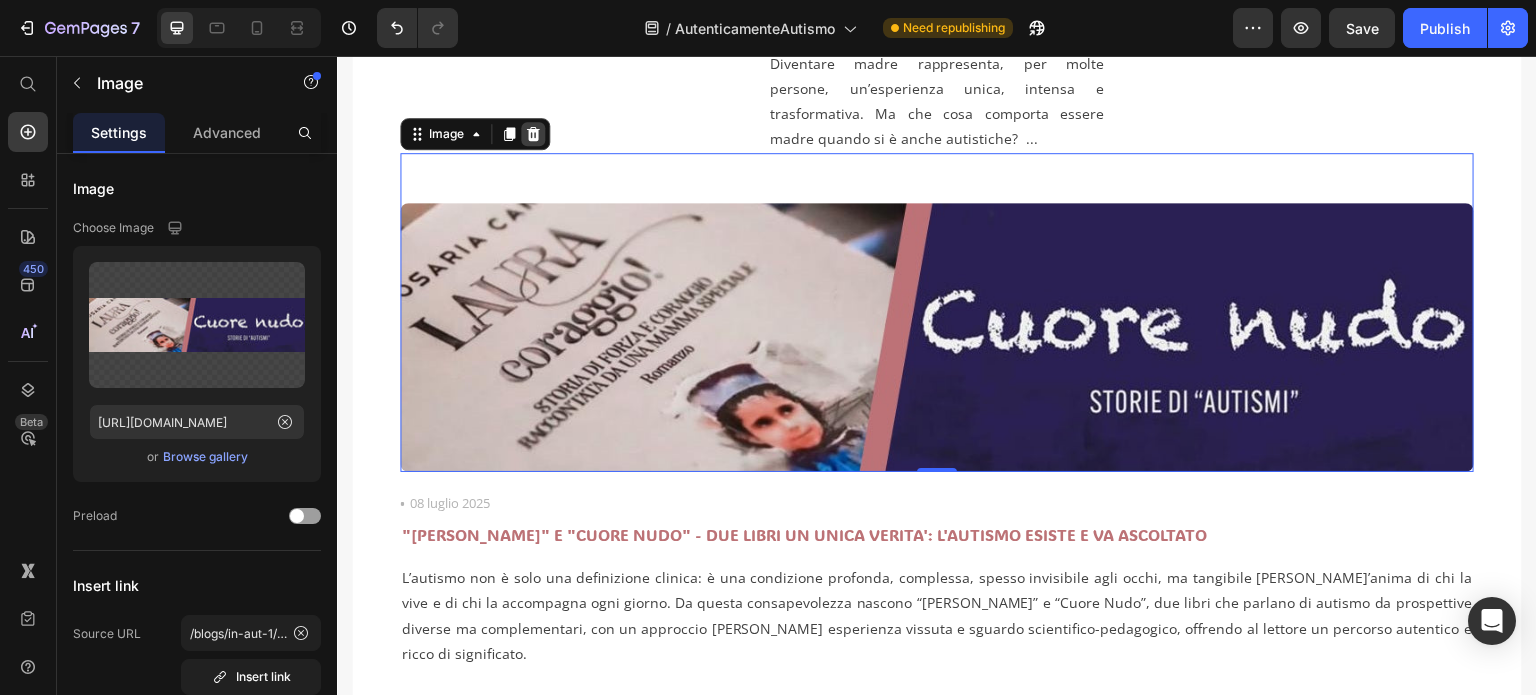click at bounding box center (533, 134) 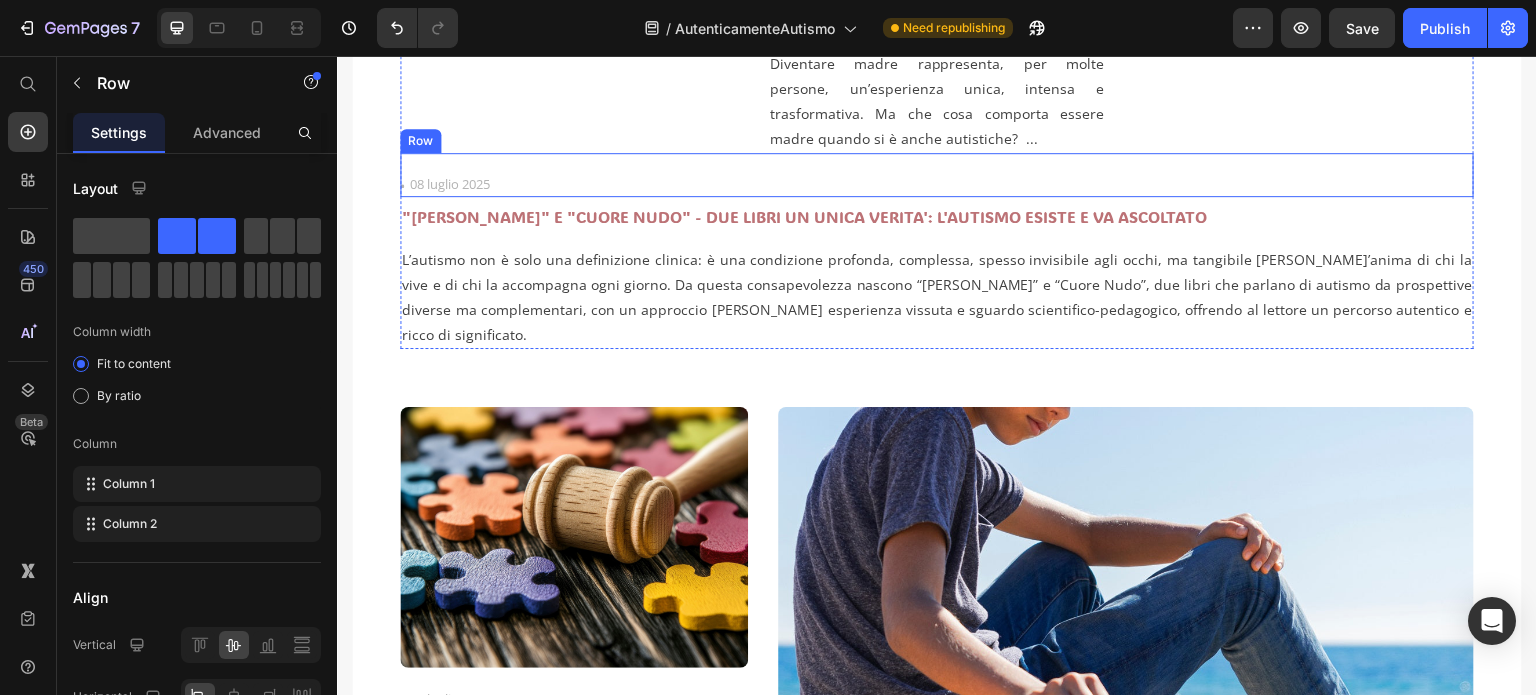 click on "Icon 08 luglio 2025 Text block Row" at bounding box center [937, 175] 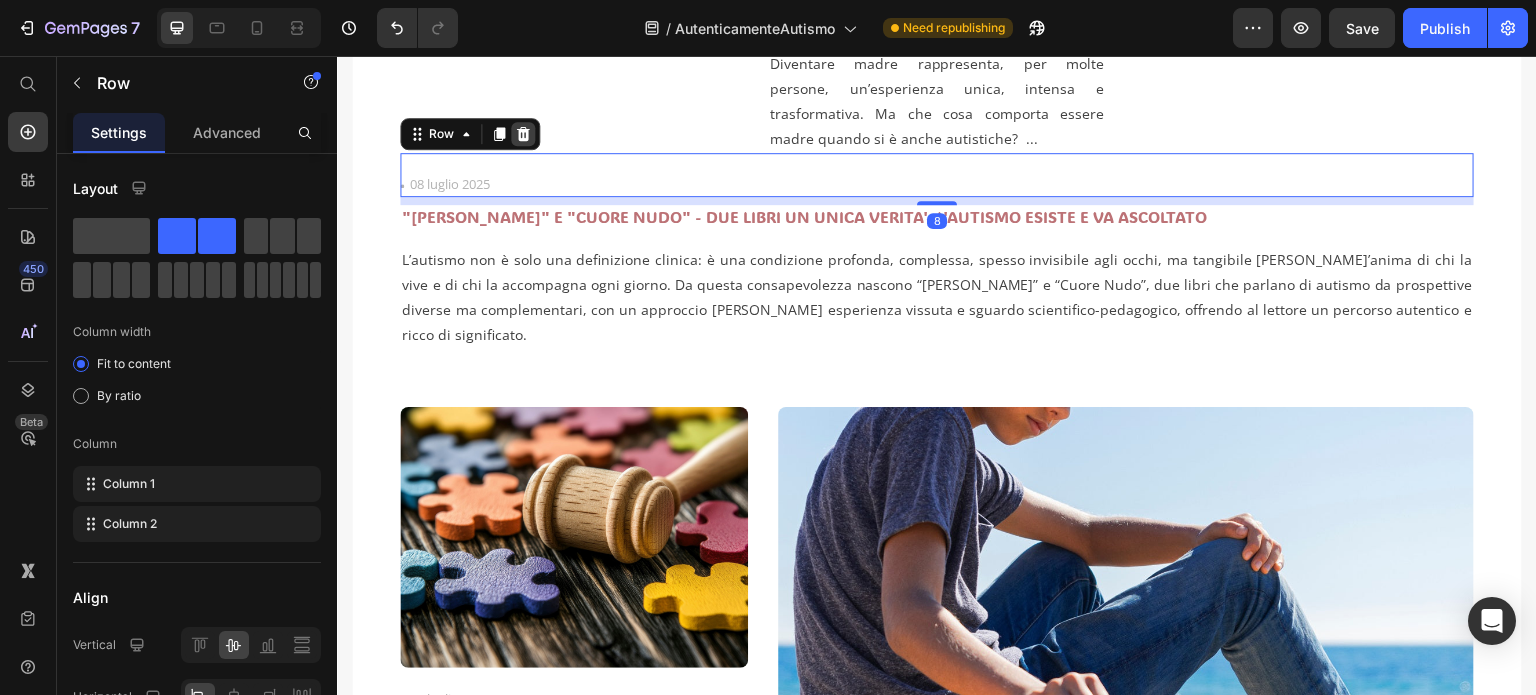 click 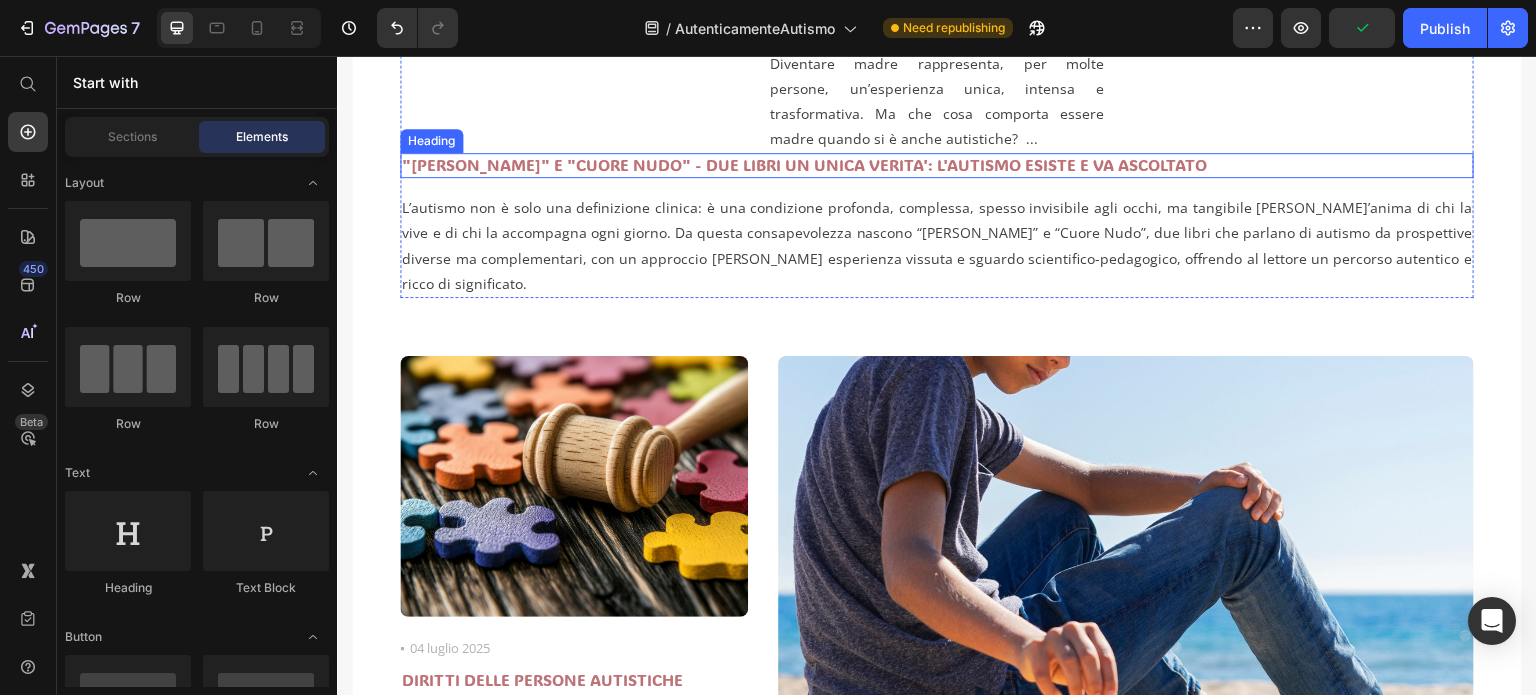 click on ""[PERSON_NAME]" E "CUORE NUDO" - DUE LIBRI UN UNICA VERITA': L'AUTISMO ESISTE E VA ASCOLTATO" at bounding box center [937, 165] 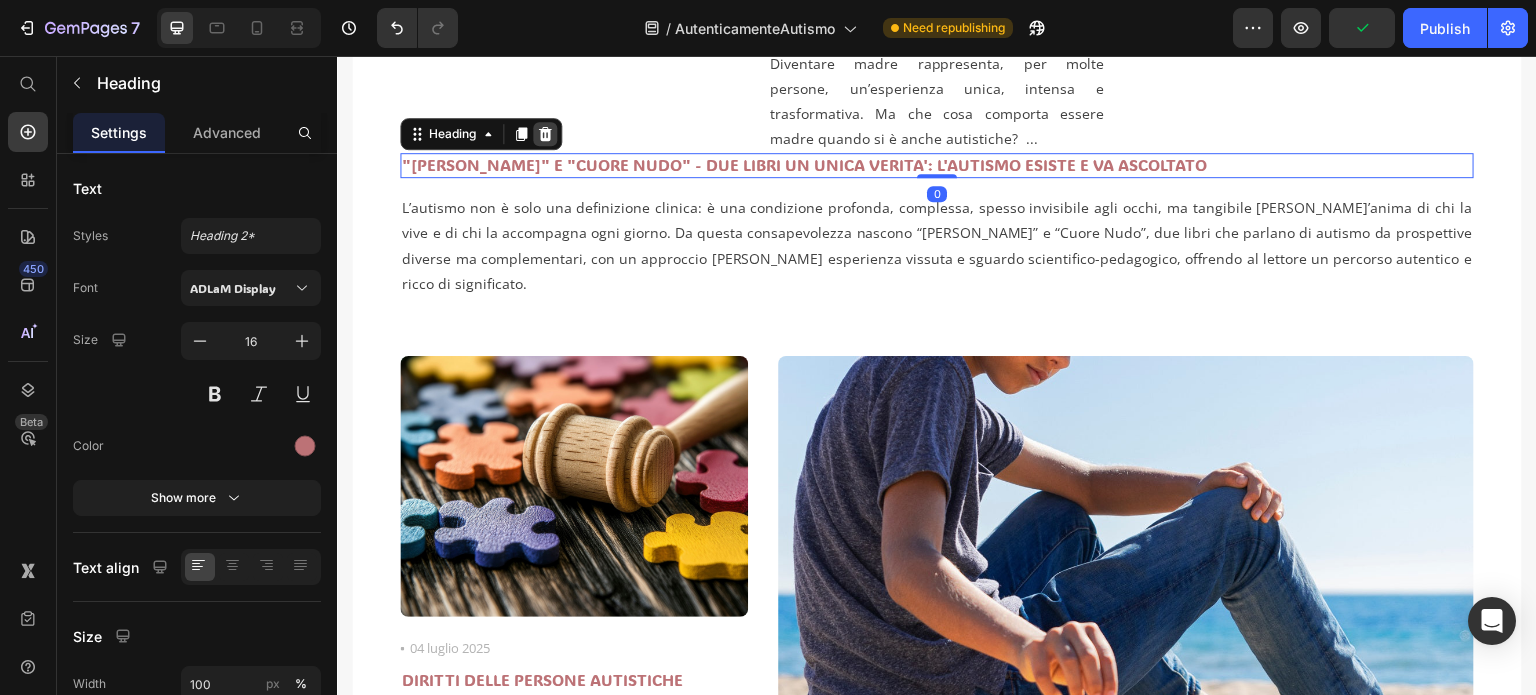 click 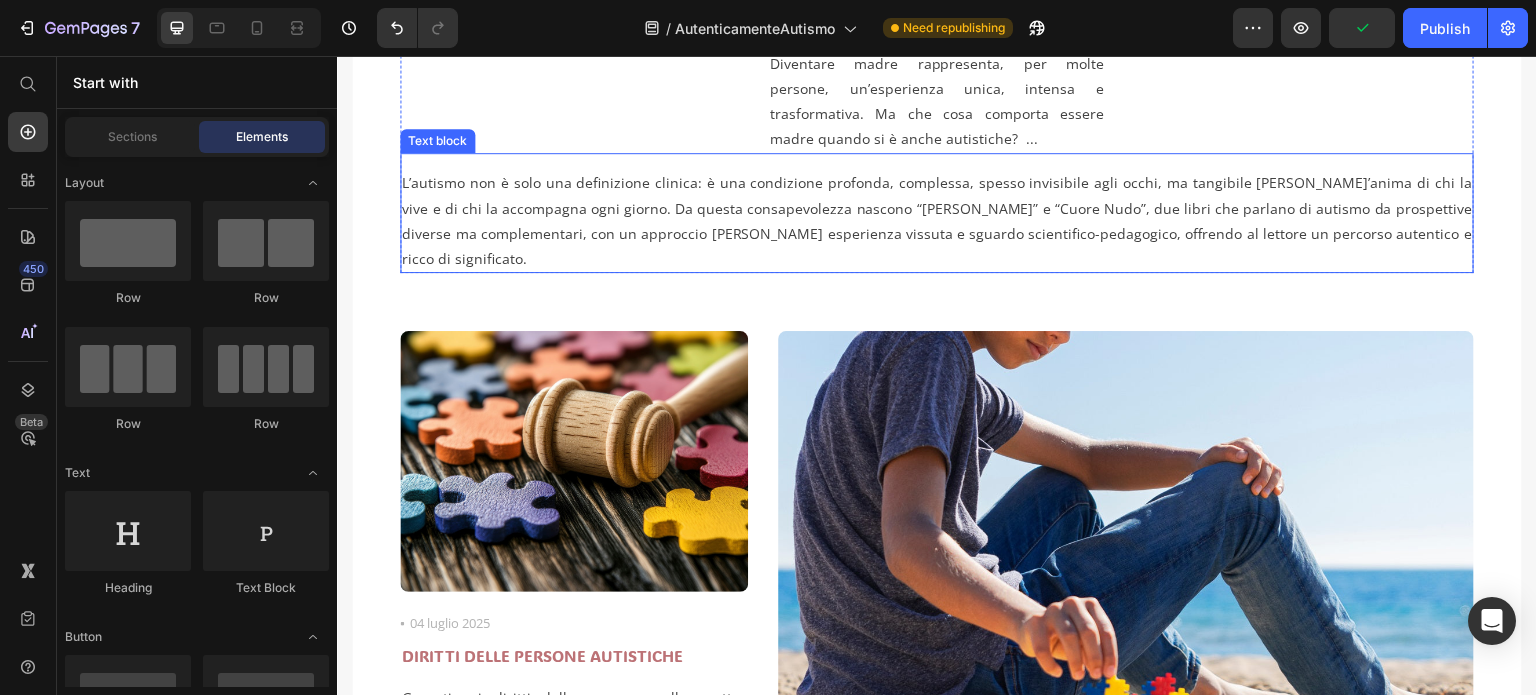 click on "L’autismo non è solo una definizione clinica: è una condizione profonda, complessa, spesso invisibile agli occhi, ma tangibile [PERSON_NAME]’anima di chi la vive e di chi la accompagna ogni giorno. Da questa consapevolezza nascono “[PERSON_NAME]” e “Cuore Nudo”, due libri che parlano di autismo da prospettive diverse ma complementari, con un approccio [PERSON_NAME] esperienza vissuta e sguardo scientifico-pedagogico, offrendo al lettore un percorso autentico e ricco di significato." at bounding box center (937, 220) 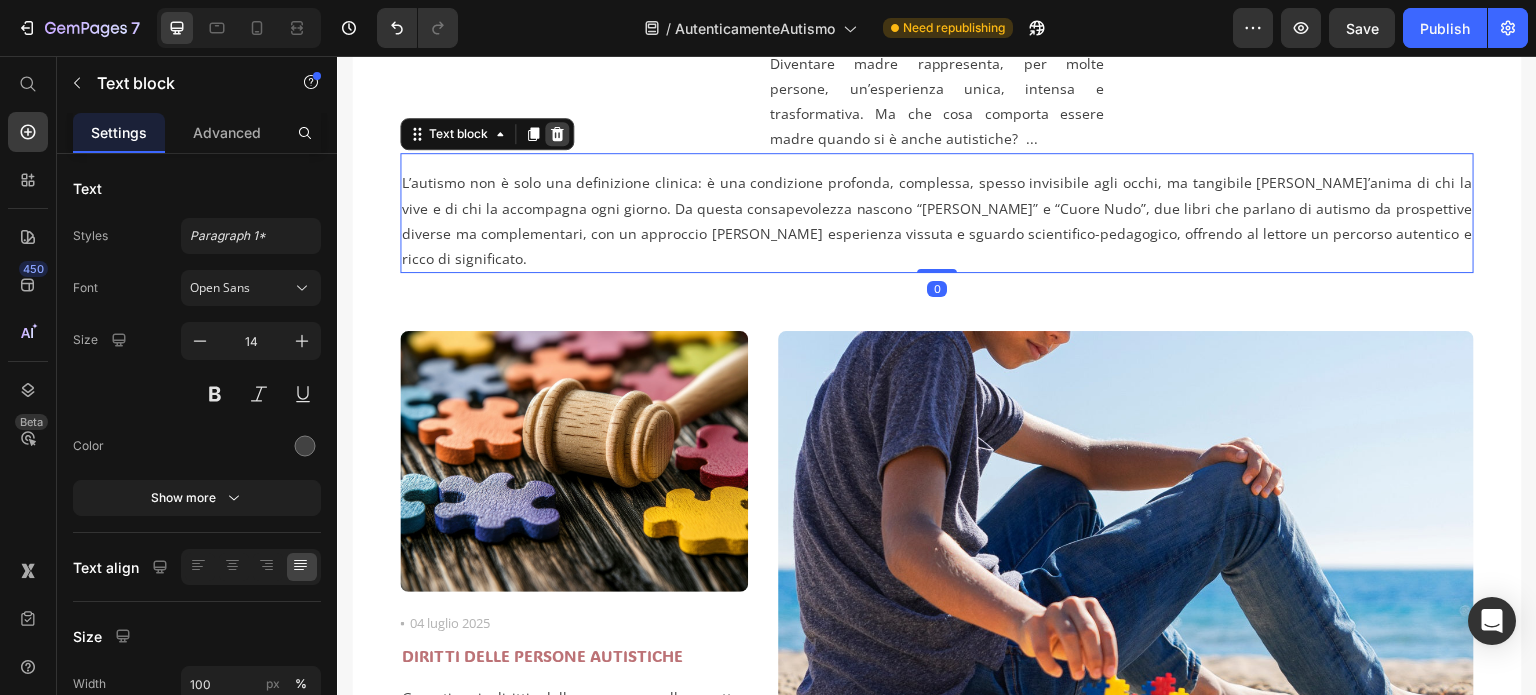 click 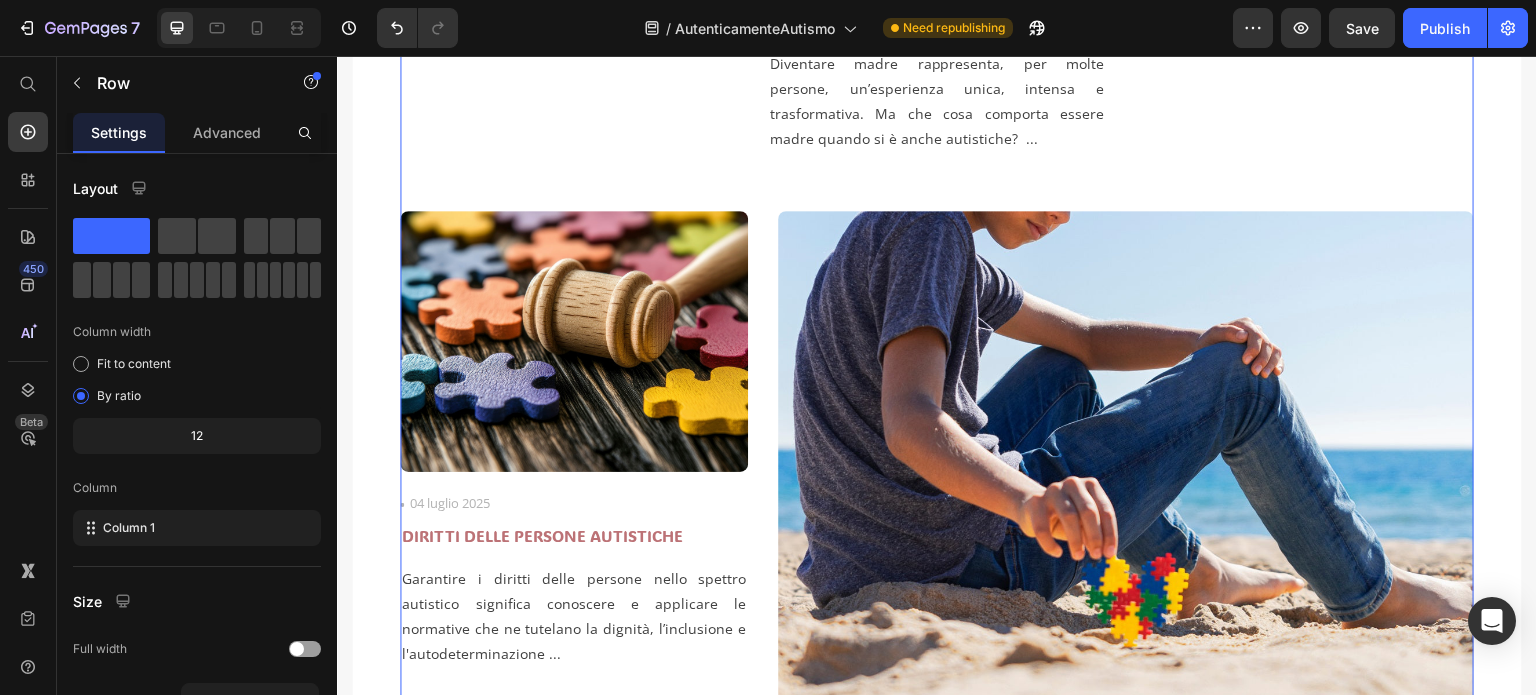 click on "Text Block Image Raccontare, informare, accogliere   "Autenticamente Autismo nasce [PERSON_NAME] profondo di raccontare l’autismo con occhi autentici e cuore aperto. Qui troverai testimonianze vere, esperienze quotidiane, riflessioni personali … ma anche approfondimenti scientifici, strumenti educativi, strategie inclusive e risorse per famiglie, educatori e professionisti. È un blog che intreccia emozione e competenza, vita e sapere, per costruire ponti tra chi vive l’autismo ogni giorno e chi vuole capirlo davvero. Perché ogni passo verso l’autenticità è un passo verso l’inclusione" Text Block Dott.ssa [PERSON_NAME] Text Block Row Row   Dott.ssa [PERSON_NAME] Text Block SCOPRI CHI E' Button Autrice di   [PERSON_NAME]   e  CUORE NUDO Text Block ORA ... SCOPRI LE PUBBLICAZIONI Button Image
Icon 10 luglio 2025 Text block Row LA MATERNITA' DELLE DONNE AUTISTICHE Heading Text block Image Row Row Image
Icon 04 luglio 2025 Text block Row Heading Image" at bounding box center [937, 105] 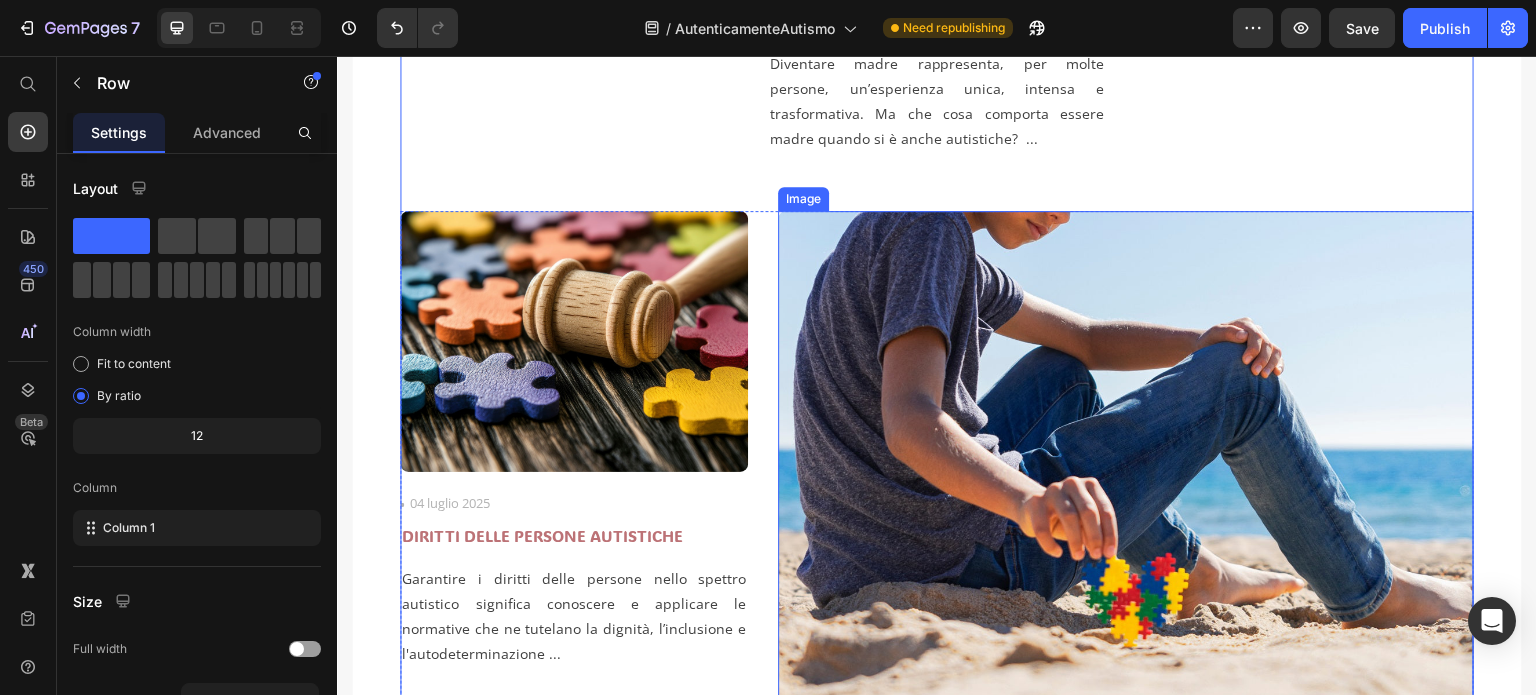 scroll, scrollTop: 800, scrollLeft: 0, axis: vertical 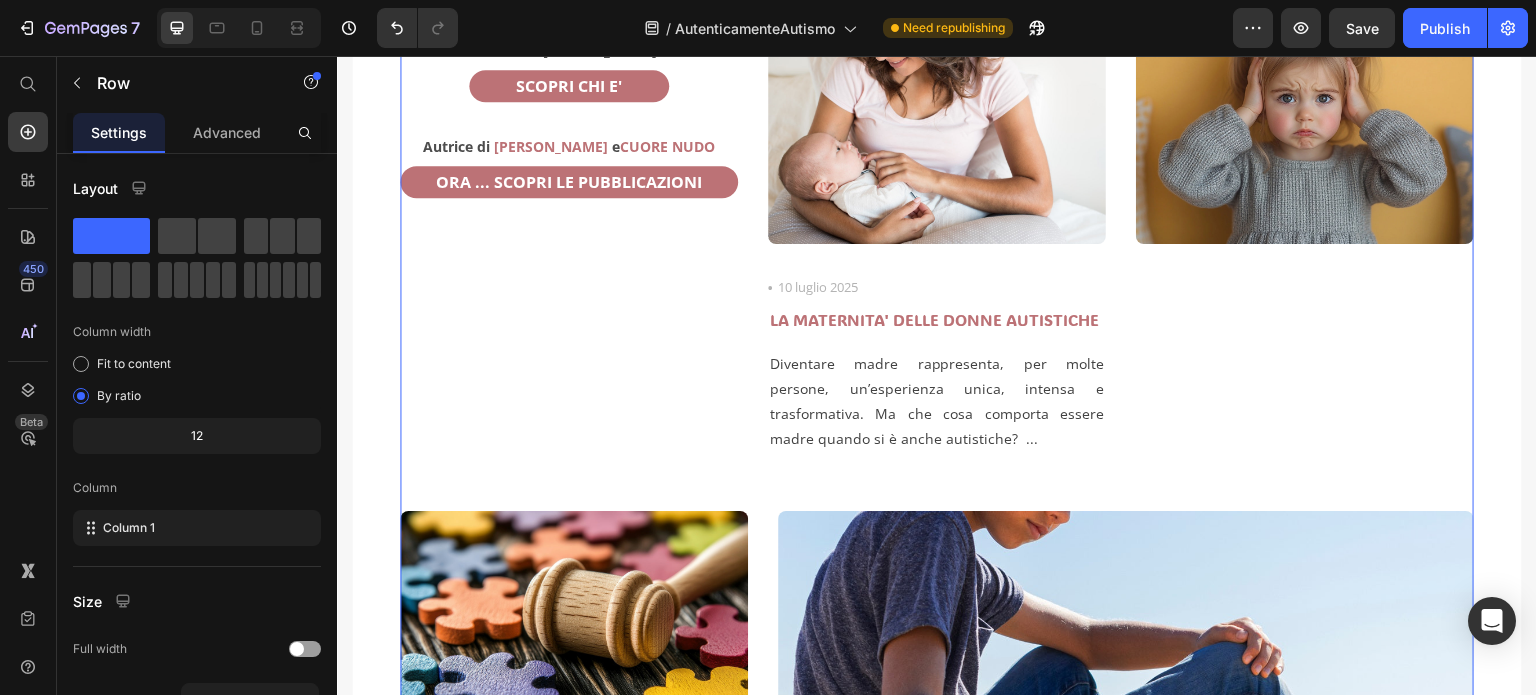 click on "Text Block Image Raccontare, informare, accogliere   "Autenticamente Autismo nasce [PERSON_NAME] profondo di raccontare l’autismo con occhi autentici e cuore aperto. Qui troverai testimonianze vere, esperienze quotidiane, riflessioni personali … ma anche approfondimenti scientifici, strumenti educativi, strategie inclusive e risorse per famiglie, educatori e professionisti. È un blog che intreccia emozione e competenza, vita e sapere, per costruire ponti tra chi vive l’autismo ogni giorno e chi vuole capirlo davvero. Perché ogni passo verso l’autenticità è un passo verso l’inclusione" Text Block Dott.ssa [PERSON_NAME] Text Block Row Row   Dott.ssa [PERSON_NAME] Text Block SCOPRI CHI E' Button Autrice di   [PERSON_NAME]   e  CUORE NUDO Text Block ORA ... SCOPRI LE PUBBLICAZIONI Button Image
Icon 10 luglio 2025 Text block Row LA MATERNITA' DELLE DONNE AUTISTICHE Heading Text block Image Row Row Image
Icon 04 luglio 2025 Text block Row Heading Image" at bounding box center (937, 405) 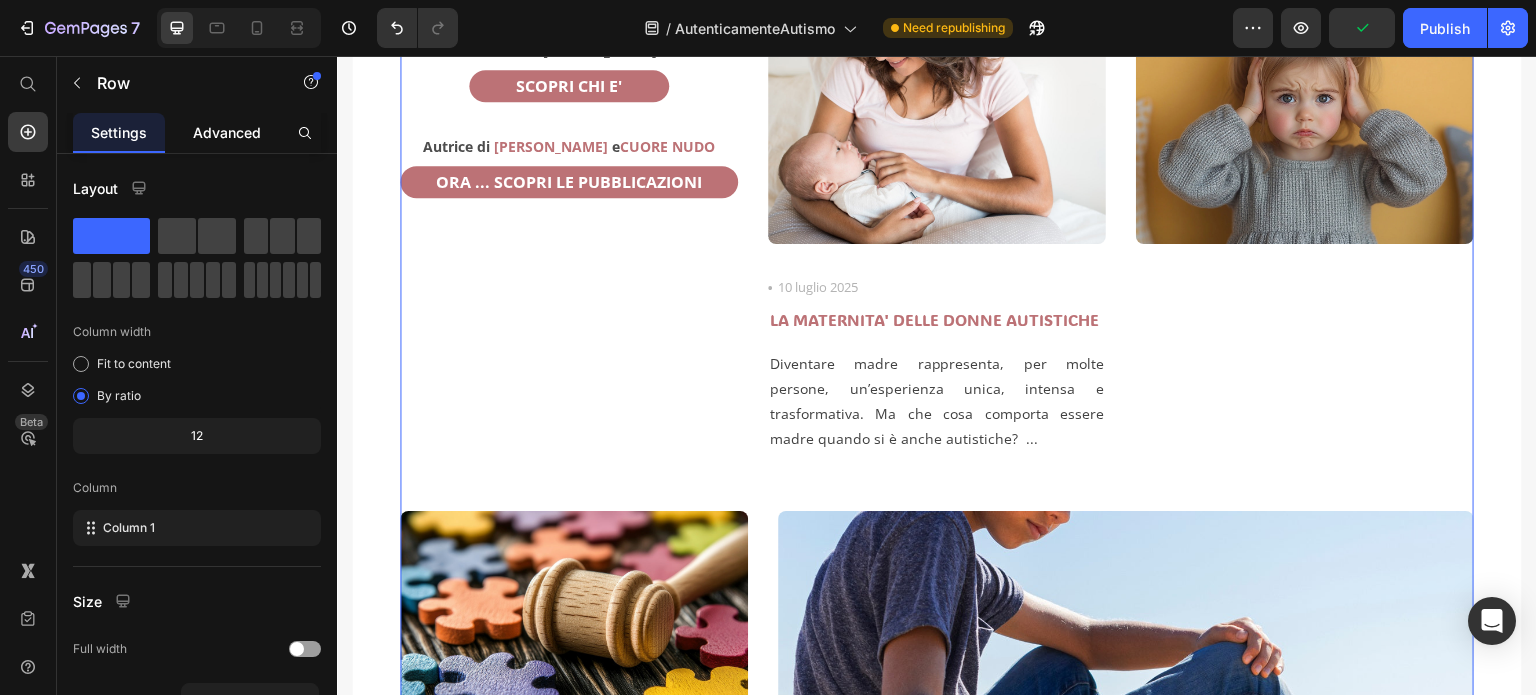 click on "Advanced" at bounding box center (227, 132) 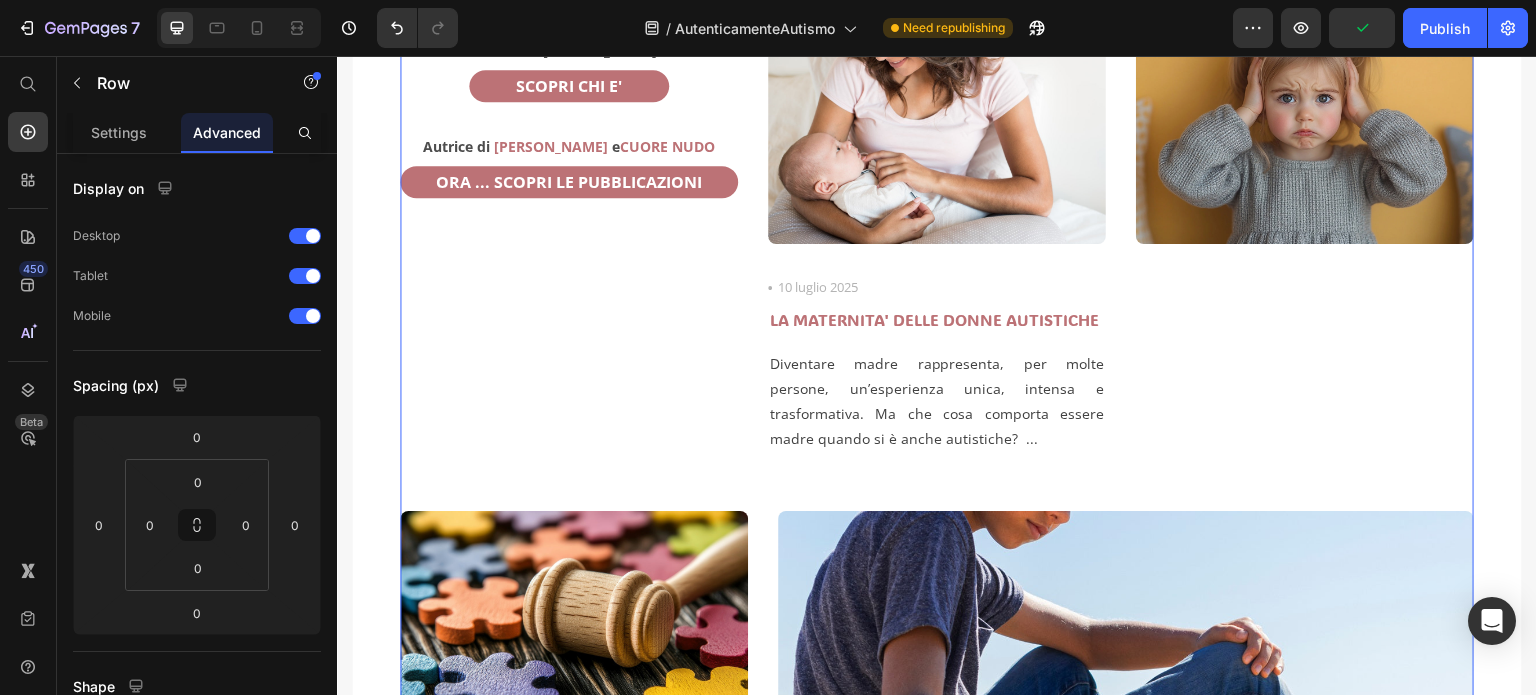 click on "Text Block Image Raccontare, informare, accogliere   "Autenticamente Autismo nasce [PERSON_NAME] profondo di raccontare l’autismo con occhi autentici e cuore aperto. Qui troverai testimonianze vere, esperienze quotidiane, riflessioni personali … ma anche approfondimenti scientifici, strumenti educativi, strategie inclusive e risorse per famiglie, educatori e professionisti. È un blog che intreccia emozione e competenza, vita e sapere, per costruire ponti tra chi vive l’autismo ogni giorno e chi vuole capirlo davvero. Perché ogni passo verso l’autenticità è un passo verso l’inclusione" Text Block Dott.ssa [PERSON_NAME] Text Block Row Row   Dott.ssa [PERSON_NAME] Text Block SCOPRI CHI E' Button Autrice di   [PERSON_NAME]   e  CUORE NUDO Text Block ORA ... SCOPRI LE PUBBLICAZIONI Button Image
Icon 10 luglio 2025 Text block Row LA MATERNITA' DELLE DONNE AUTISTICHE Heading Text block Image Row Row Image
Icon 04 luglio 2025 Text block Row Heading Image" at bounding box center (937, 405) 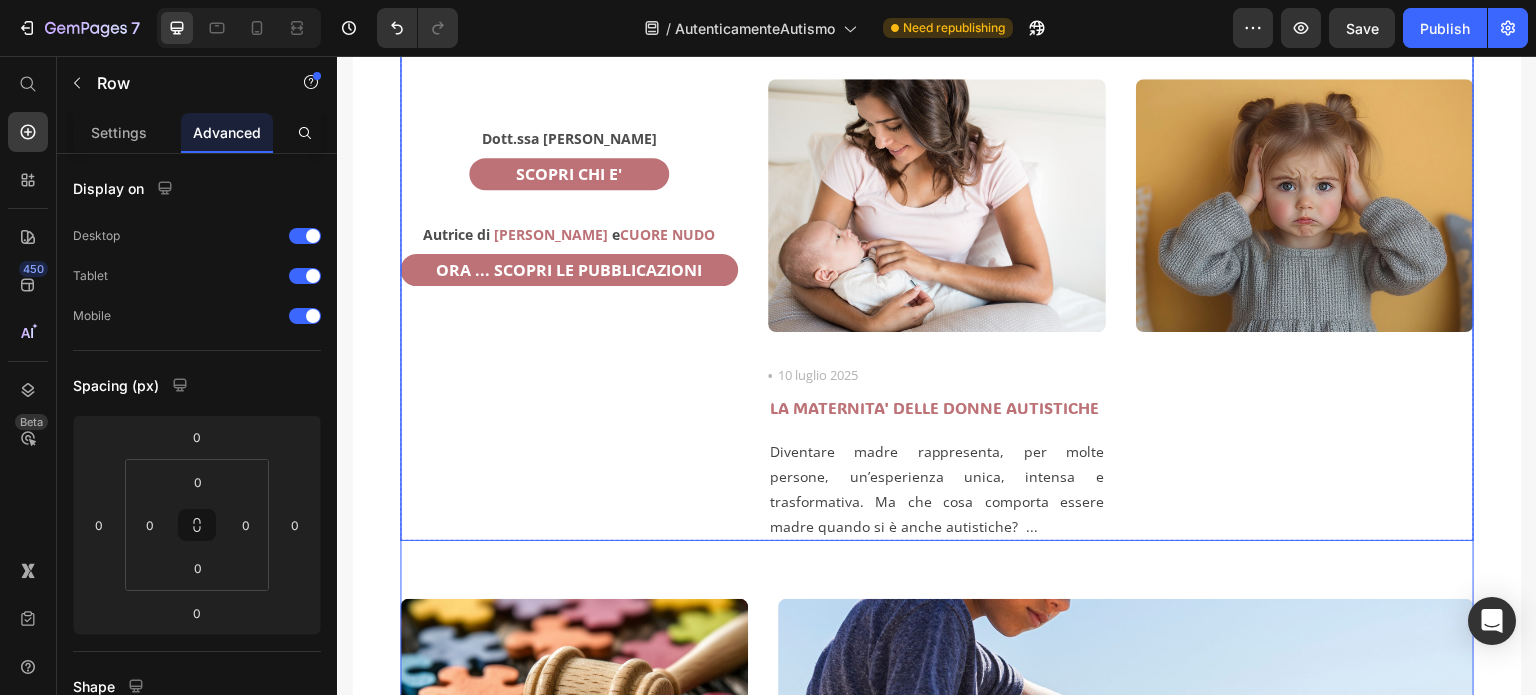 scroll, scrollTop: 600, scrollLeft: 0, axis: vertical 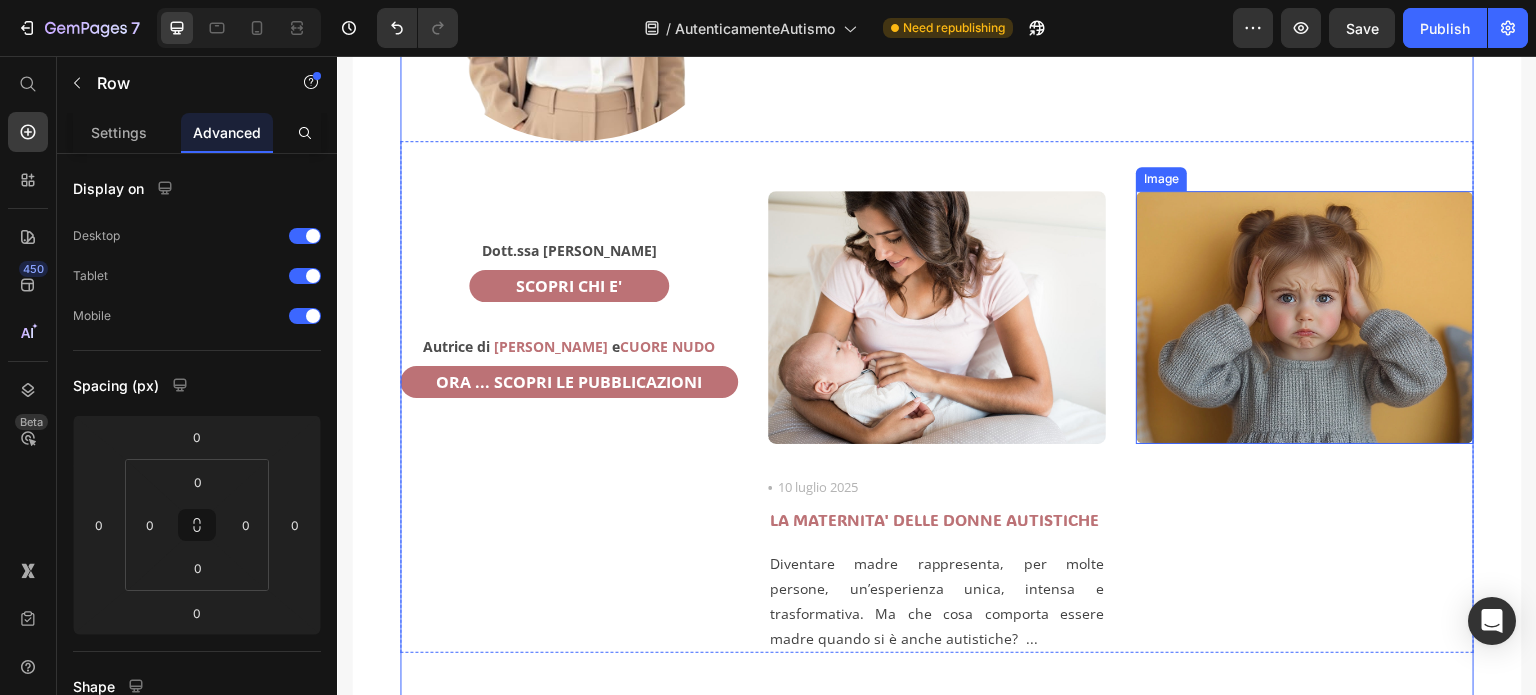 click at bounding box center [1305, 318] 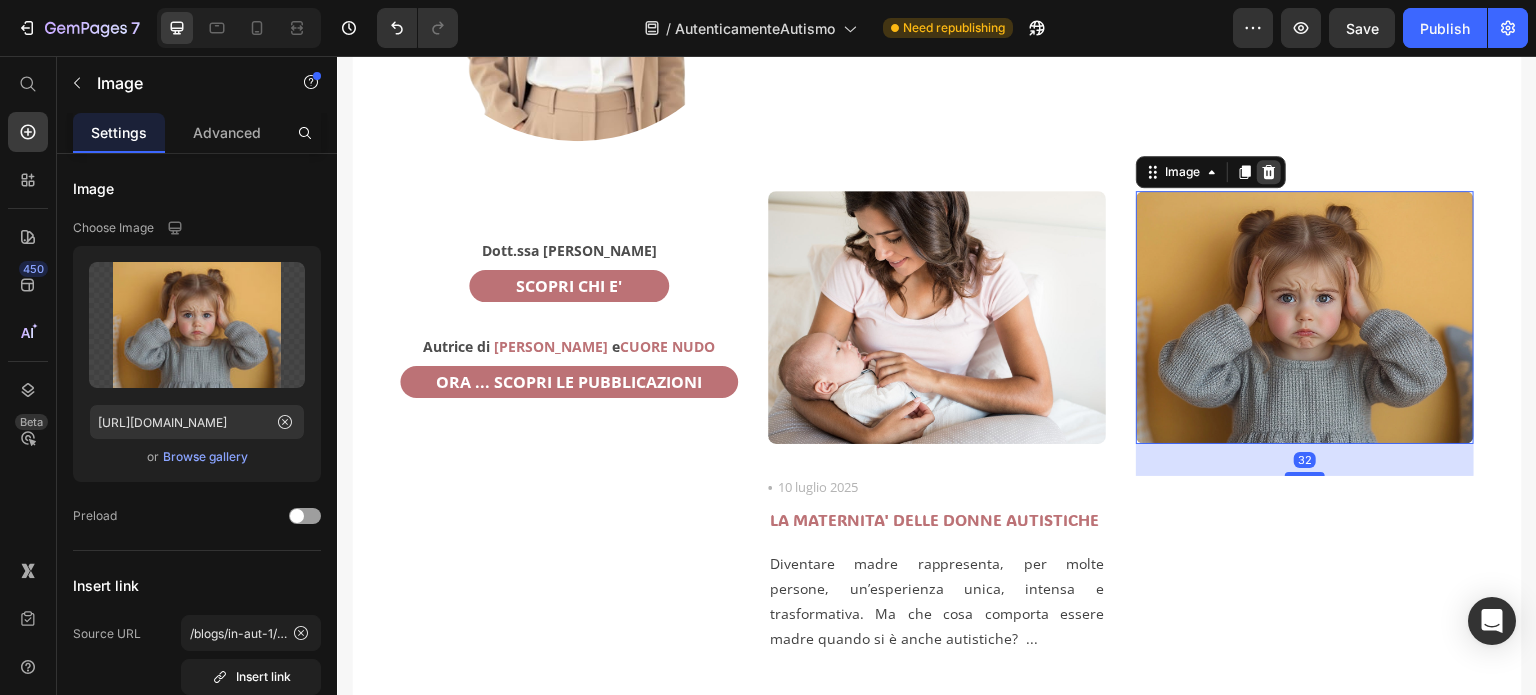 click 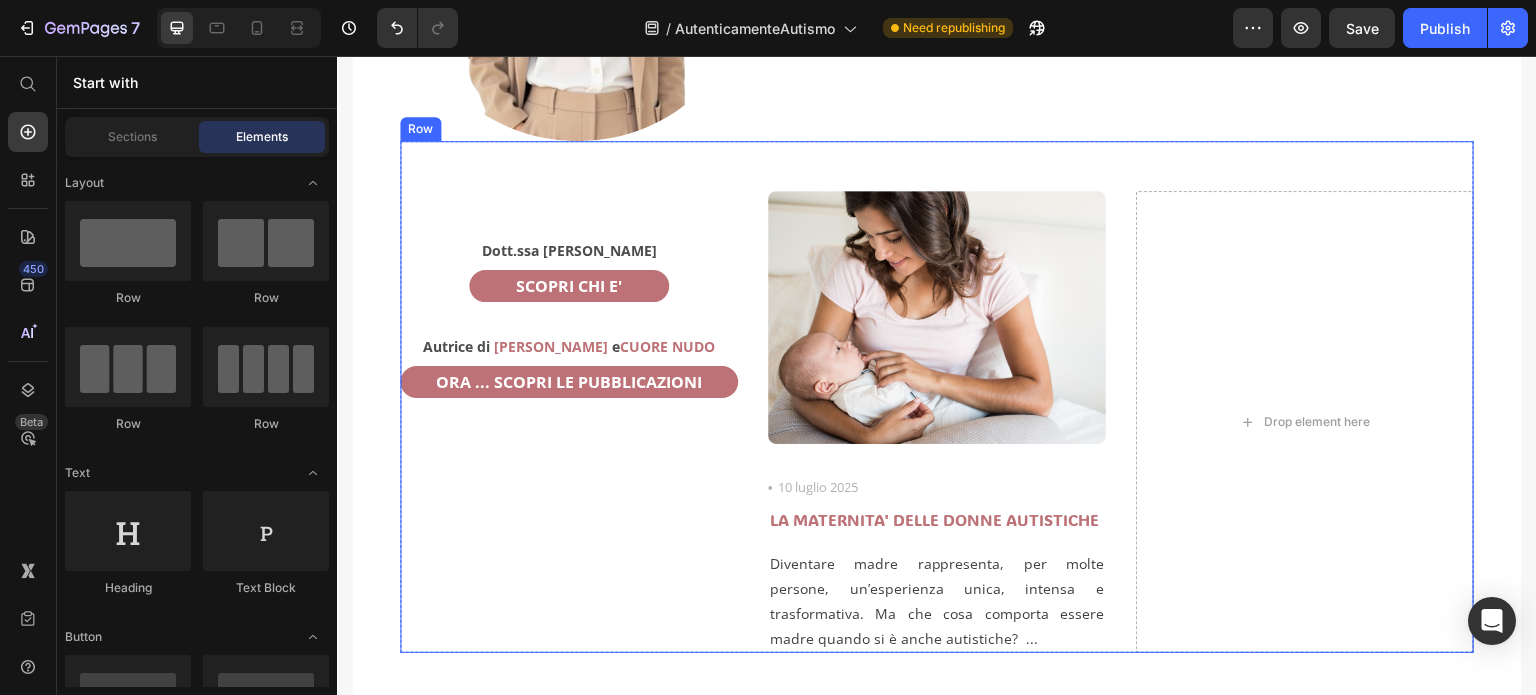 click on "Dott.ssa [PERSON_NAME] Text Block SCOPRI CHI E' Button Autrice di   [PERSON_NAME]   e  CUORE NUDO Text Block ORA ... SCOPRI LE PUBBLICAZIONI Button Image
Icon 10 luglio 2025 Text block Row LA MATERNITA' DELLE DONNE AUTISTICHE Heading Diventare madre rappresenta, per molte persone, un’esperienza unica, intensa e trasformativa. Ma che cosa comporta essere madre quando si è anche autistiche?  ... Text block
Drop element here Row" at bounding box center [937, 397] 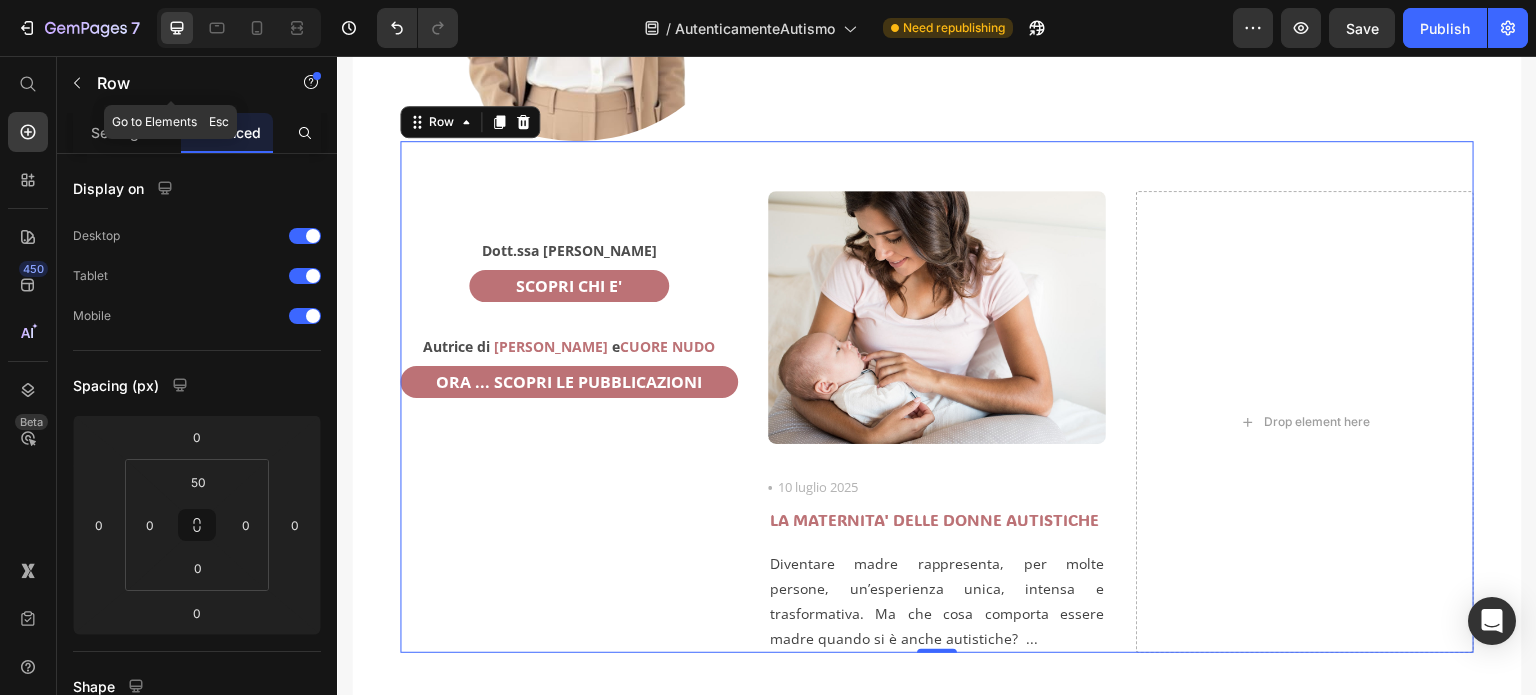 click 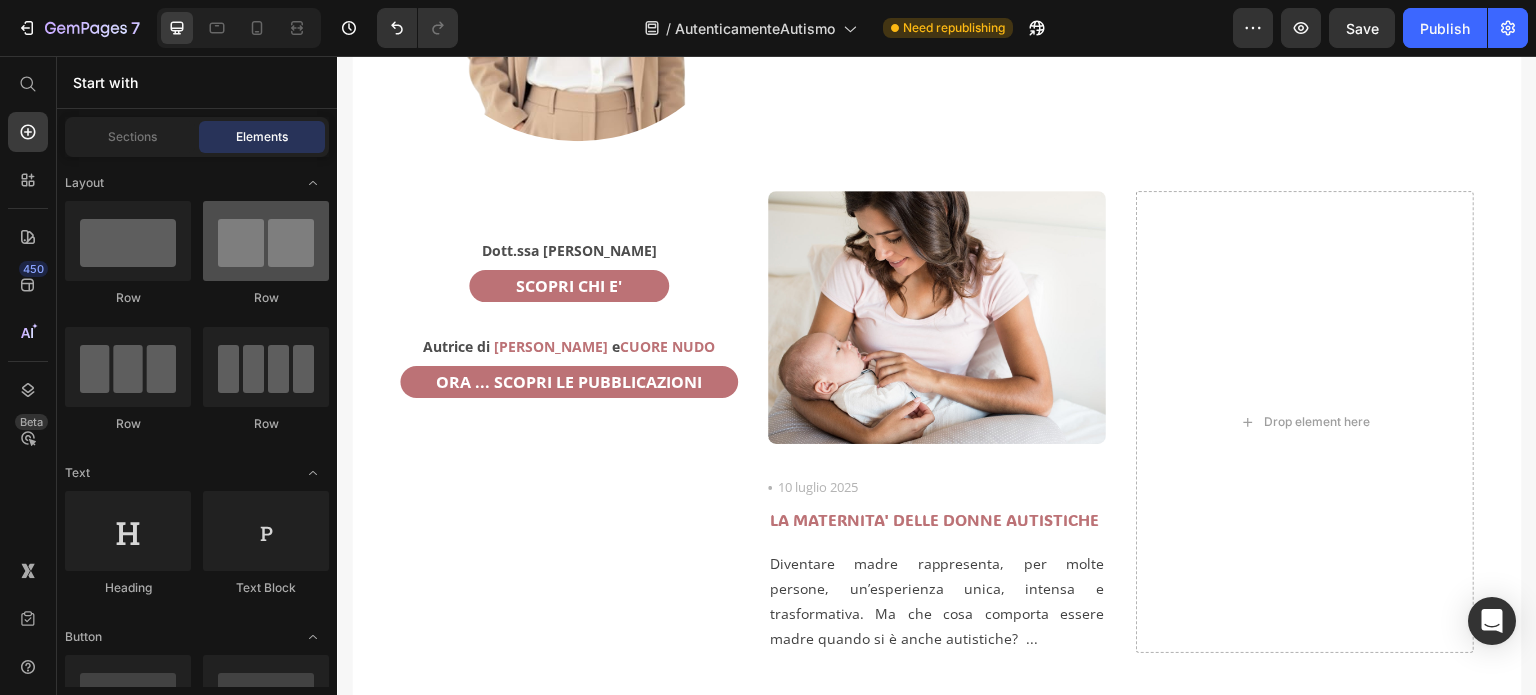 click at bounding box center (266, 241) 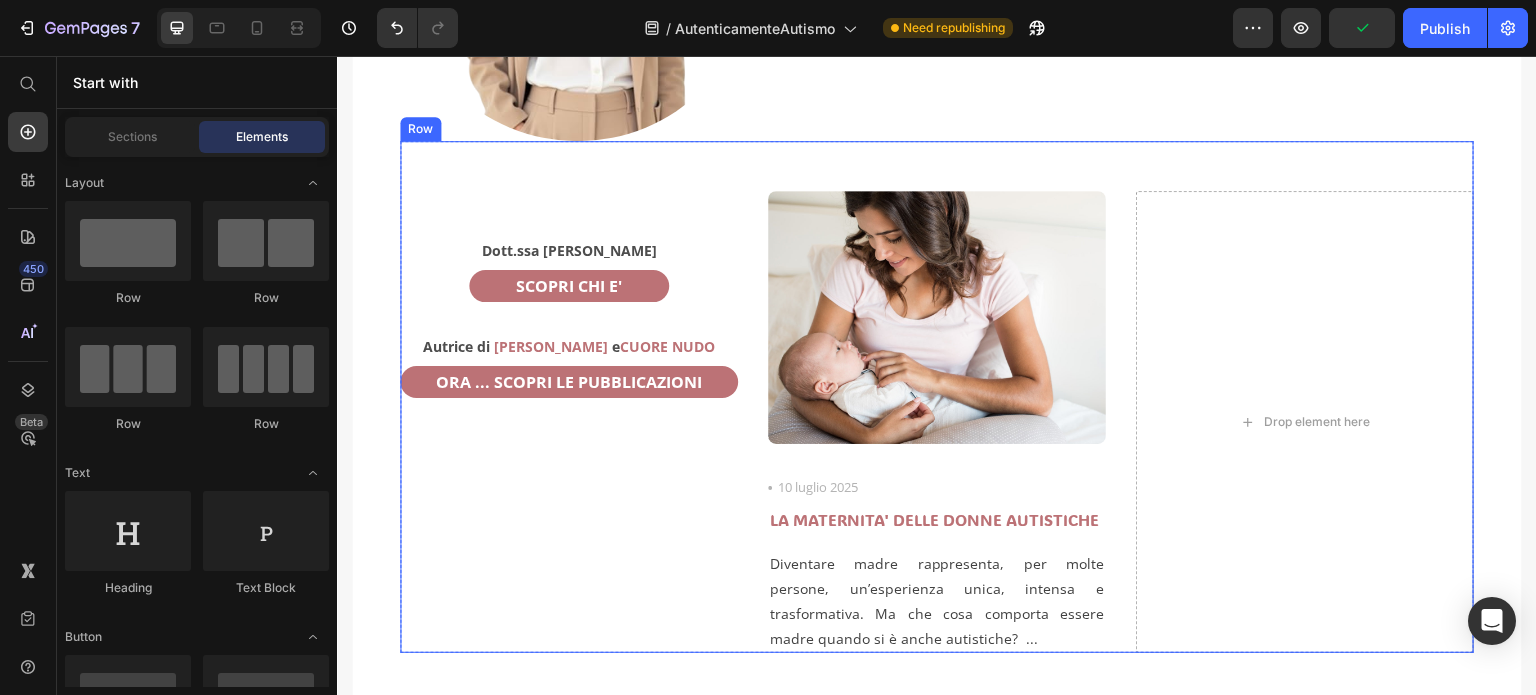 click on "Dott.ssa [PERSON_NAME] Text Block SCOPRI CHI E' Button Autrice di   [PERSON_NAME]   e  CUORE NUDO Text Block ORA ... SCOPRI LE PUBBLICAZIONI Button" at bounding box center (569, 422) 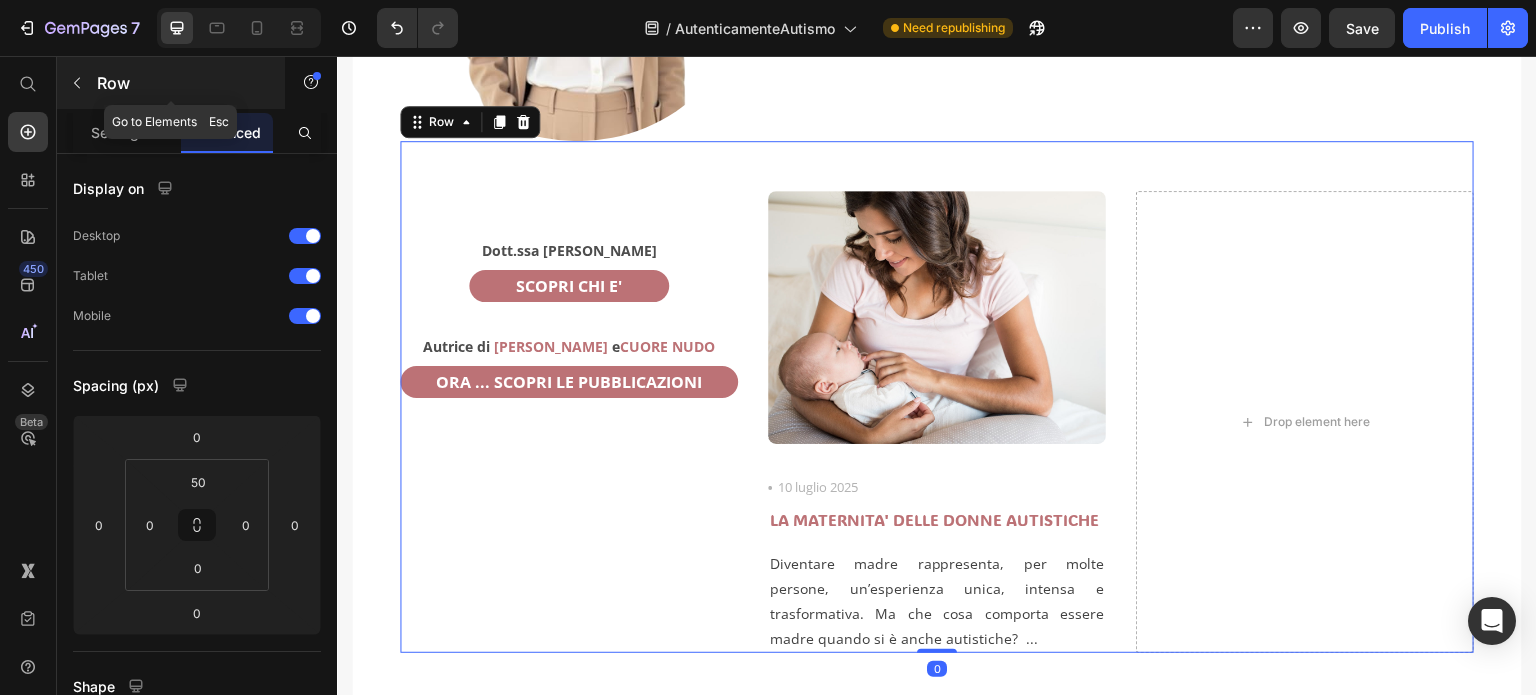 click at bounding box center [77, 83] 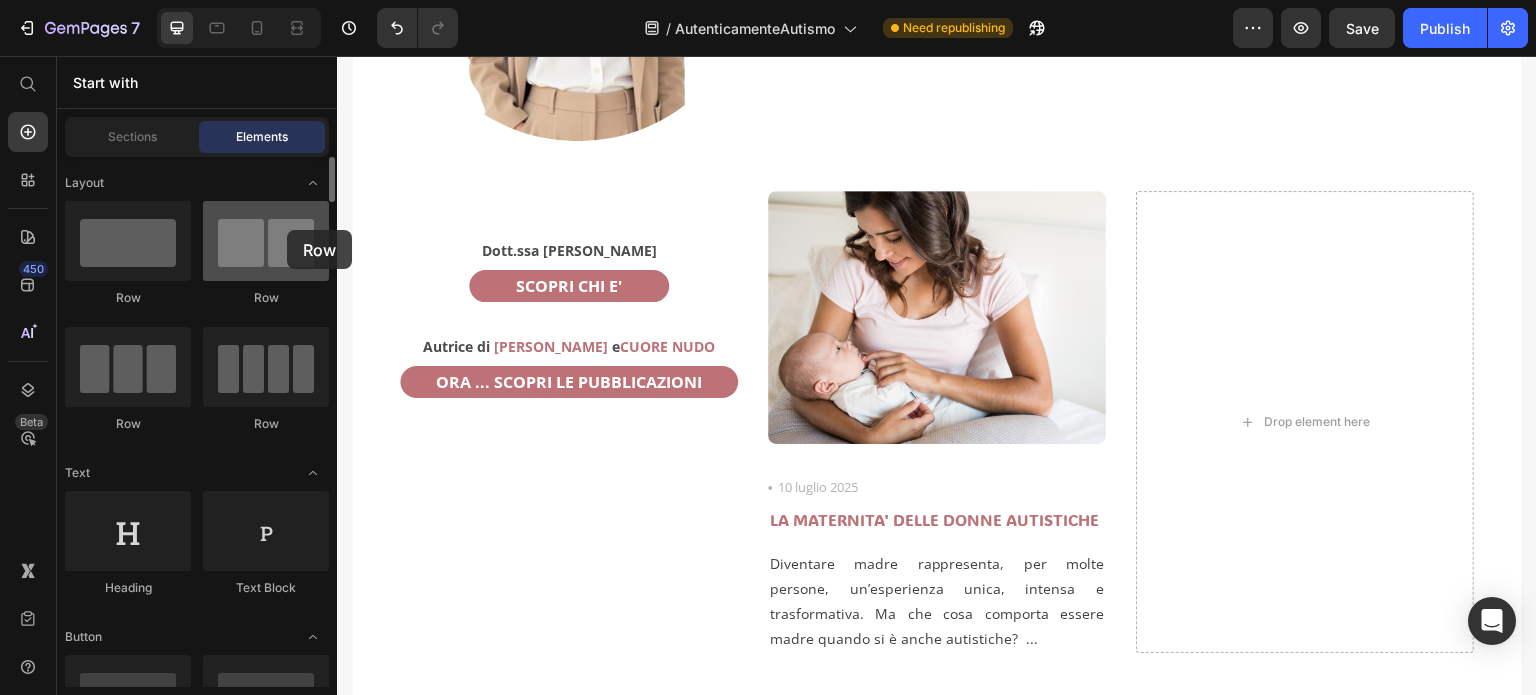 click at bounding box center [266, 241] 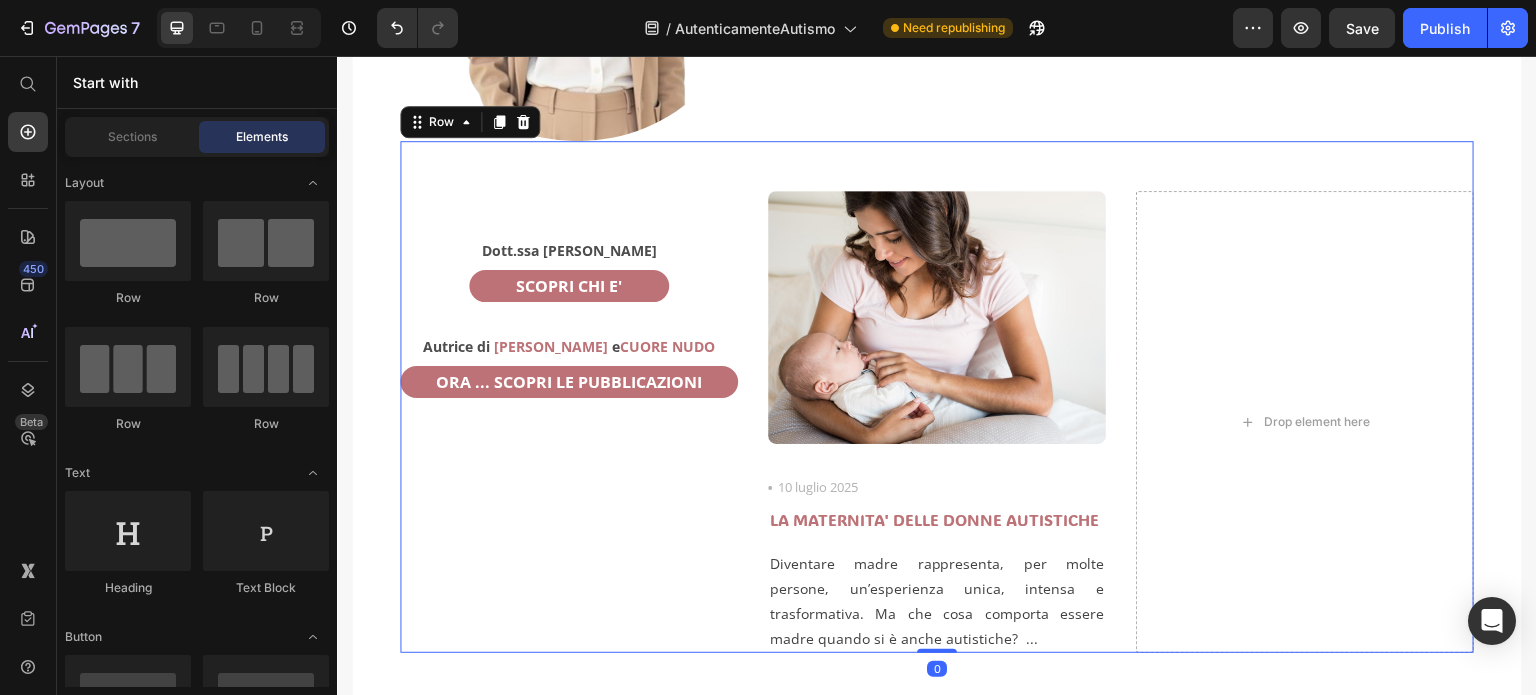 click on "Dott.ssa [PERSON_NAME] Text Block SCOPRI CHI E' Button Autrice di   [PERSON_NAME]   e  CUORE NUDO Text Block ORA ... SCOPRI LE PUBBLICAZIONI Button" at bounding box center [569, 422] 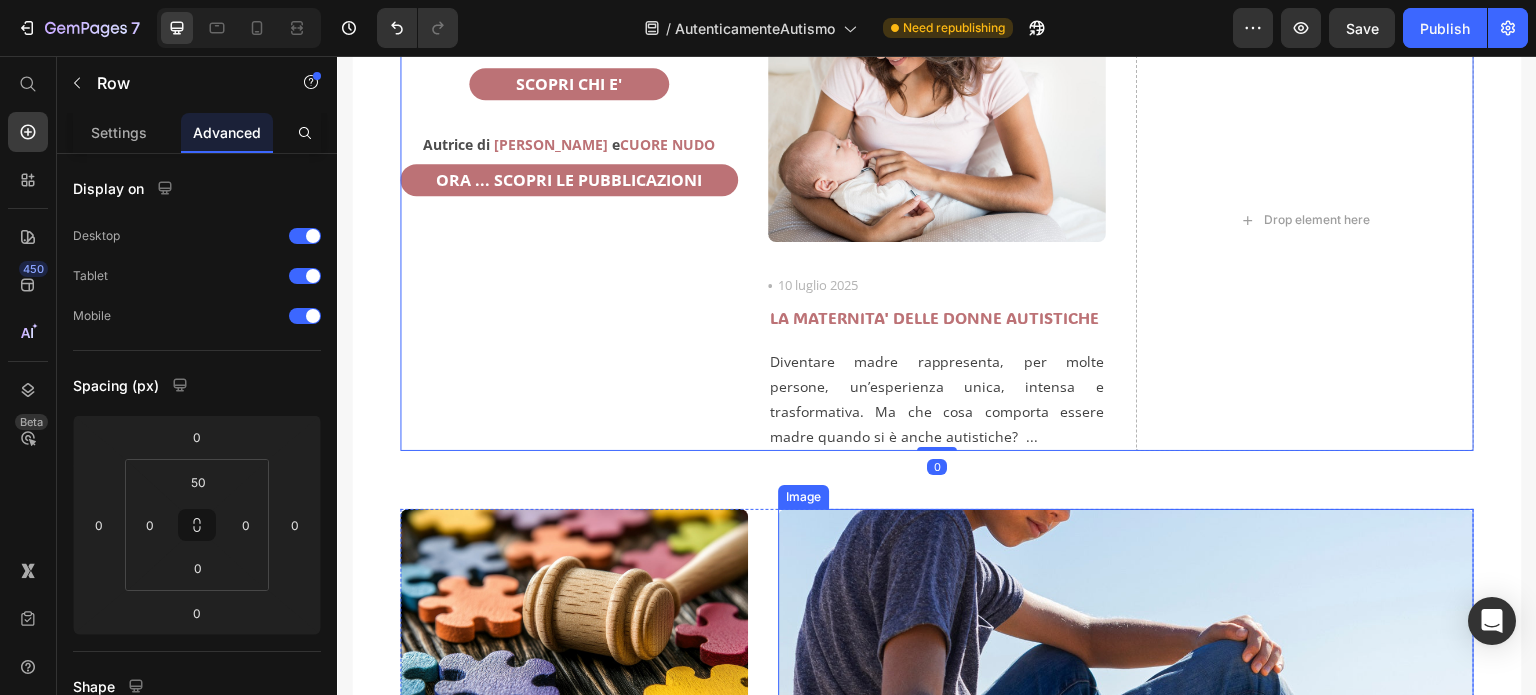 scroll, scrollTop: 800, scrollLeft: 0, axis: vertical 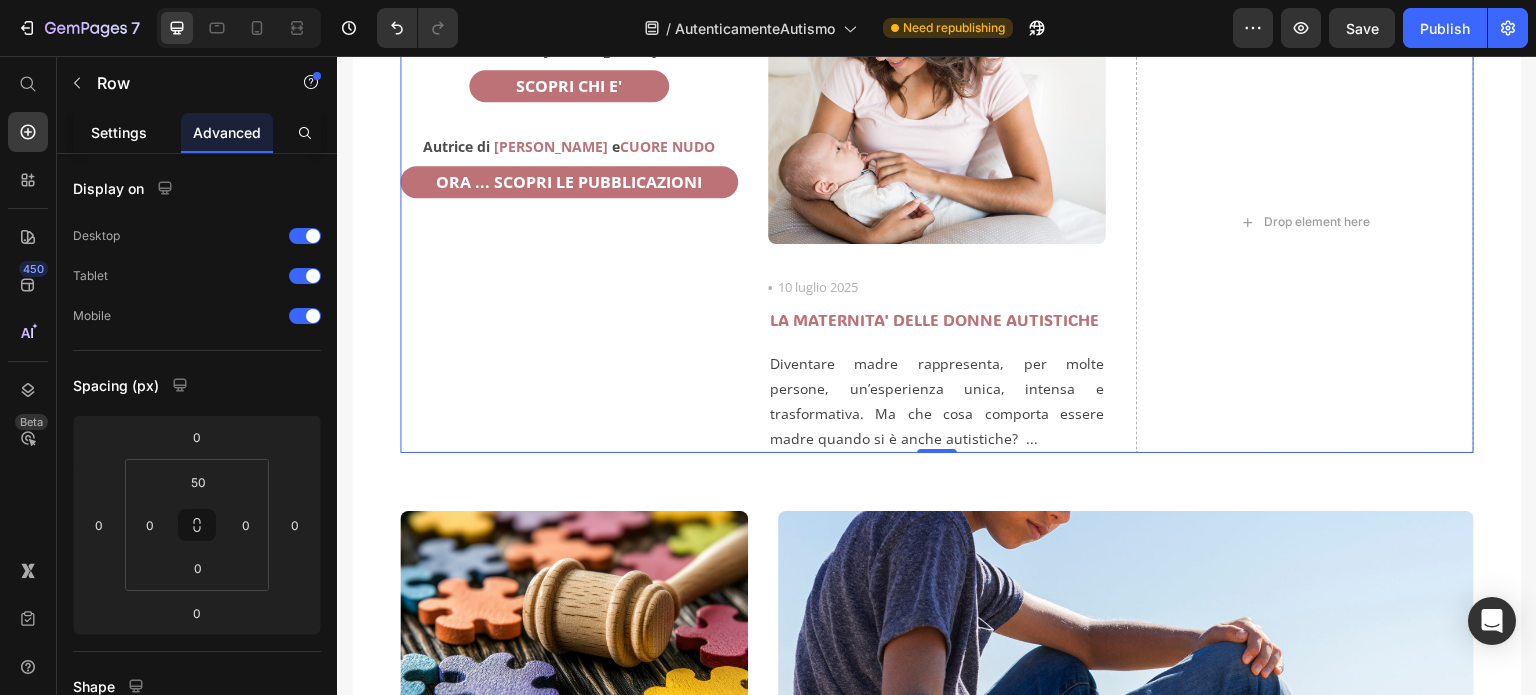 click on "Settings" 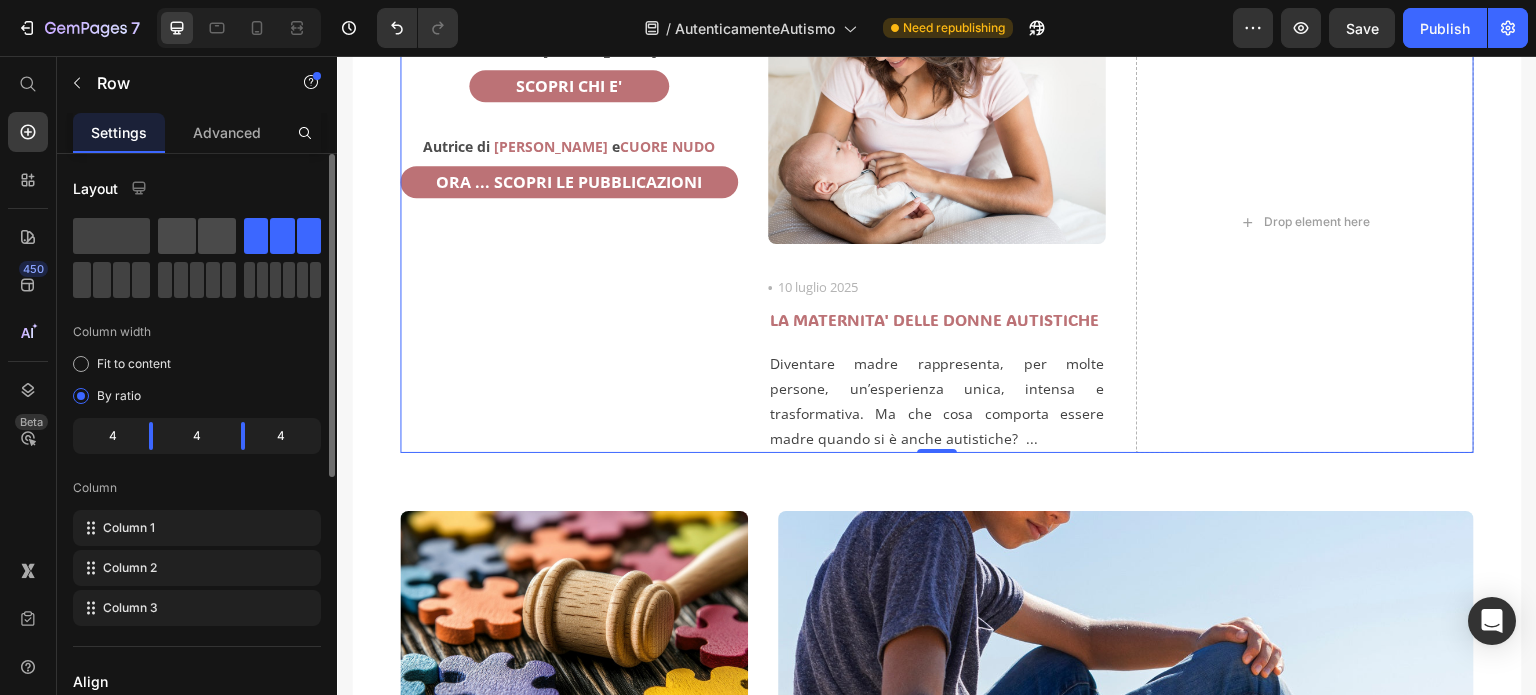 click 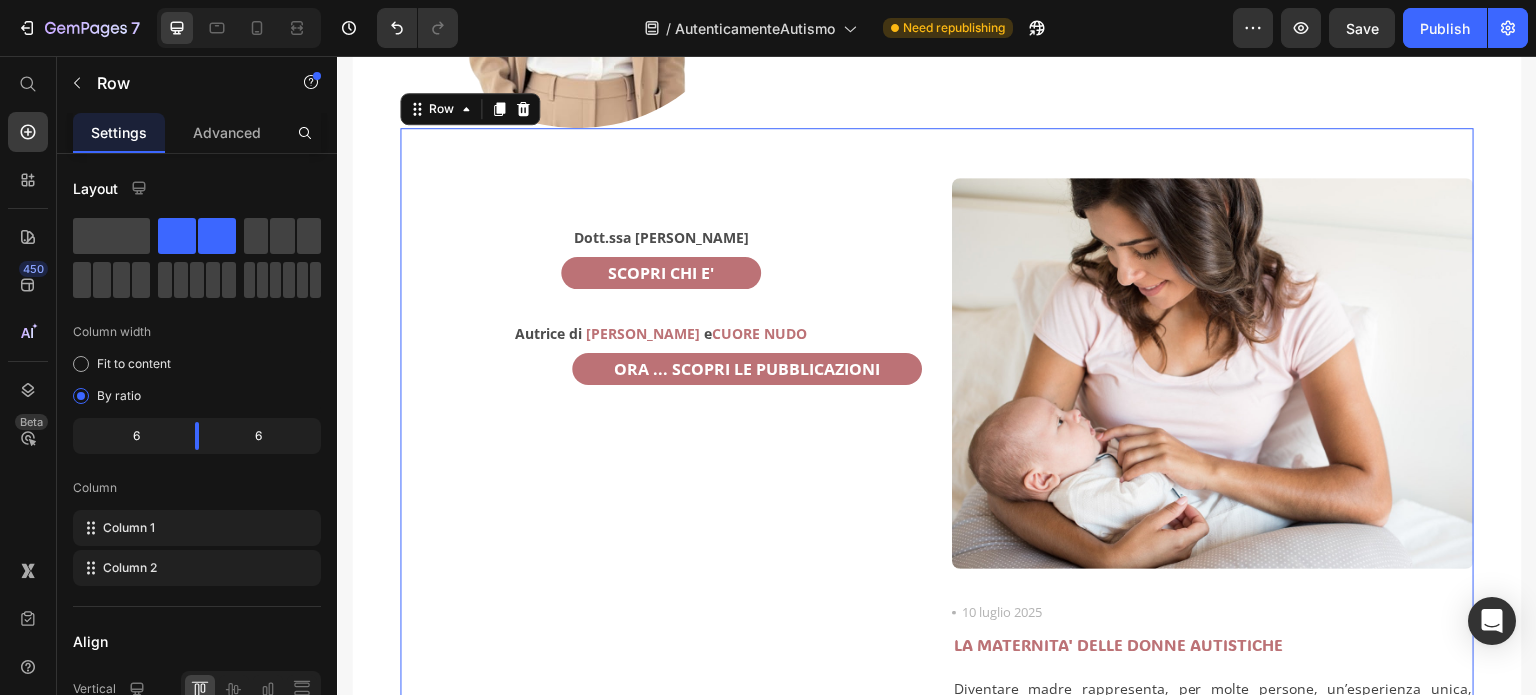 scroll, scrollTop: 700, scrollLeft: 0, axis: vertical 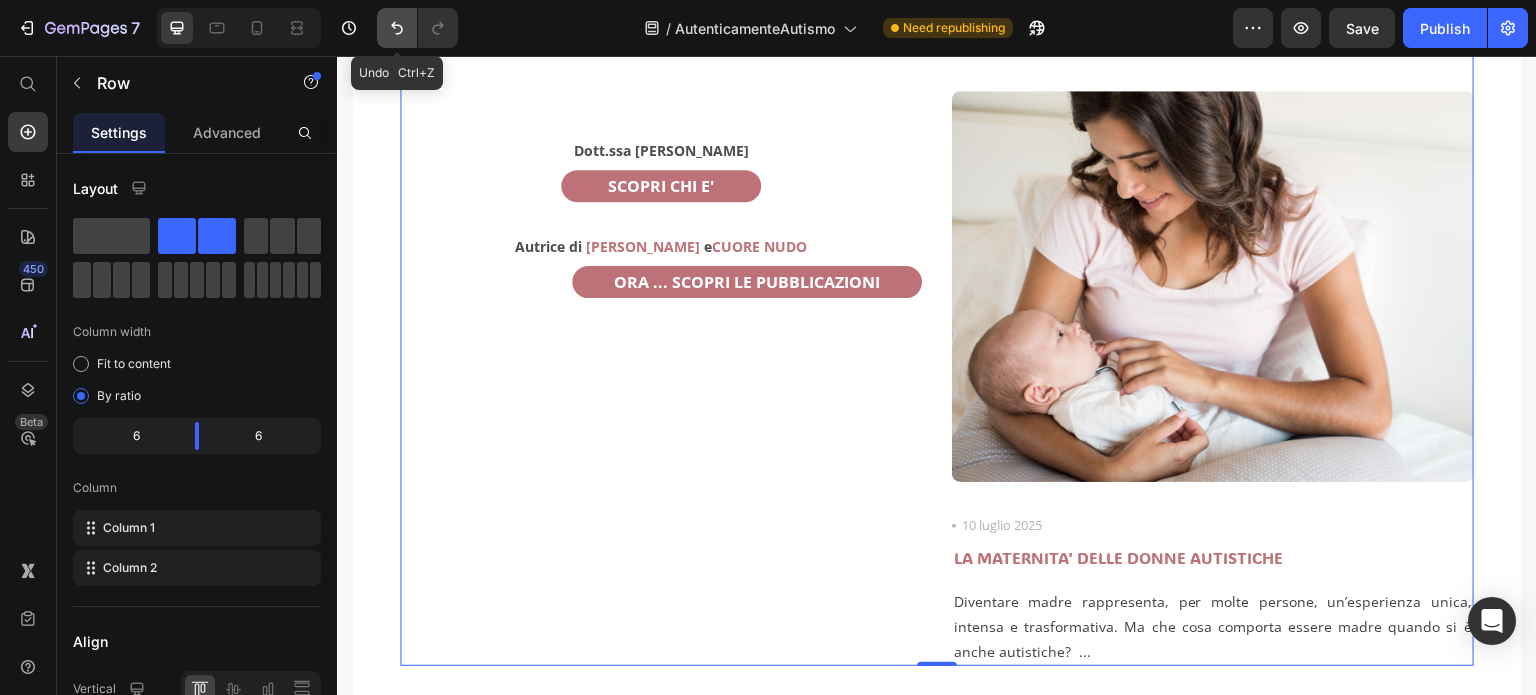 click 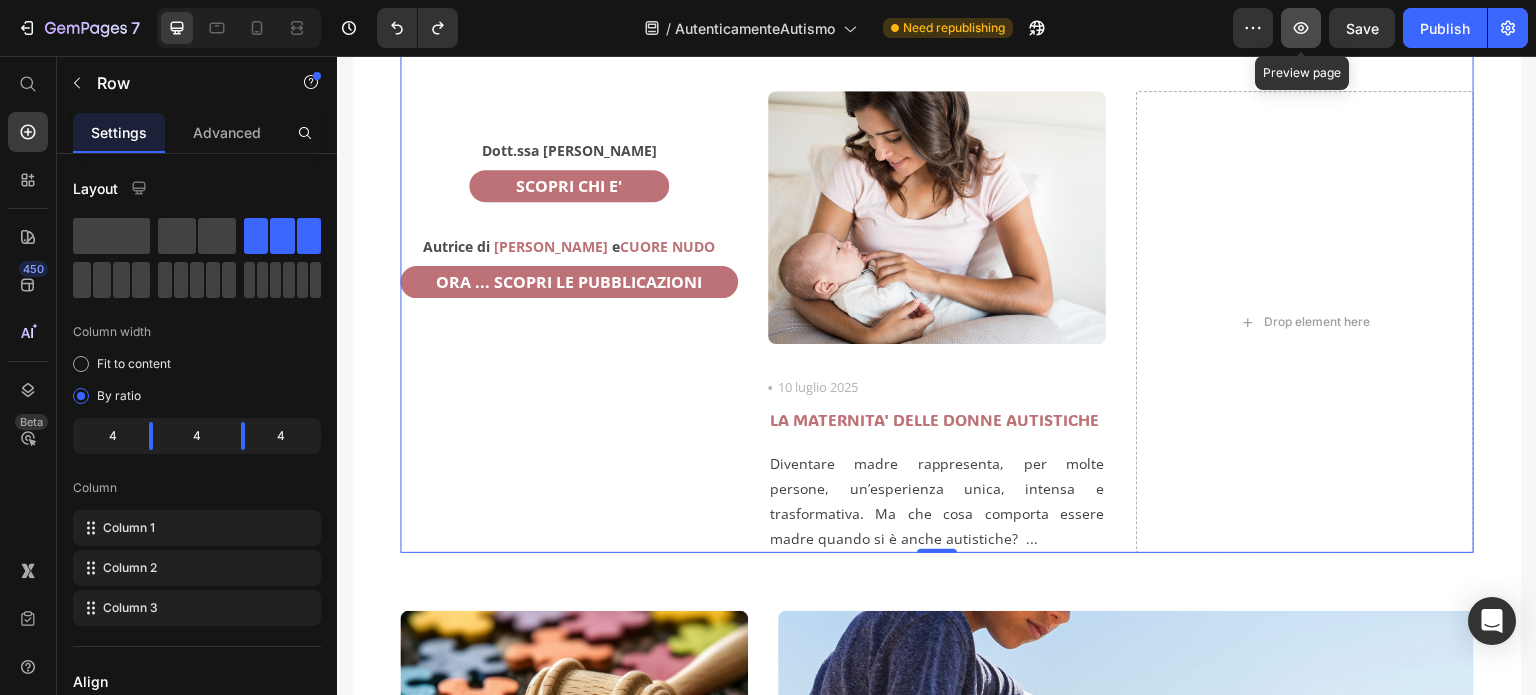 click 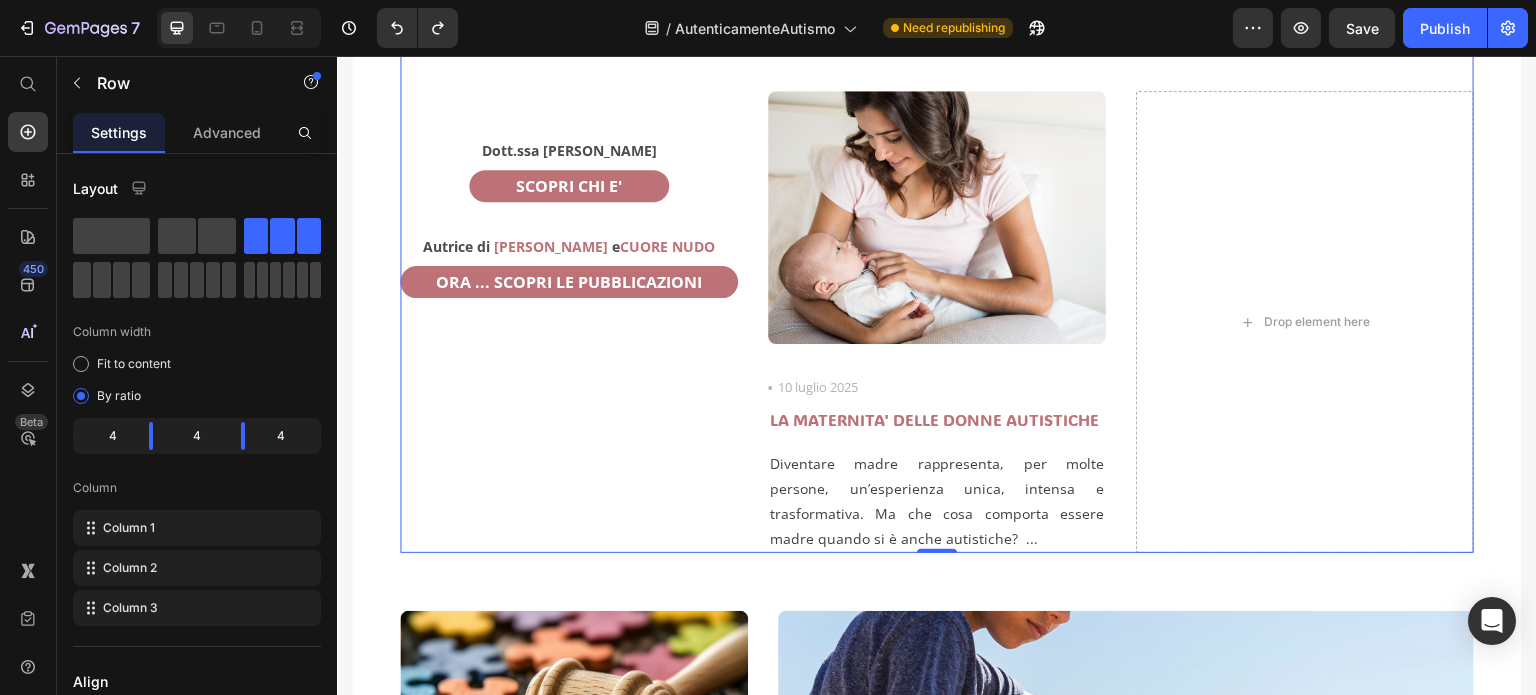 click on "Dott.ssa [PERSON_NAME] Text Block SCOPRI CHI E' Button Autrice di   [PERSON_NAME]   e  CUORE NUDO Text Block ORA ... SCOPRI LE PUBBLICAZIONI Button" at bounding box center (569, 322) 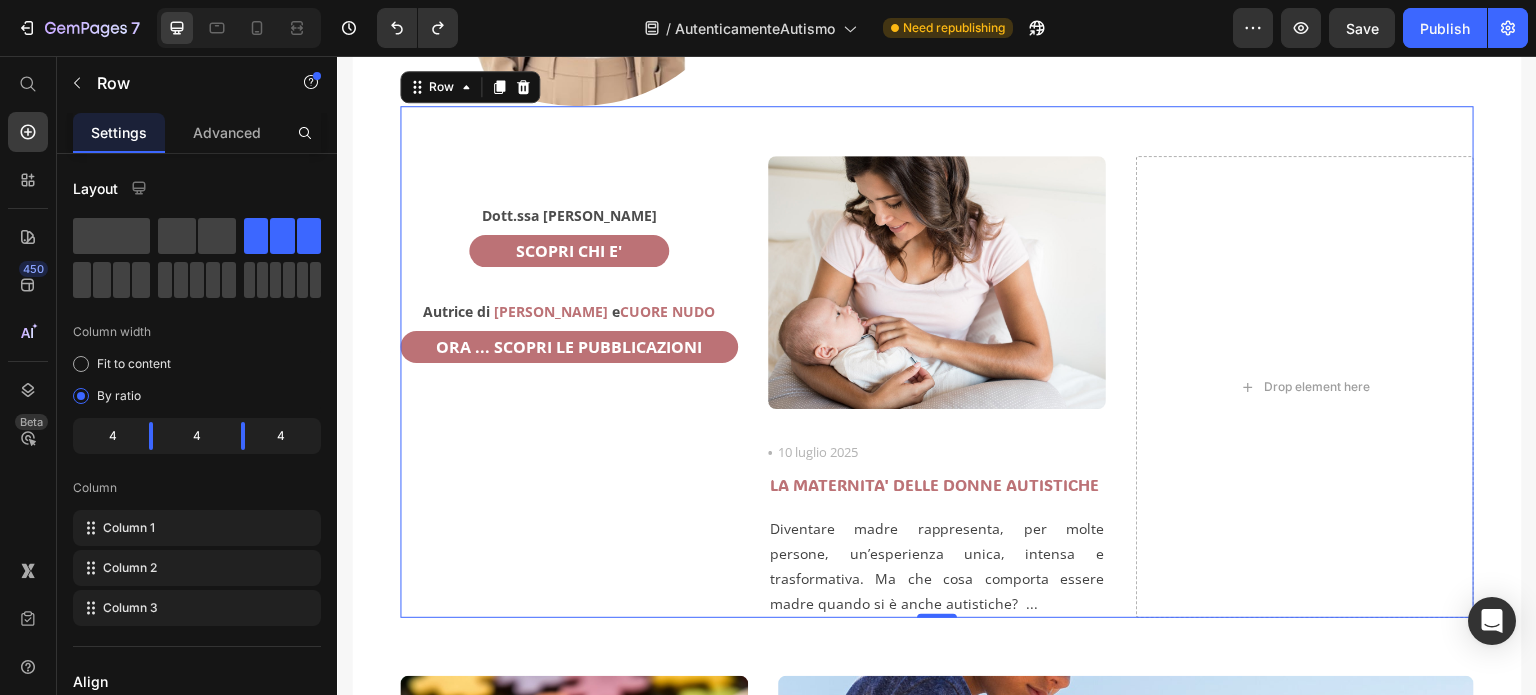 scroll, scrollTop: 600, scrollLeft: 0, axis: vertical 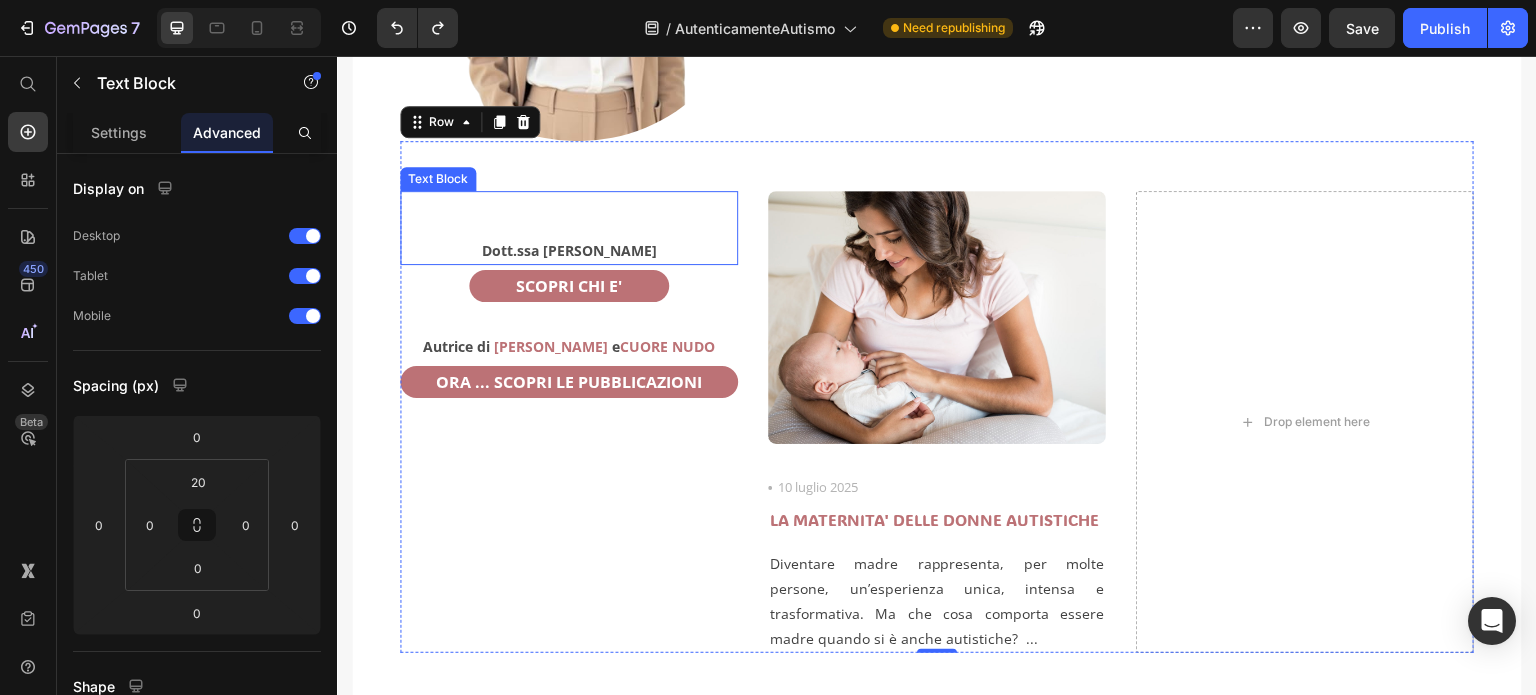 click at bounding box center (569, 225) 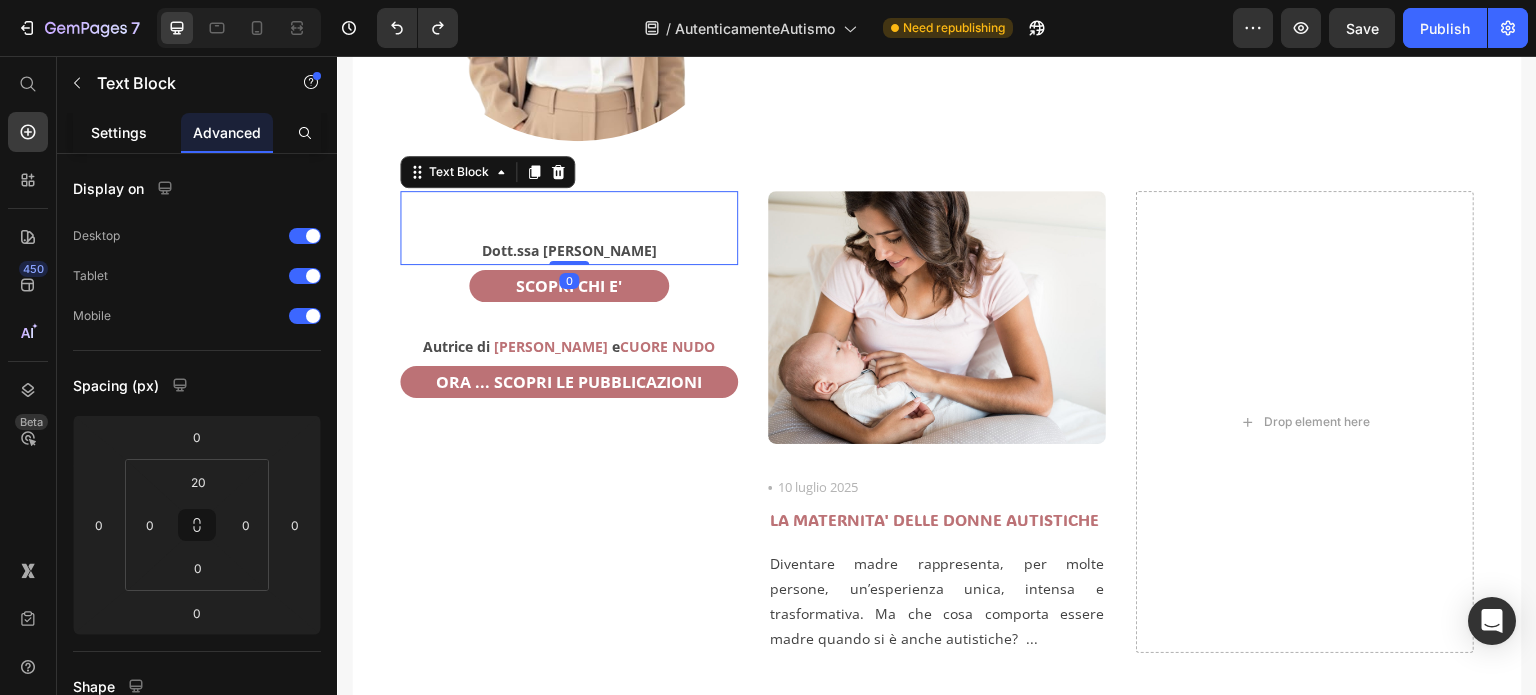 click on "Settings" at bounding box center (119, 132) 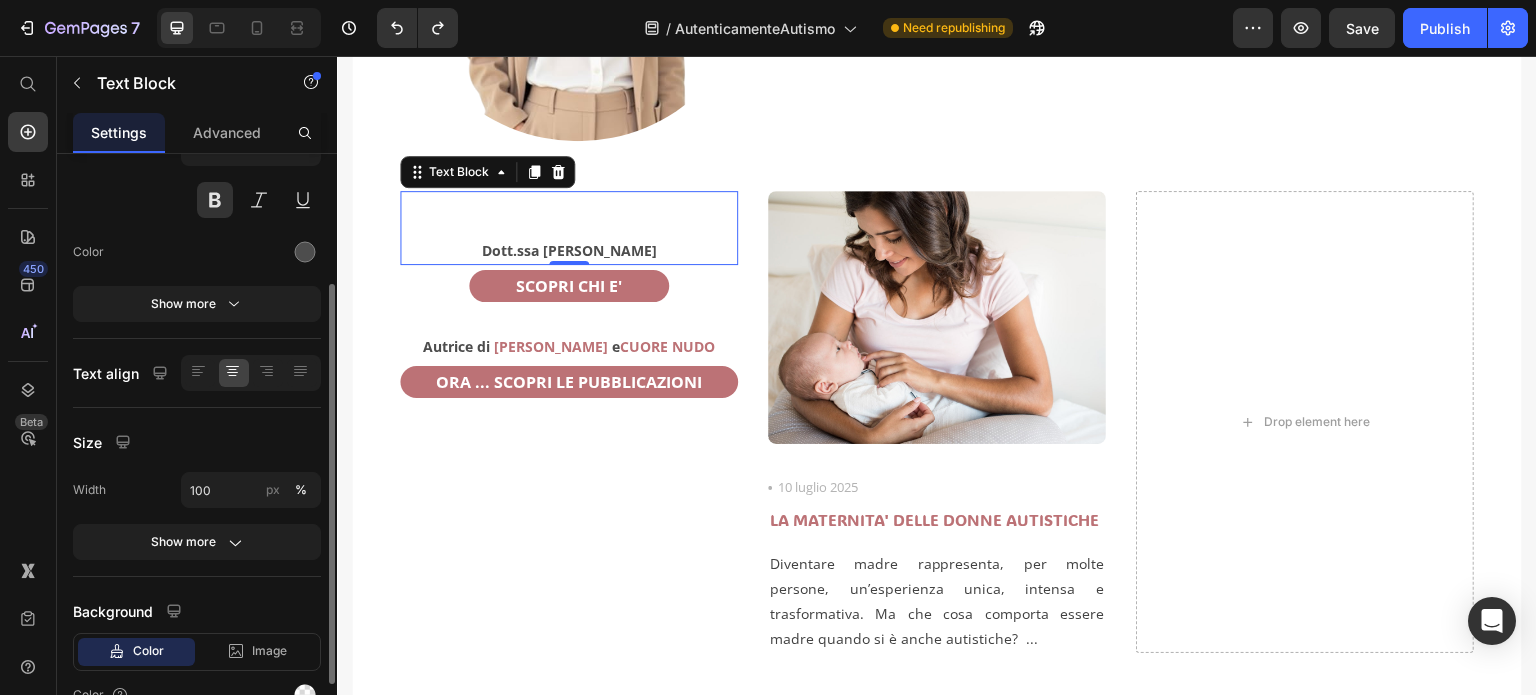 scroll, scrollTop: 294, scrollLeft: 0, axis: vertical 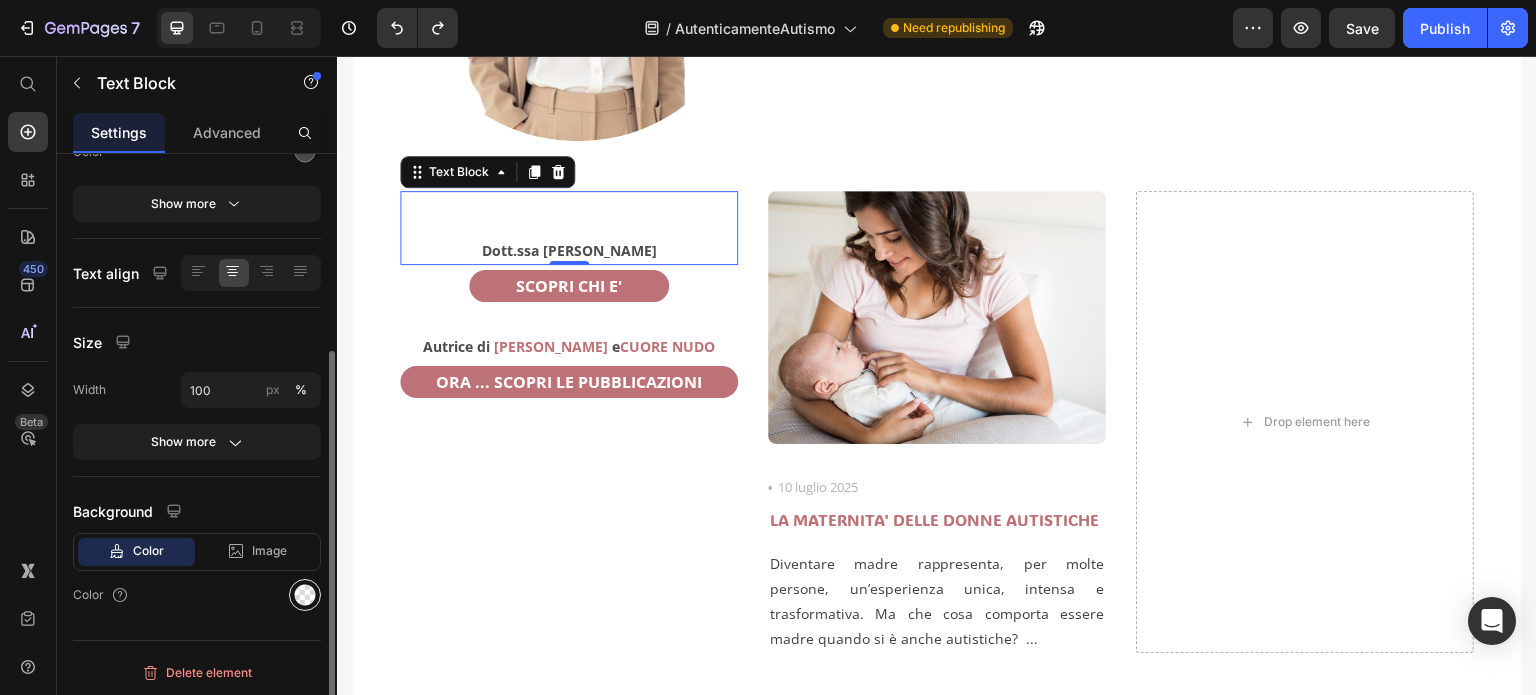 click at bounding box center (305, 595) 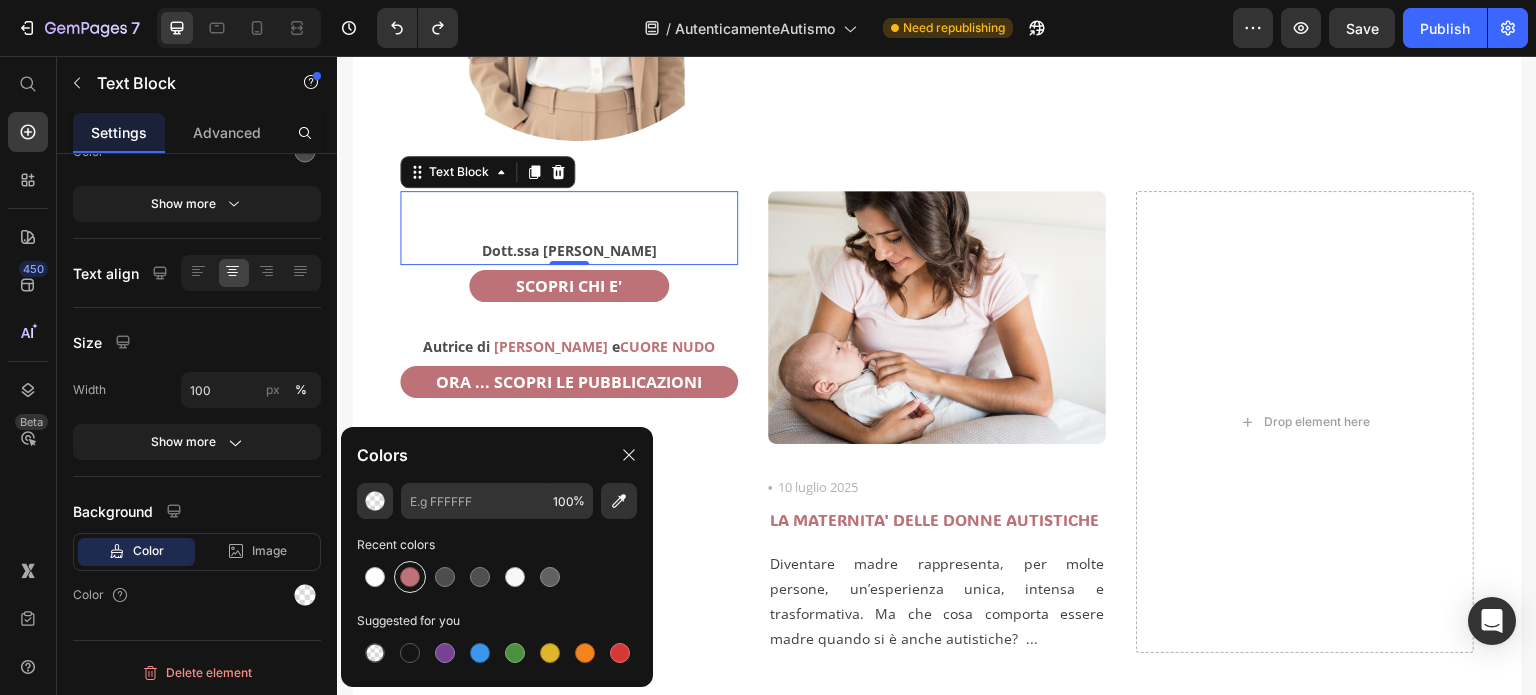 click at bounding box center [410, 577] 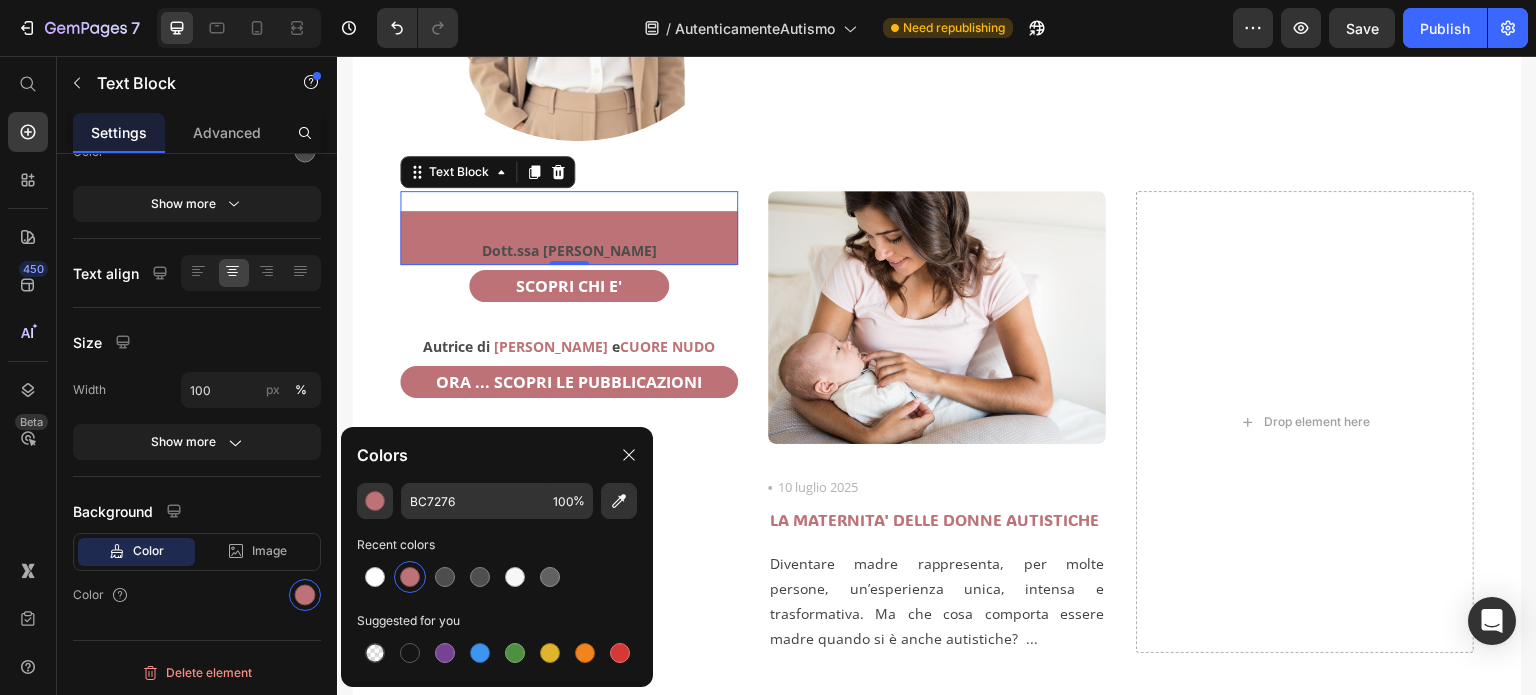 click at bounding box center [410, 577] 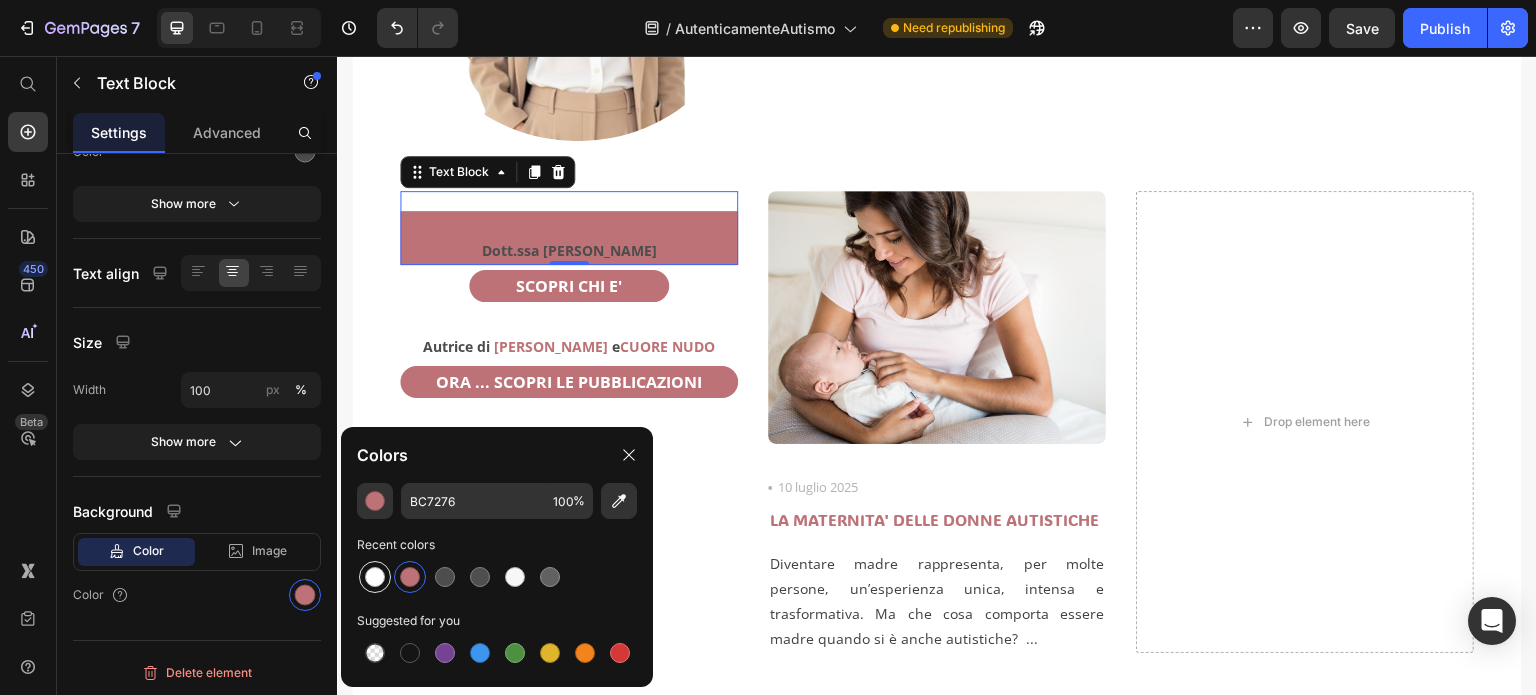 click at bounding box center [375, 577] 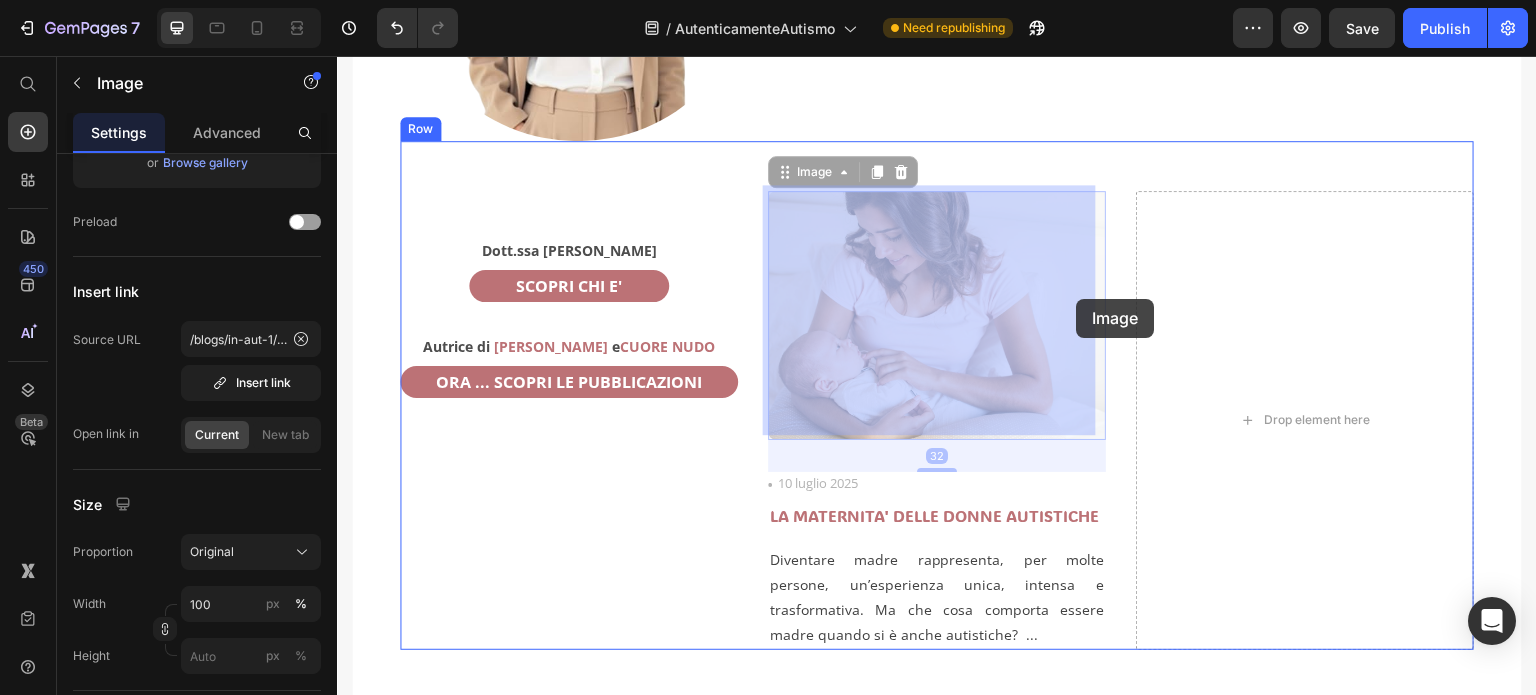scroll, scrollTop: 0, scrollLeft: 0, axis: both 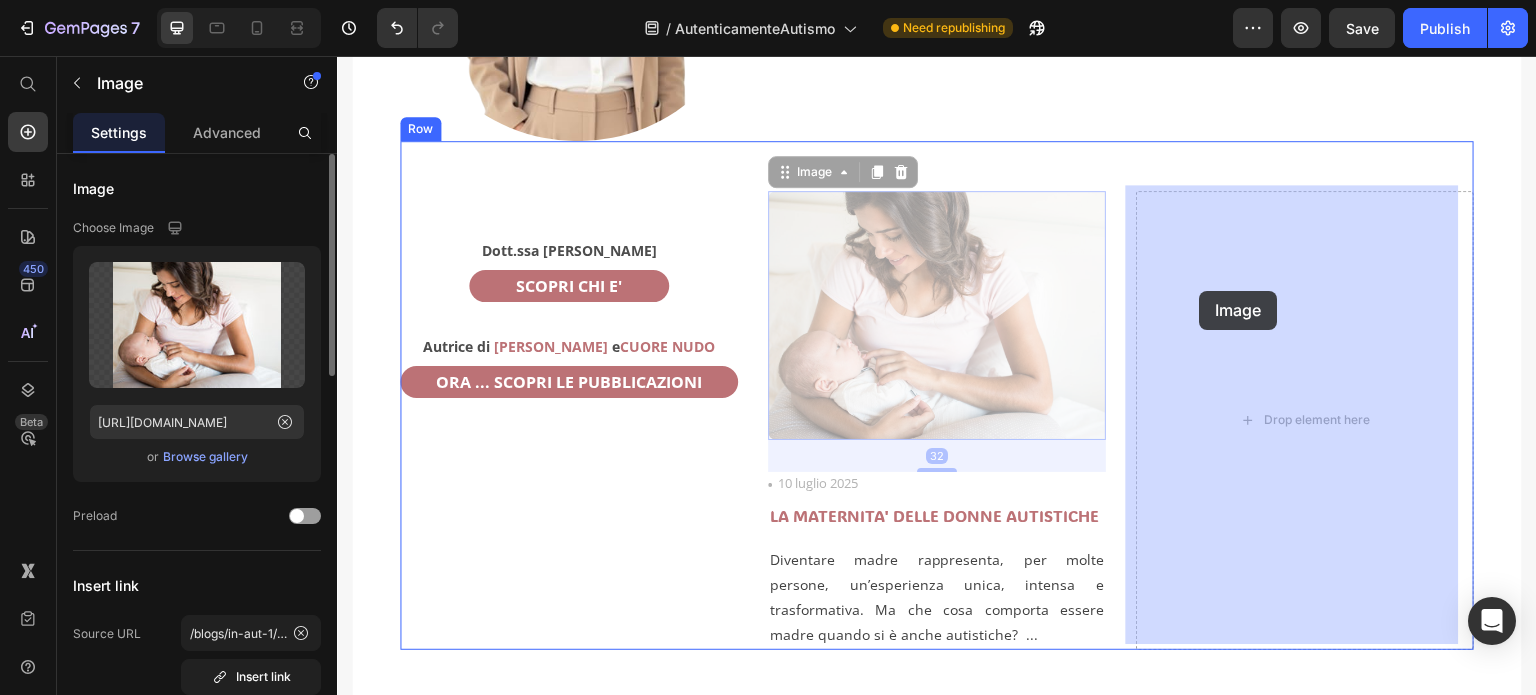 drag, startPoint x: 1053, startPoint y: 300, endPoint x: 1200, endPoint y: 291, distance: 147.27525 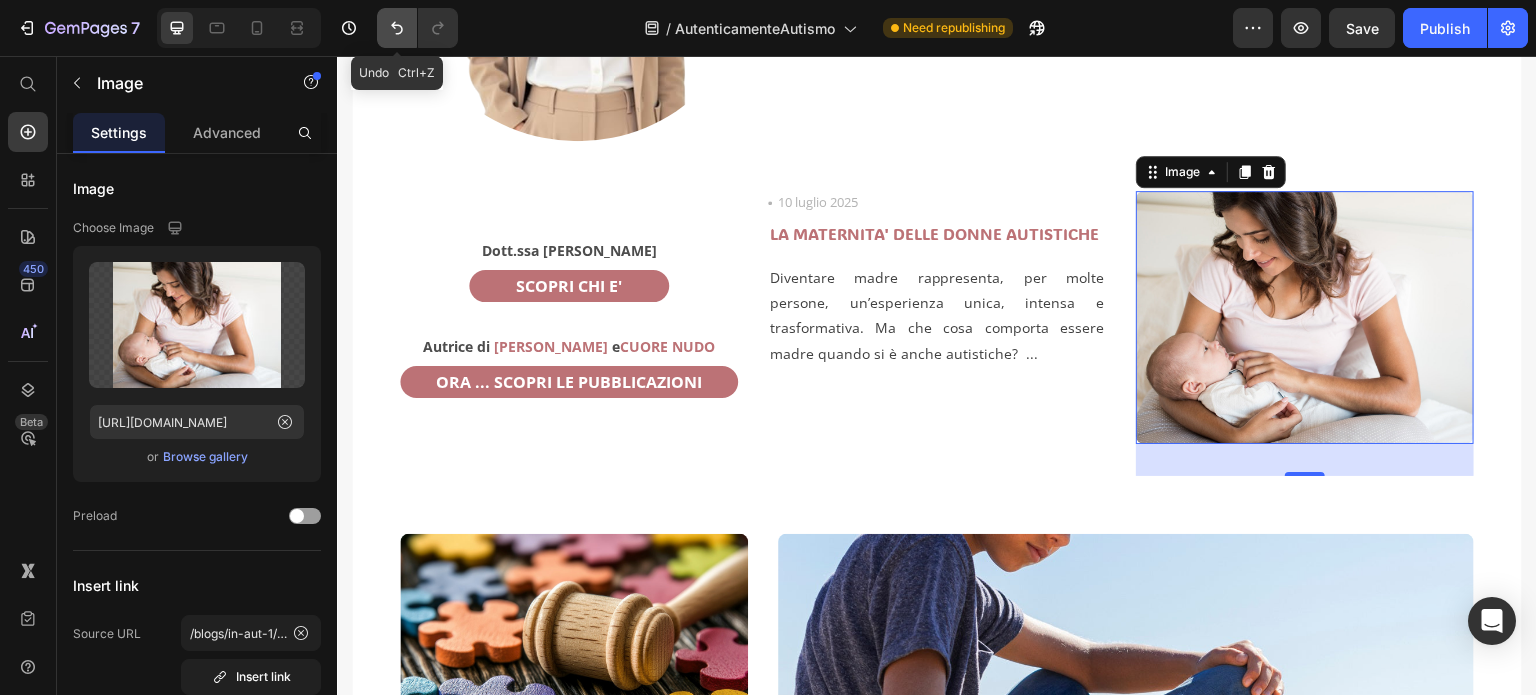 click 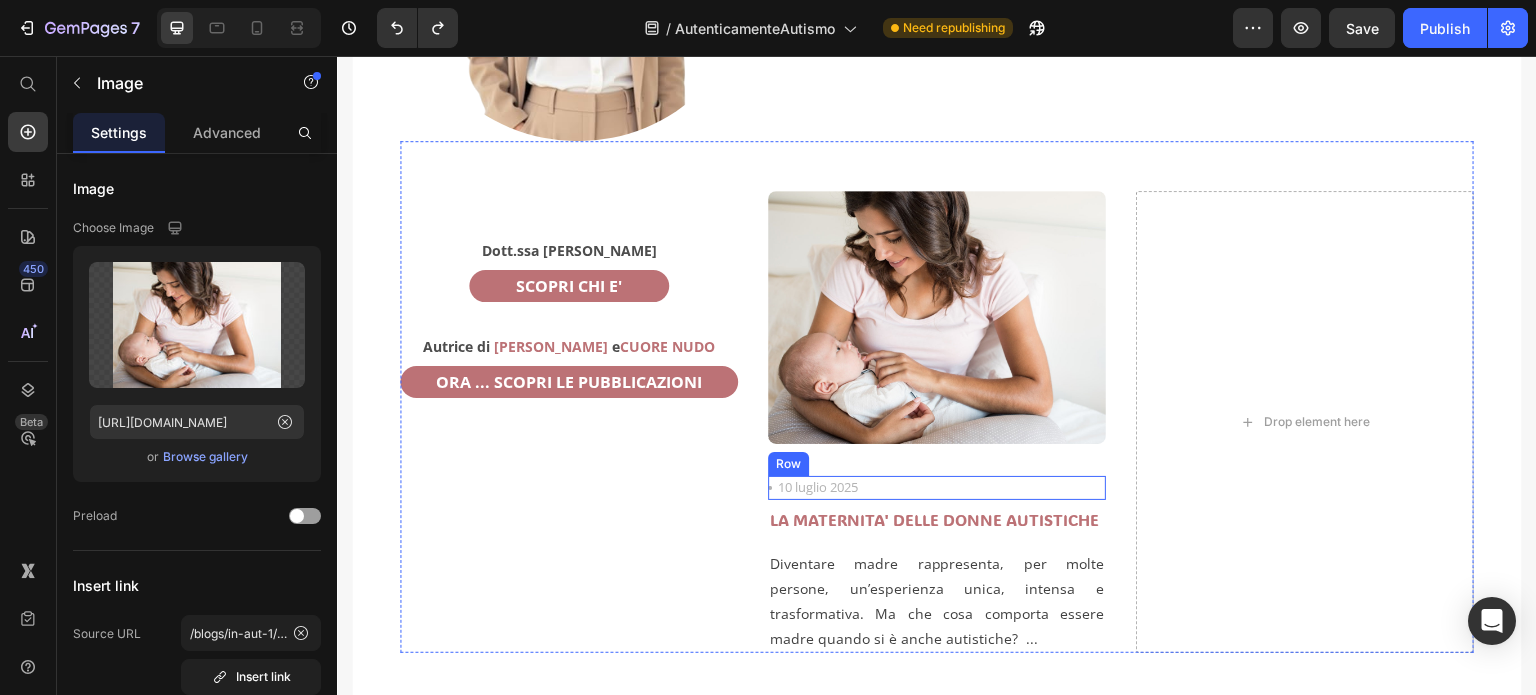 click on "Icon 10 luglio 2025 Text block Row" at bounding box center (937, 488) 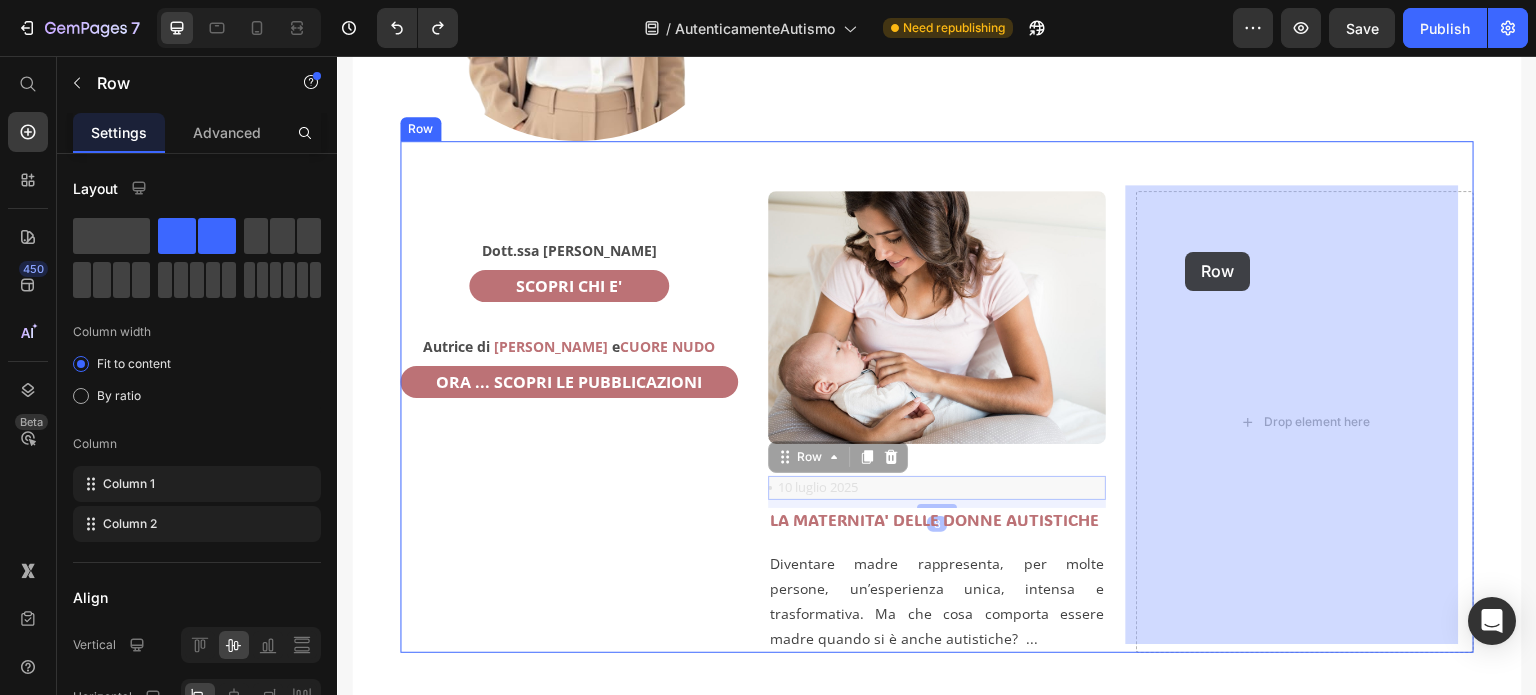 drag, startPoint x: 781, startPoint y: 450, endPoint x: 1186, endPoint y: 252, distance: 450.80927 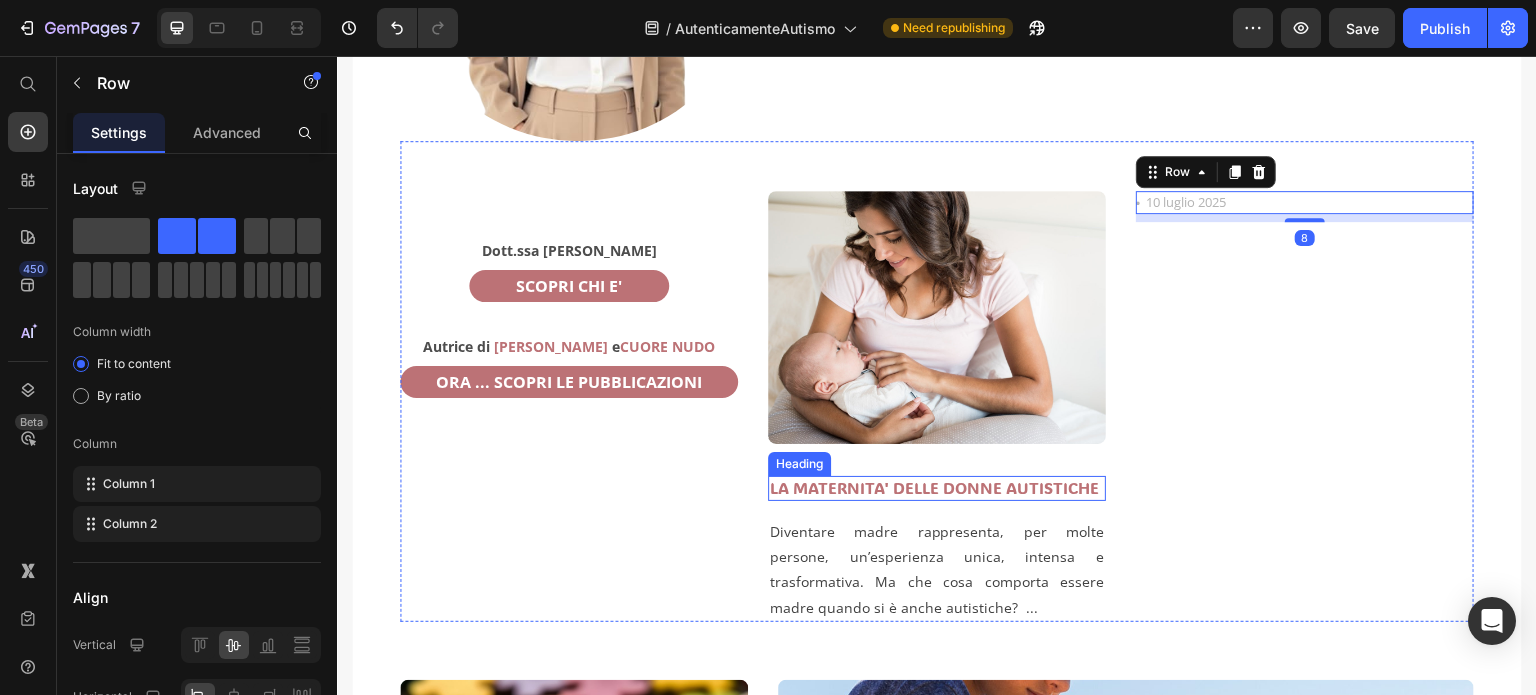 click on "LA MATERNITA' DELLE DONNE AUTISTICHE" at bounding box center [937, 488] 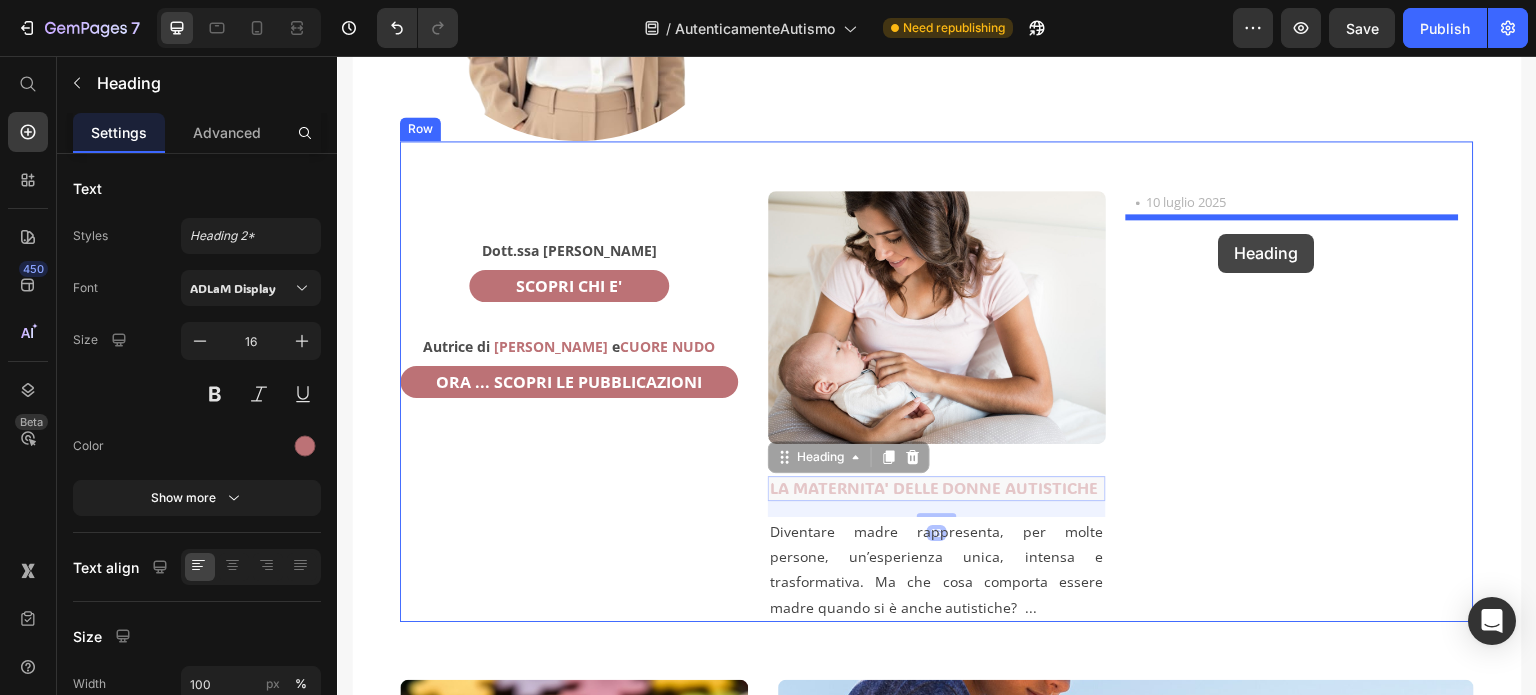 drag, startPoint x: 787, startPoint y: 450, endPoint x: 1216, endPoint y: 235, distance: 479.86038 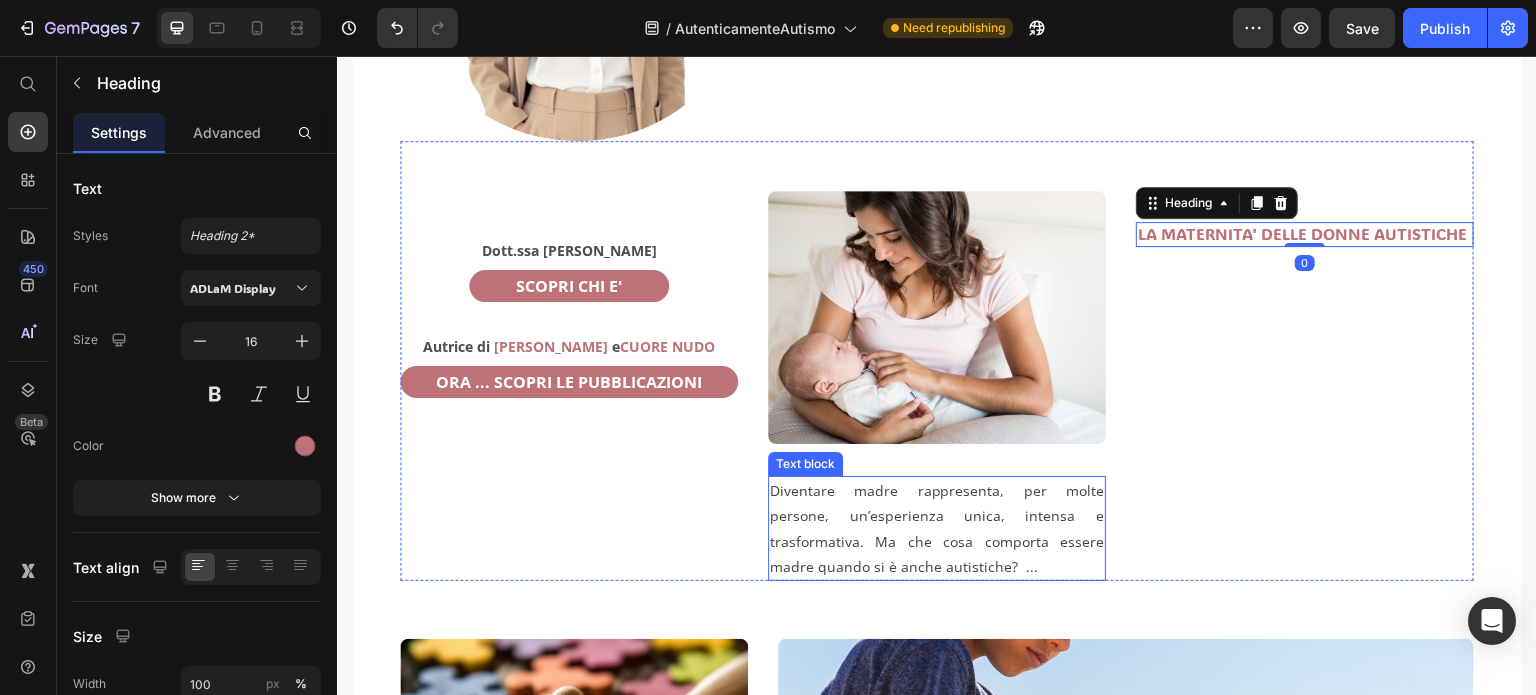 click on "Diventare madre rappresenta, per molte persone, un’esperienza unica, intensa e trasformativa. Ma che cosa comporta essere madre quando si è anche autistiche?  ..." at bounding box center (937, 528) 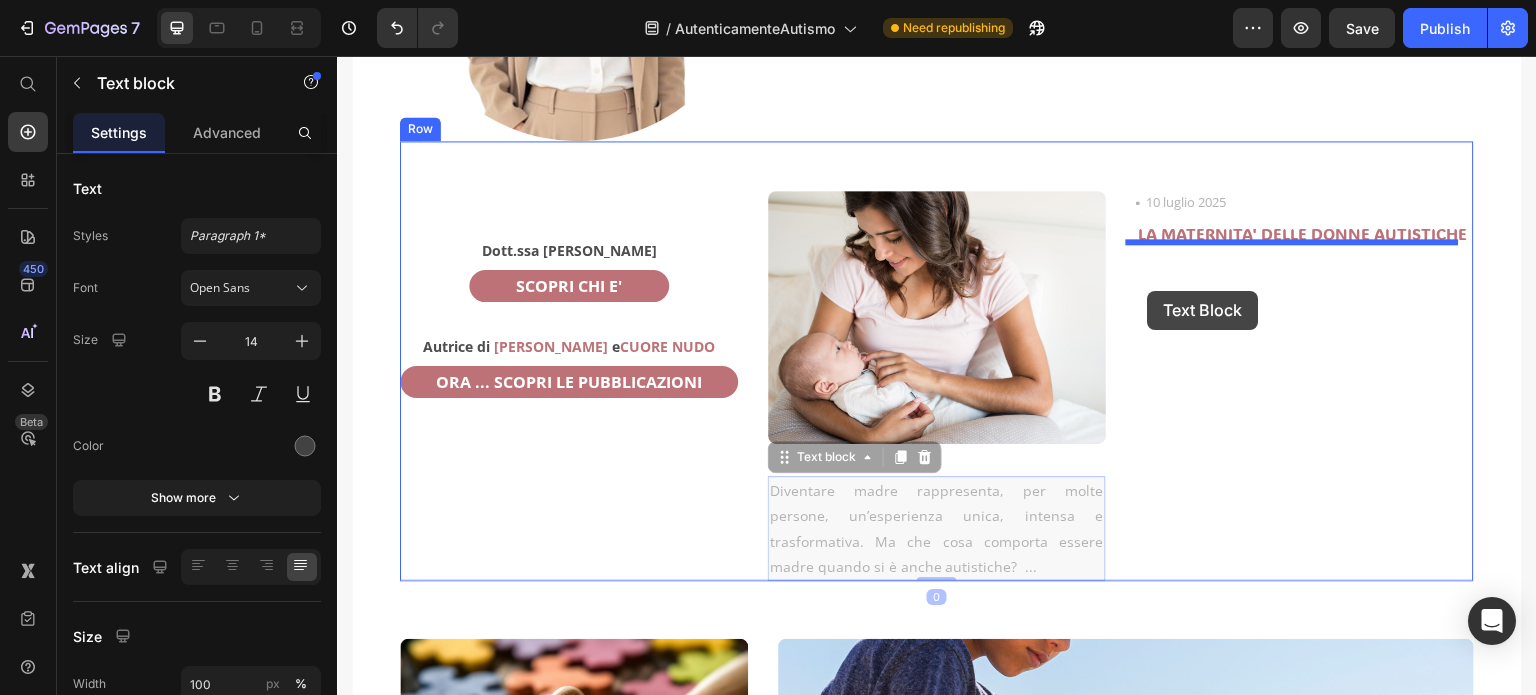 drag, startPoint x: 782, startPoint y: 450, endPoint x: 1148, endPoint y: 291, distance: 399.0451 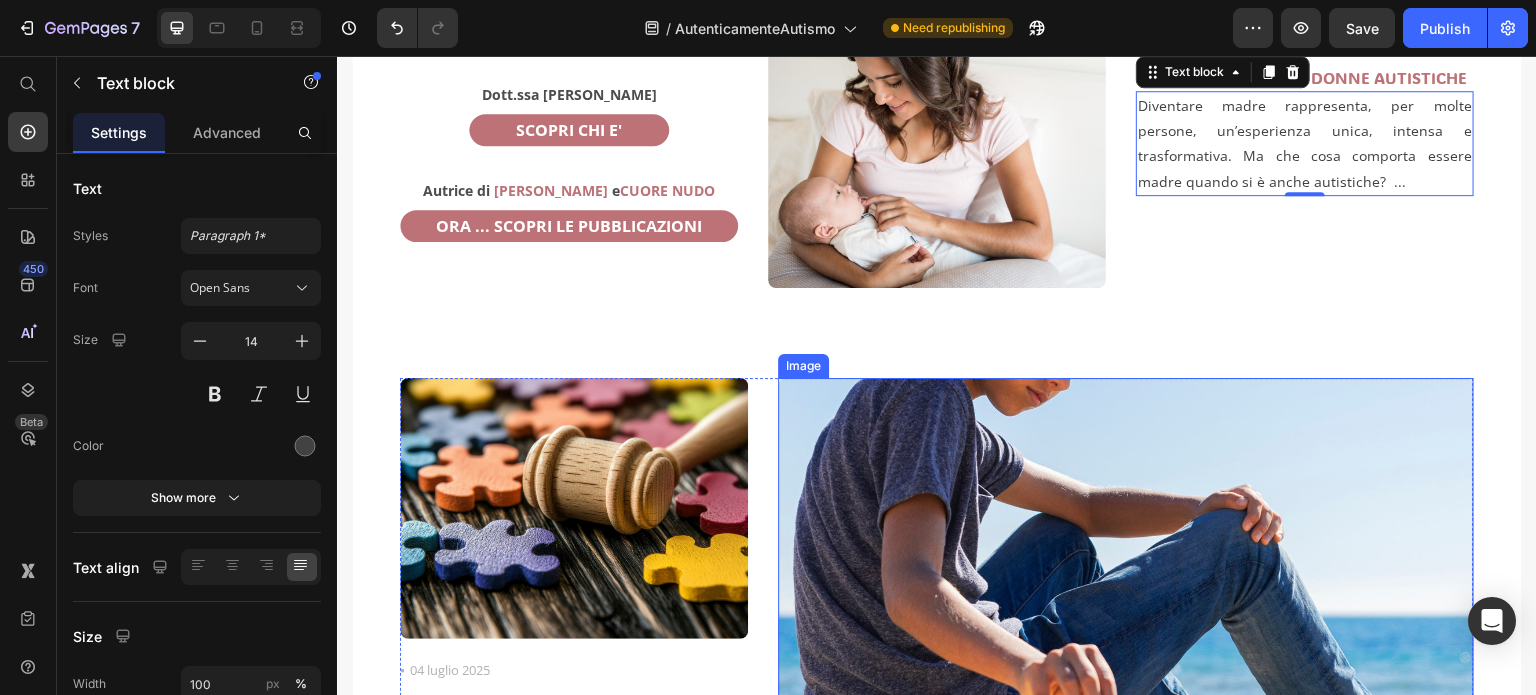 scroll, scrollTop: 500, scrollLeft: 0, axis: vertical 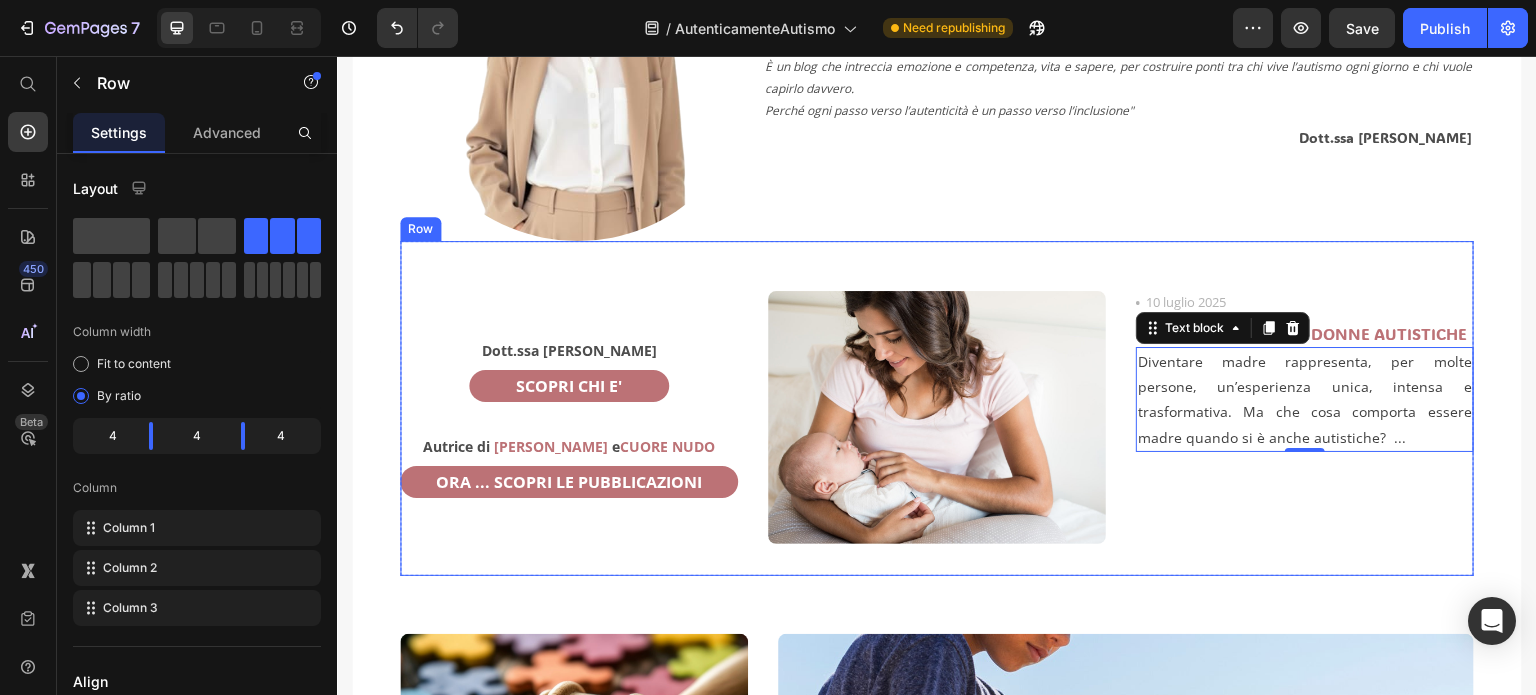 click on "Icon 10 luglio 2025 Text block Row LA MATERNITA' DELLE DONNE AUTISTICHE Heading Diventare madre rappresenta, per molte persone, un’esperienza unica, intensa e trasformativa. Ma che cosa comporta essere madre quando si è anche autistiche?  ... Text block   0" at bounding box center (1305, 434) 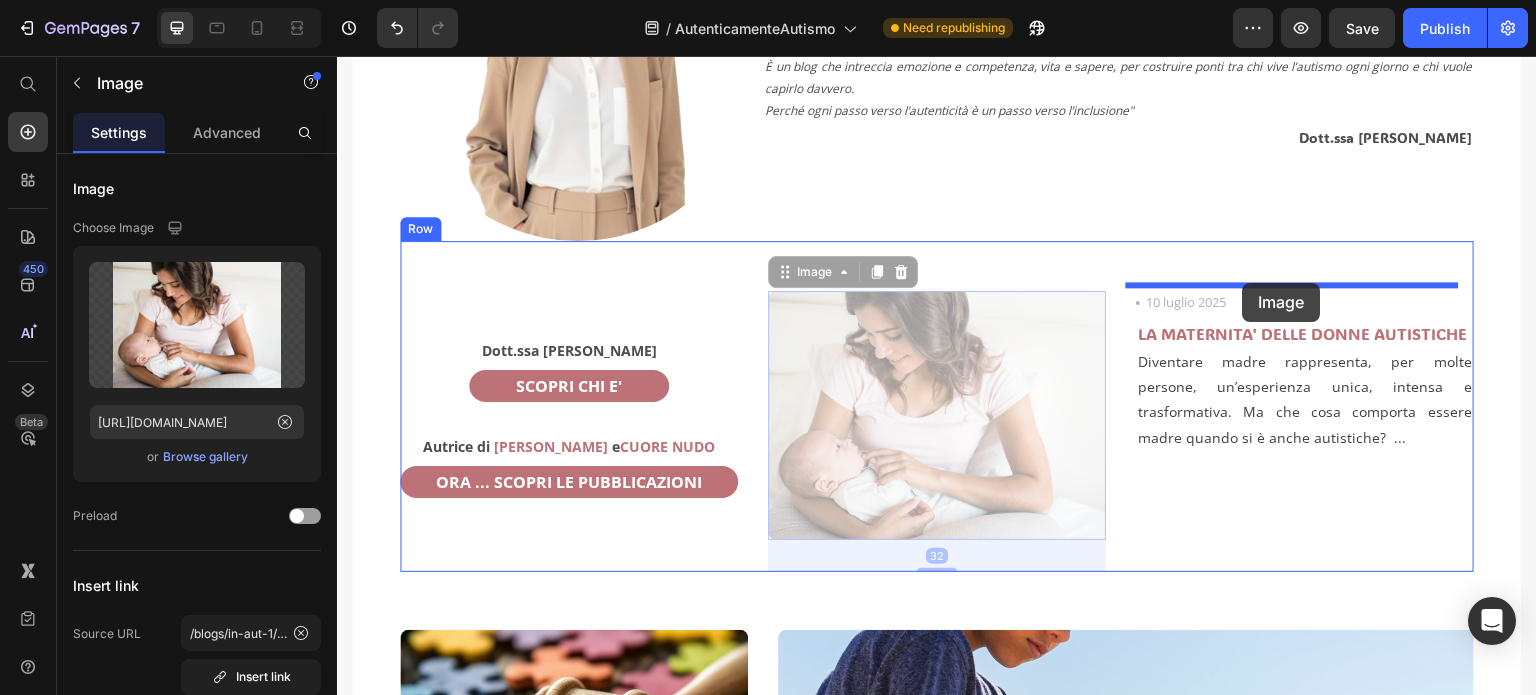 drag, startPoint x: 991, startPoint y: 372, endPoint x: 1243, endPoint y: 283, distance: 267.25455 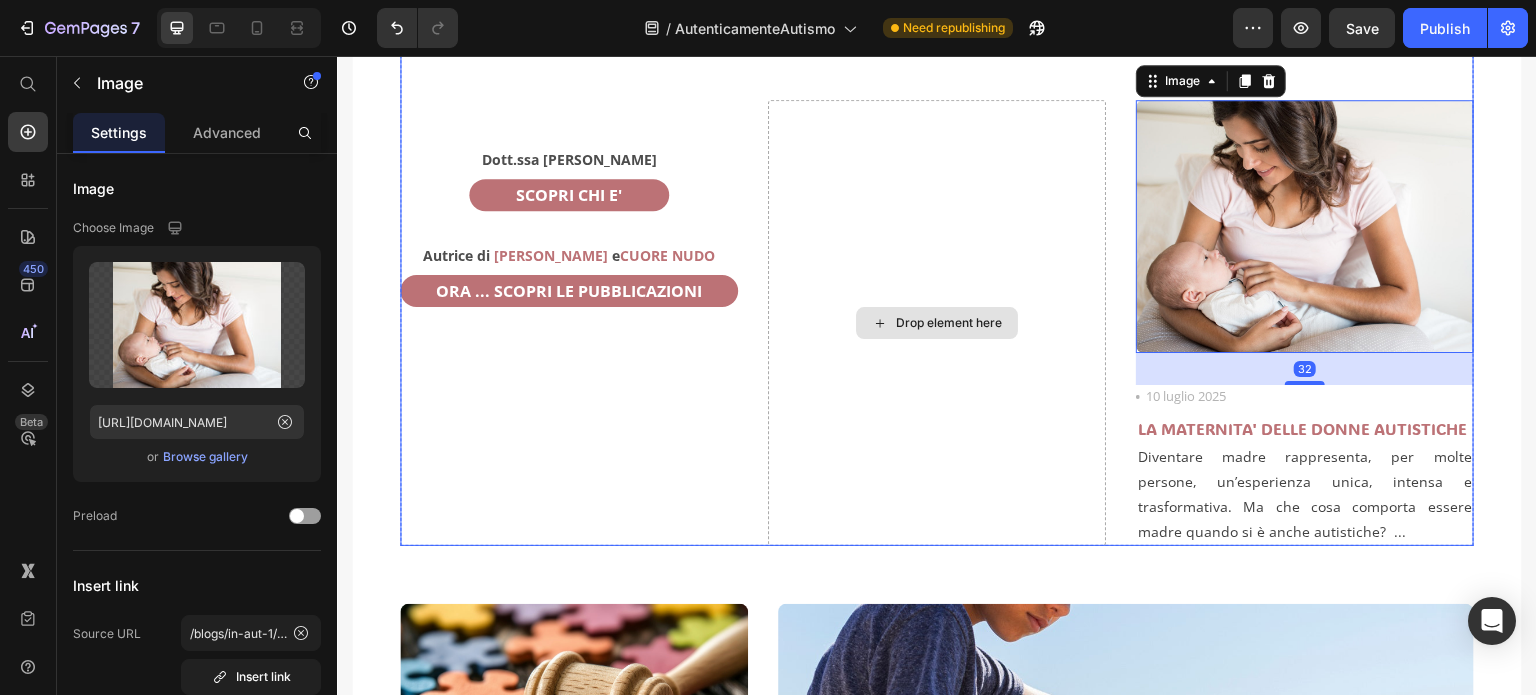 scroll, scrollTop: 700, scrollLeft: 0, axis: vertical 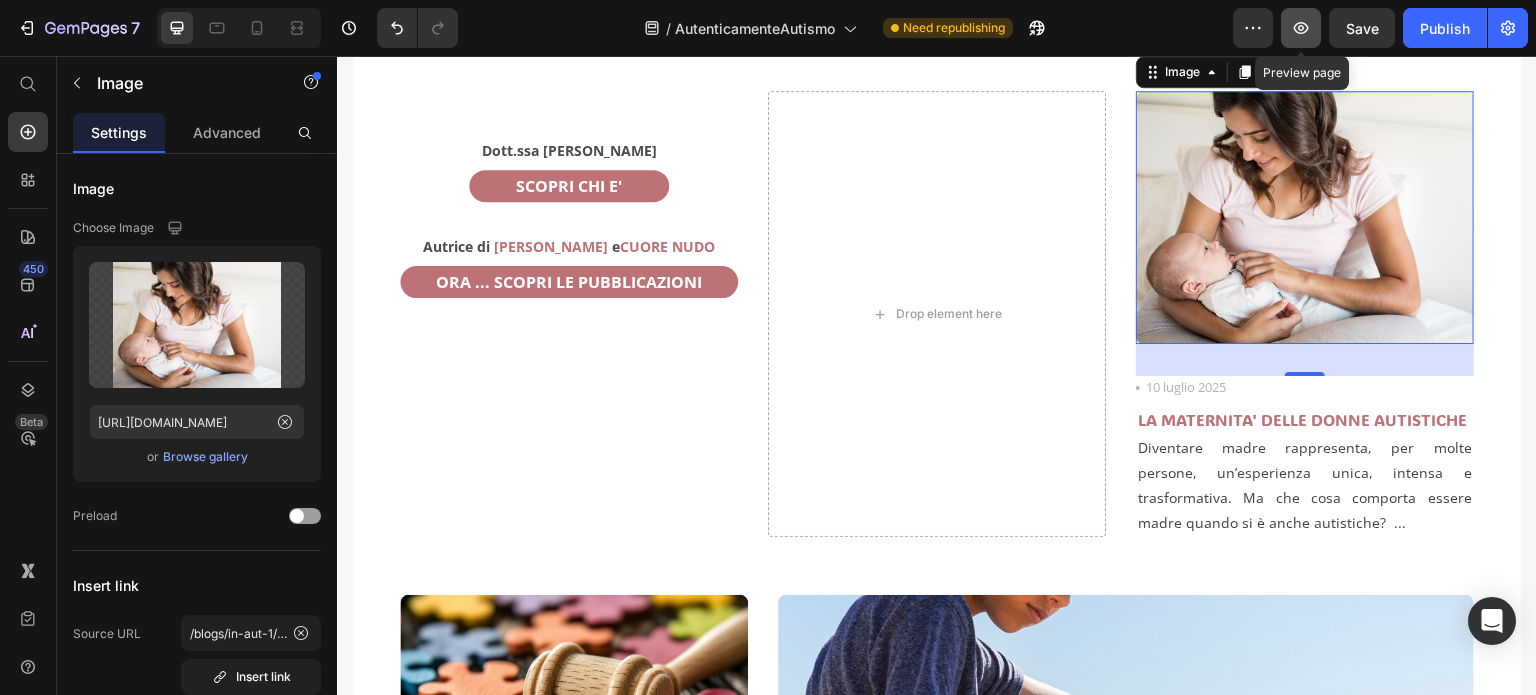 click 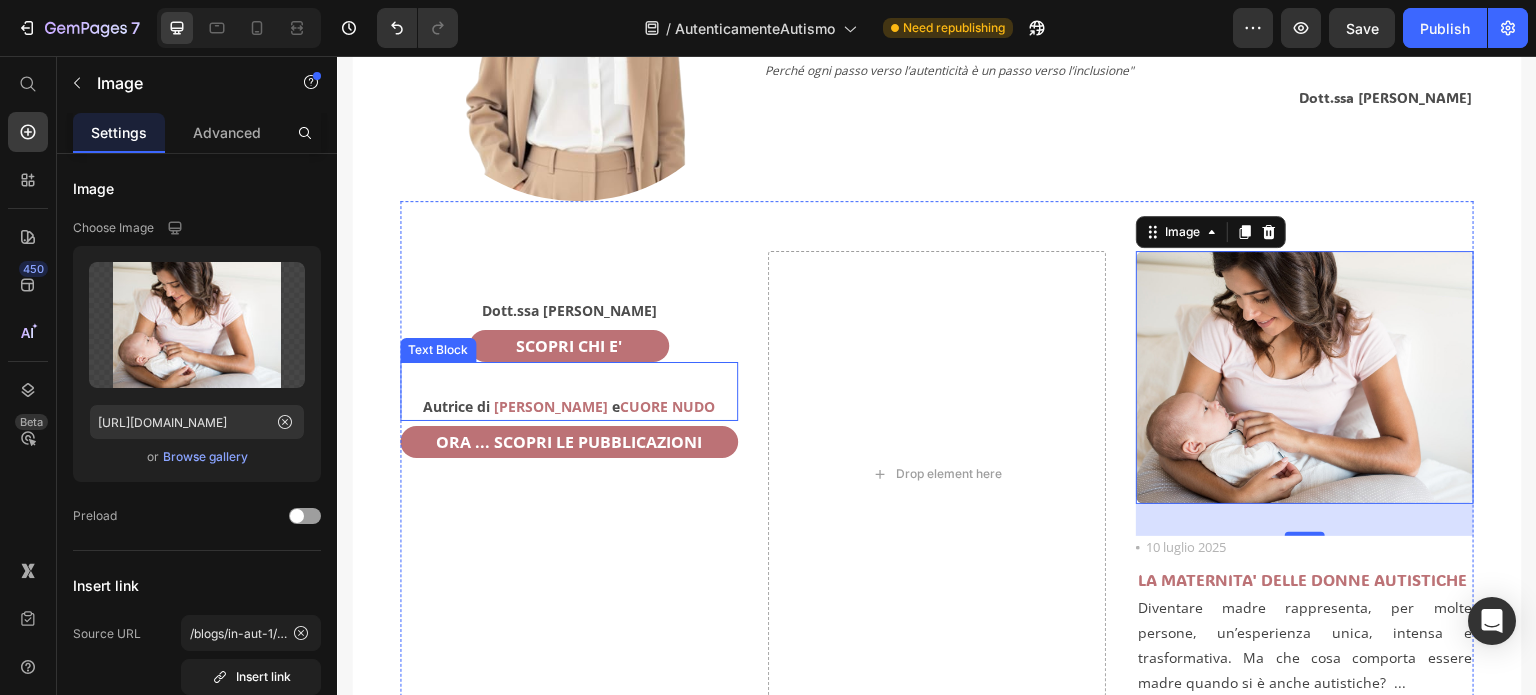scroll, scrollTop: 400, scrollLeft: 0, axis: vertical 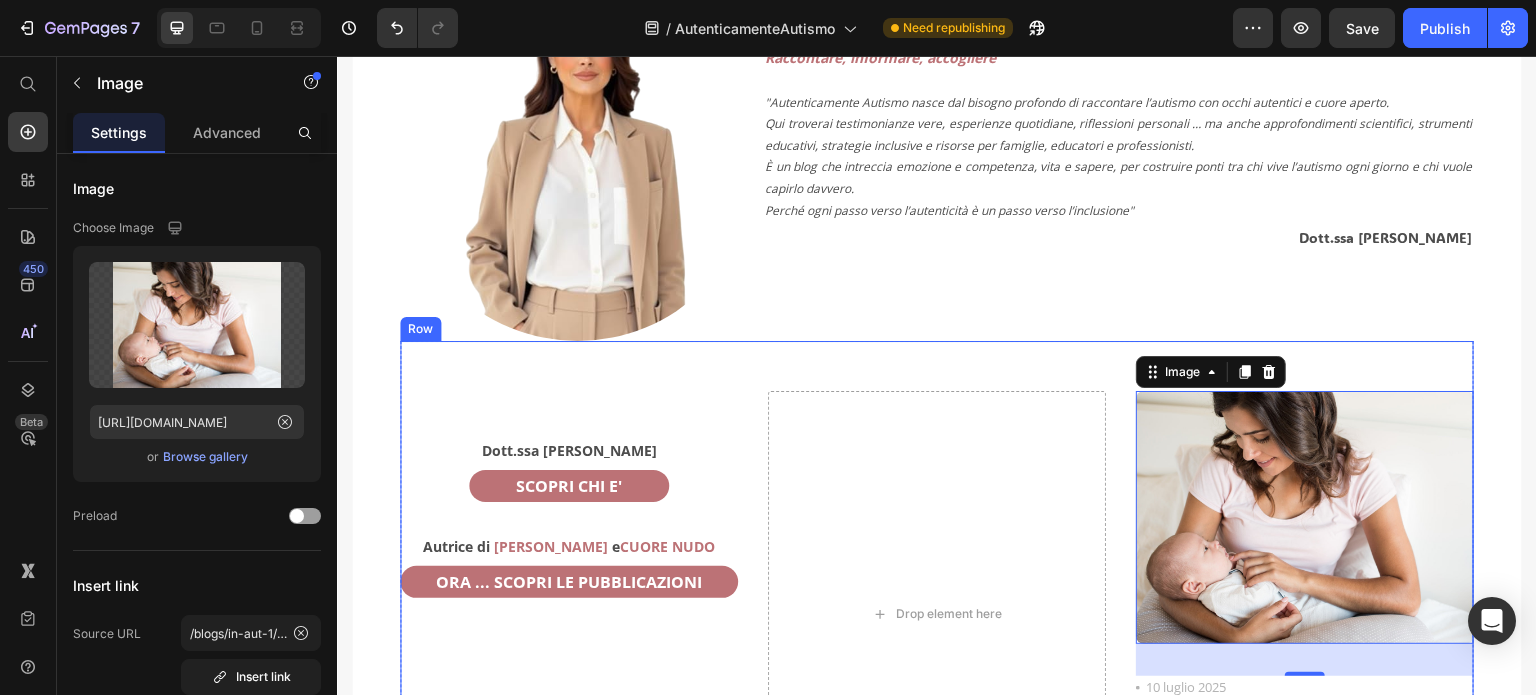 click on "Dott.ssa [PERSON_NAME] Text Block SCOPRI CHI E' Button Autrice di   [PERSON_NAME]   e  CUORE NUDO Text Block ORA ... SCOPRI LE PUBBLICAZIONI Button
Drop element here Image   32
Icon 10 luglio 2025 Text block Row LA MATERNITA' DELLE DONNE AUTISTICHE Heading Diventare madre rappresenta, per molte persone, un’esperienza unica, intensa e trasformativa. Ma che cosa comporta essere madre quando si è anche autistiche?  ... Text block Row" at bounding box center [937, 589] 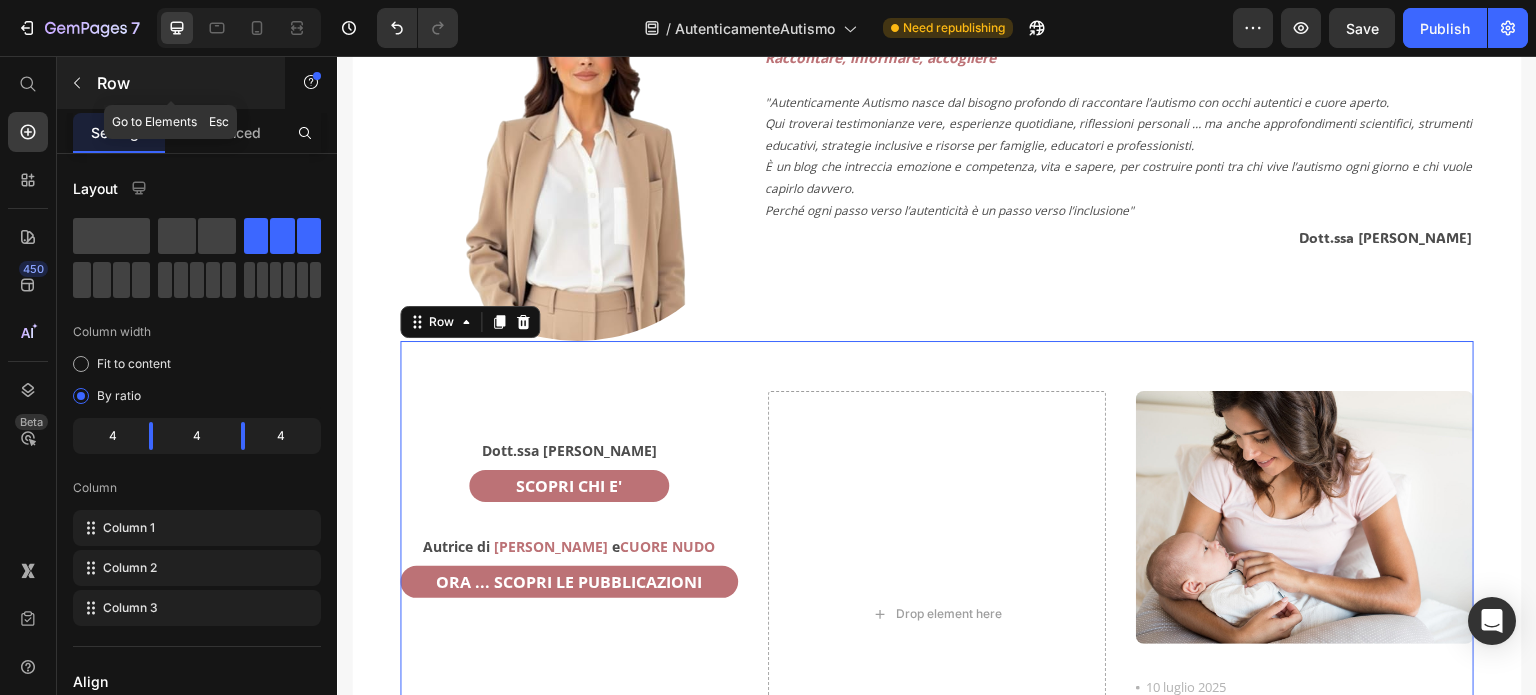 click 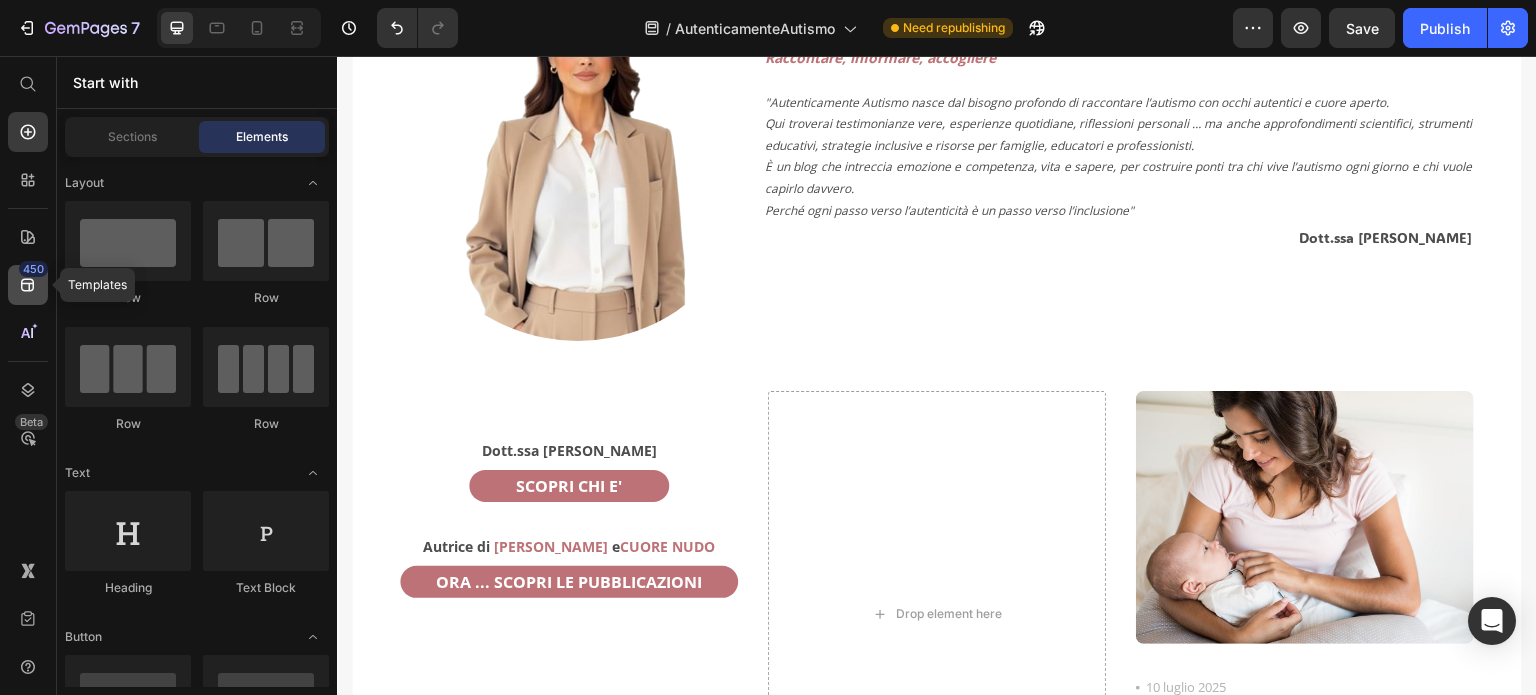 click 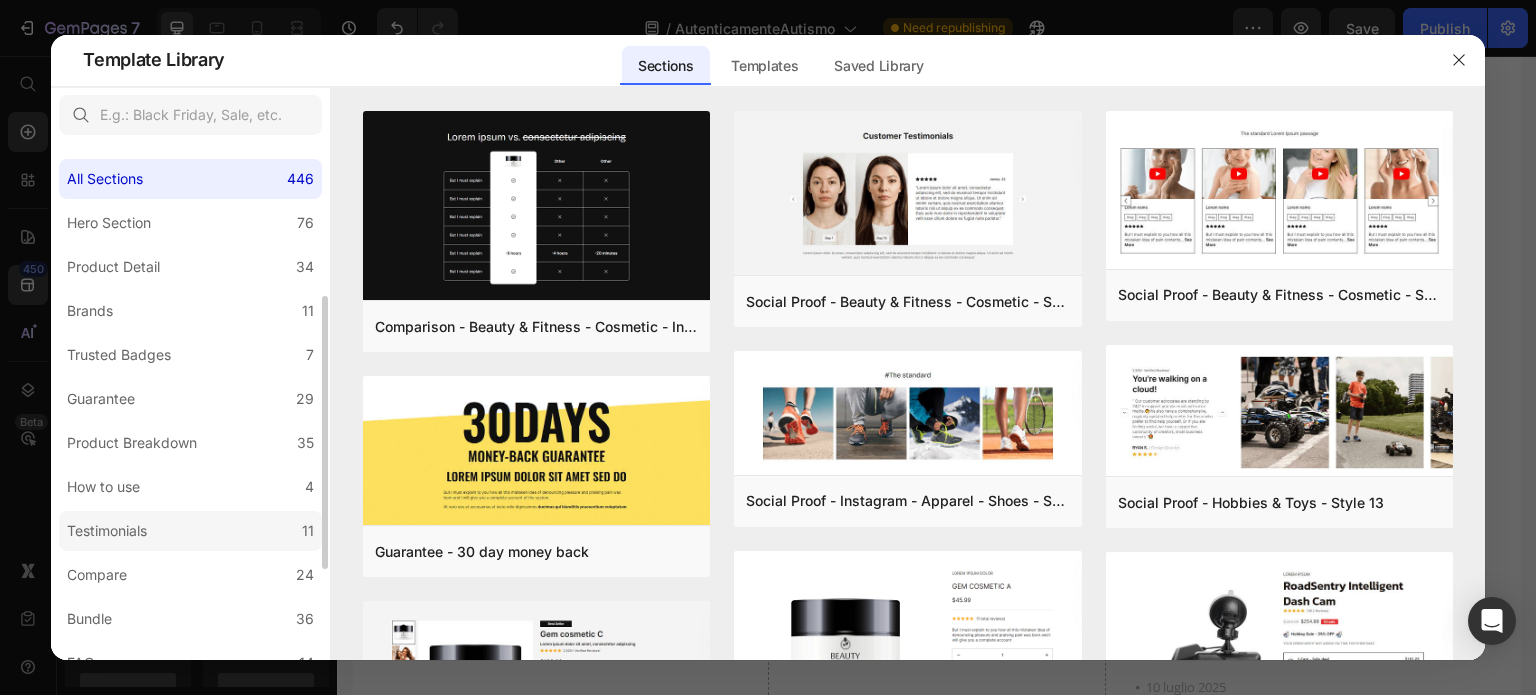 scroll, scrollTop: 100, scrollLeft: 0, axis: vertical 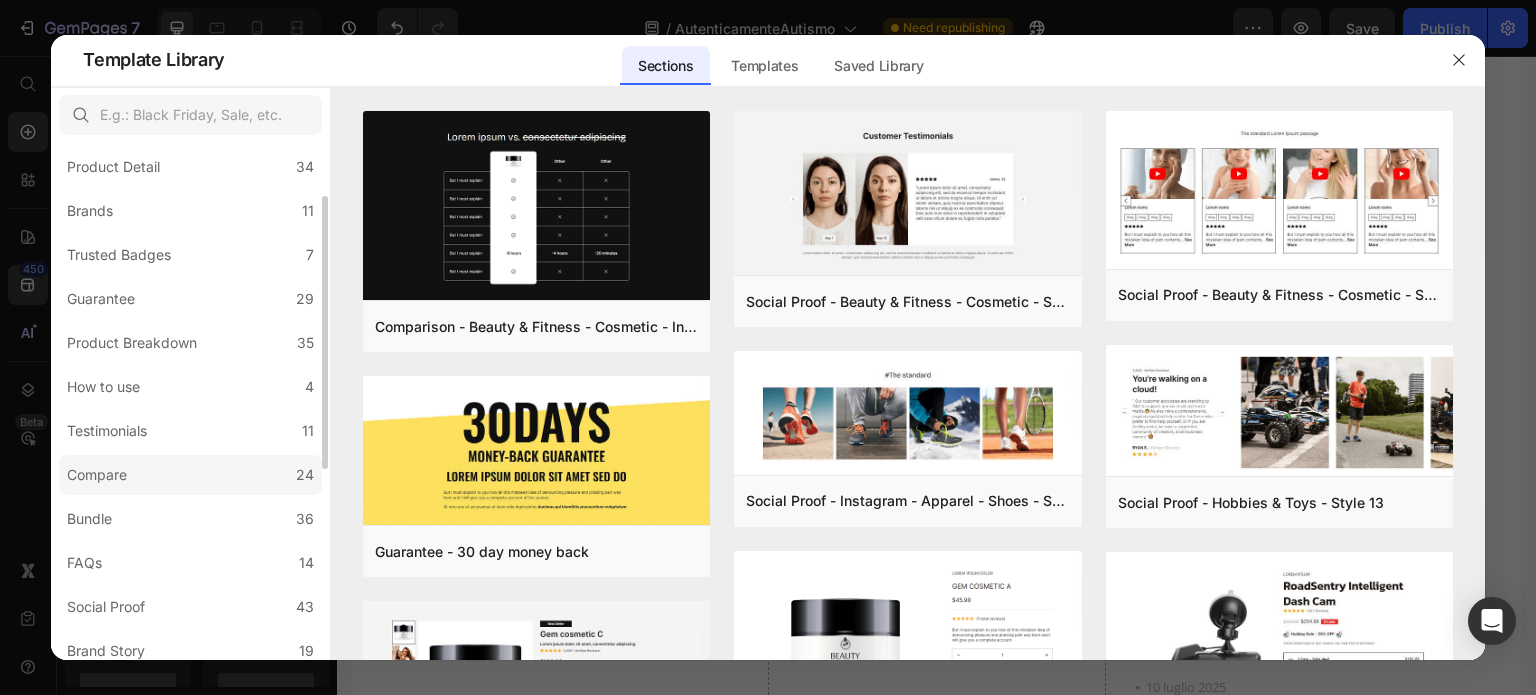 click on "Compare 24" 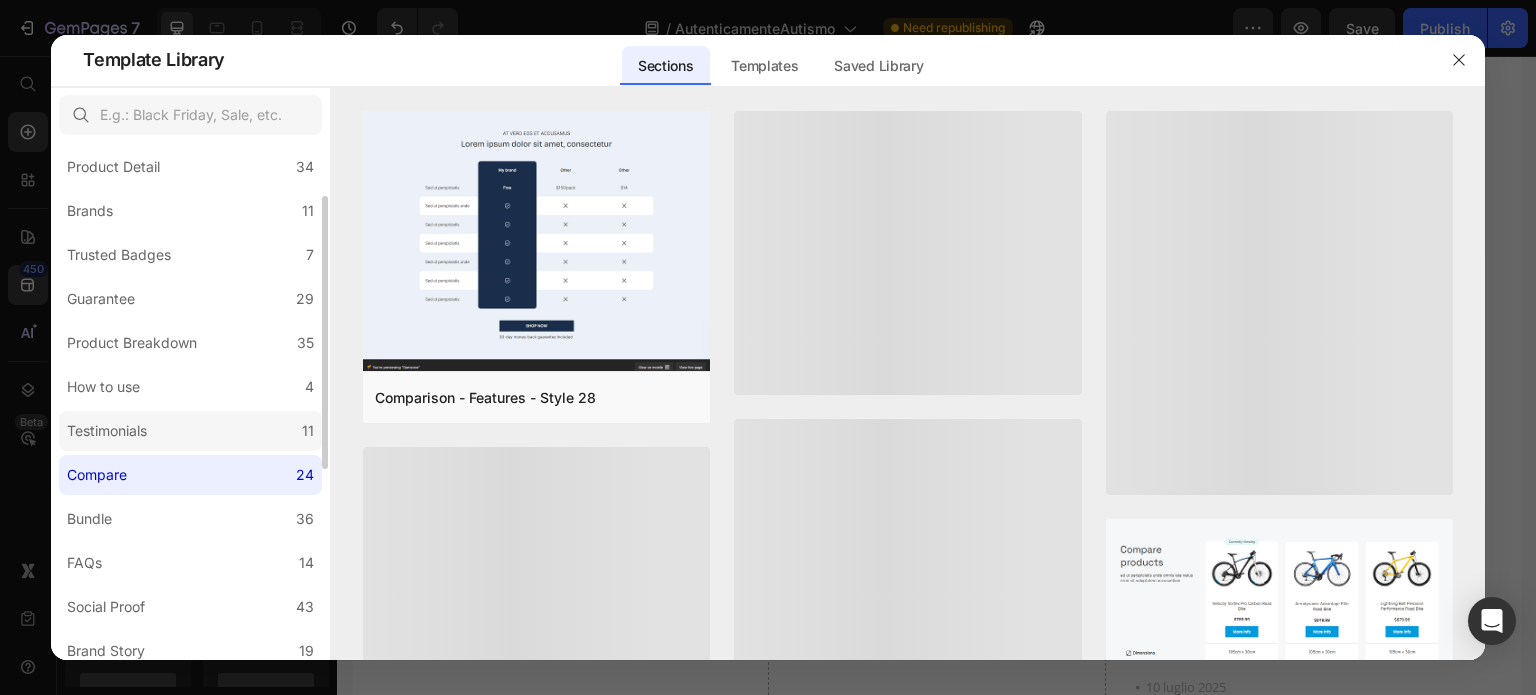click on "Testimonials 11" 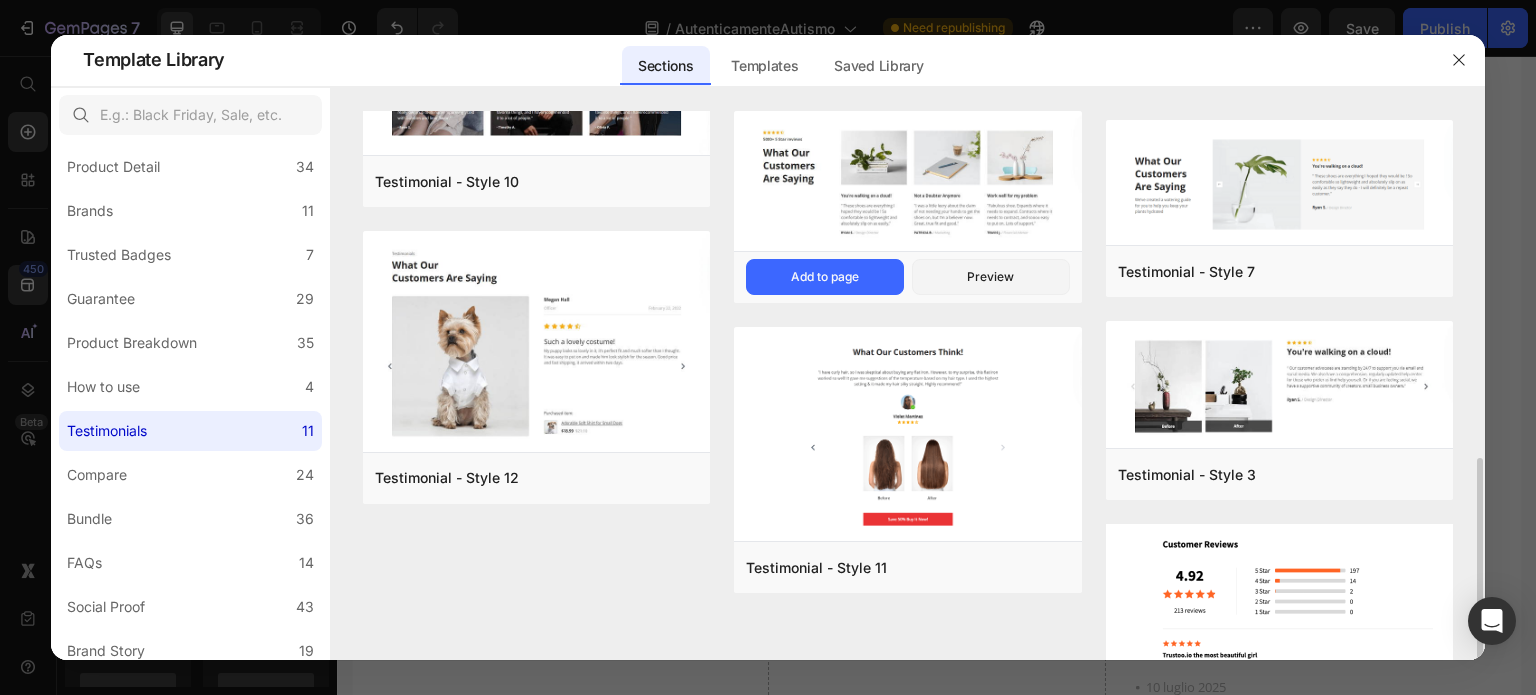 scroll, scrollTop: 563, scrollLeft: 0, axis: vertical 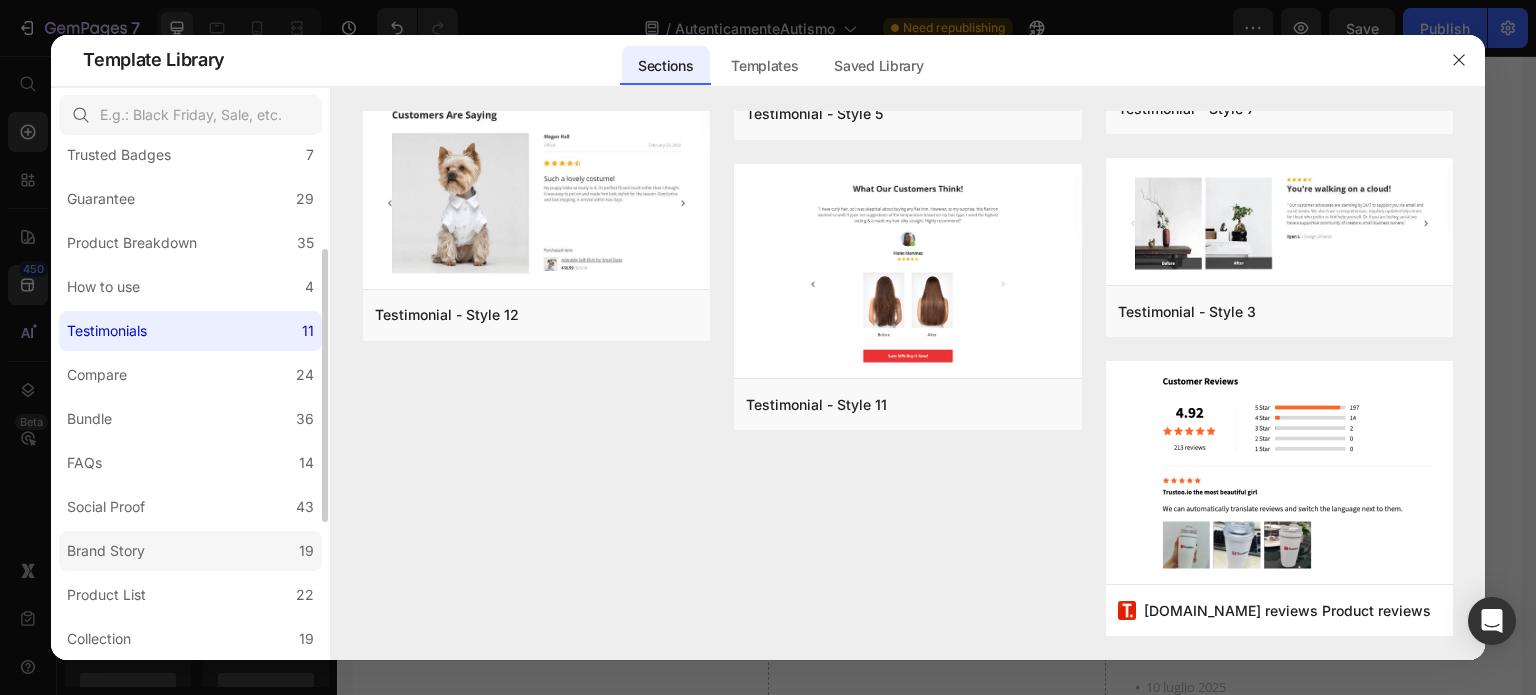 click on "Brand Story 19" 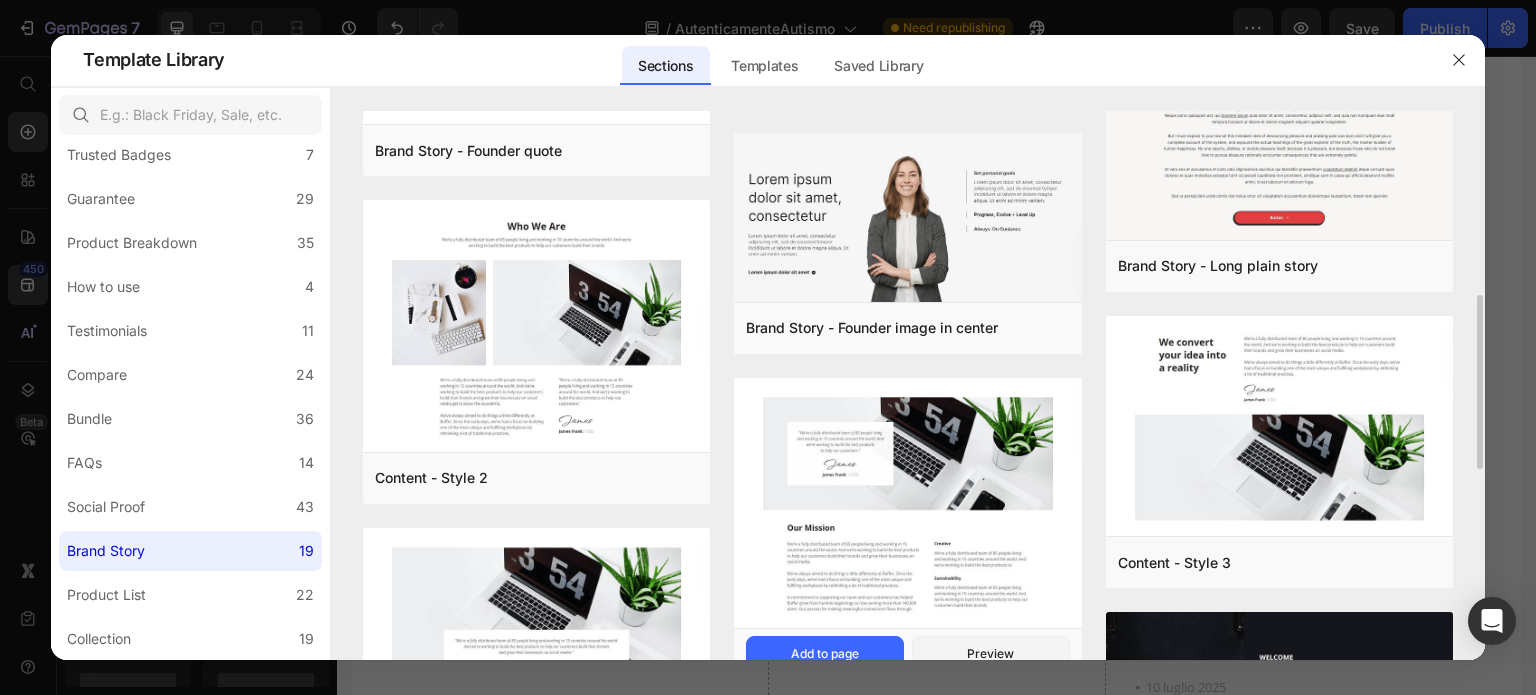 scroll, scrollTop: 480, scrollLeft: 0, axis: vertical 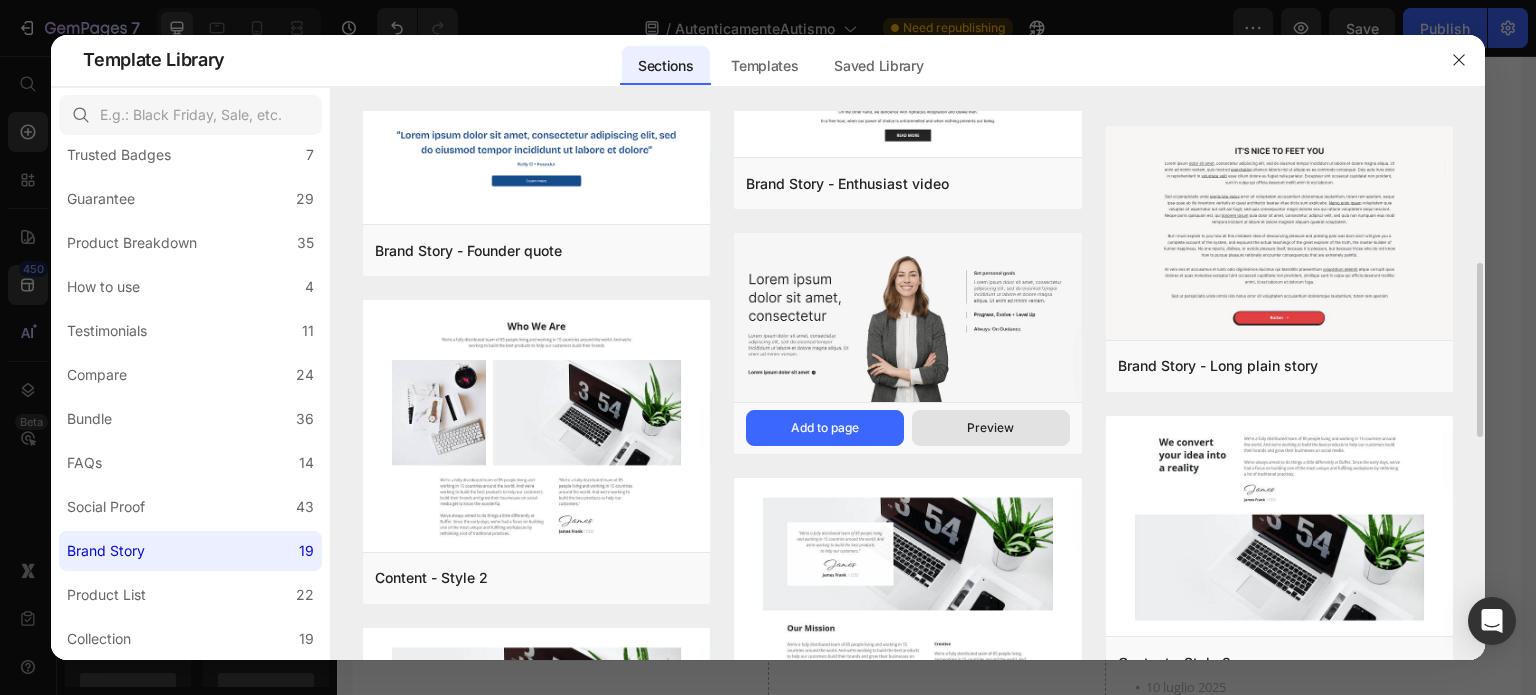 click on "Preview" at bounding box center [990, 428] 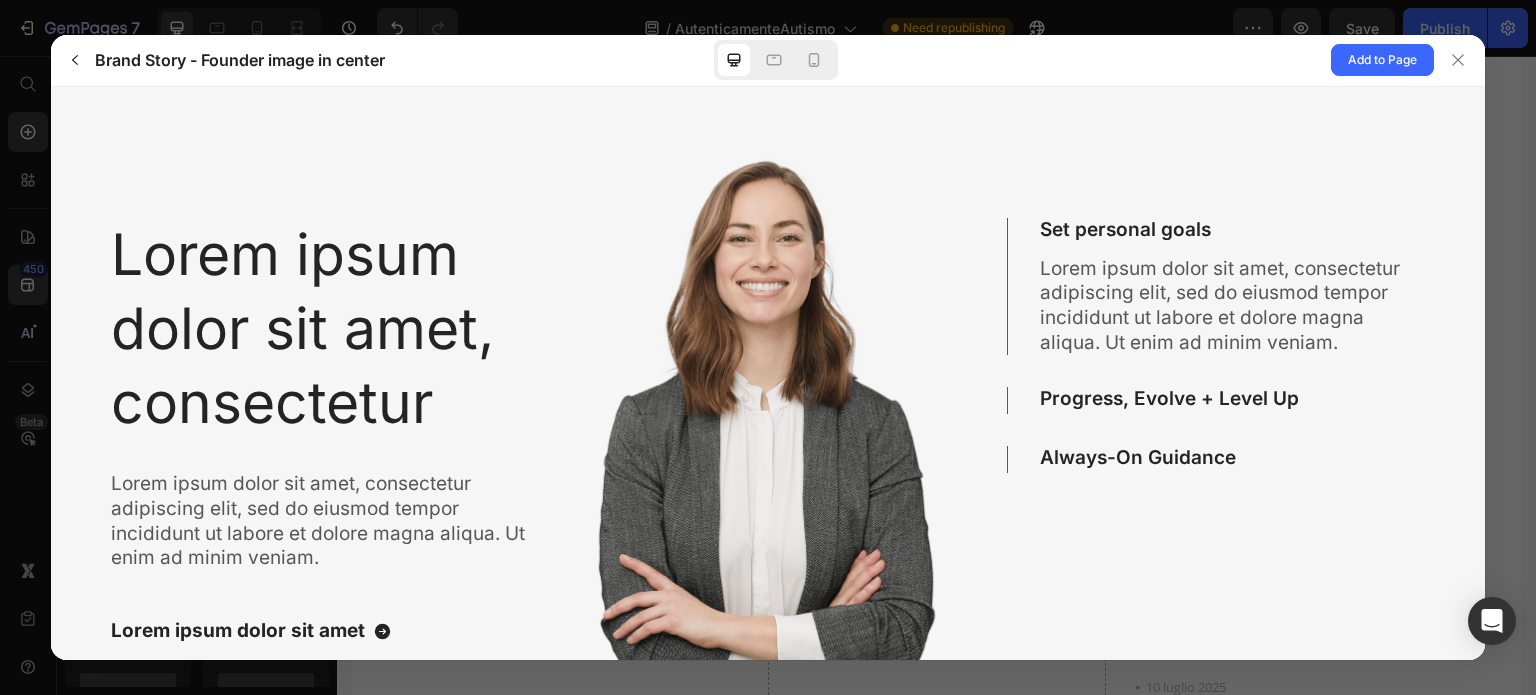 scroll, scrollTop: 0, scrollLeft: 0, axis: both 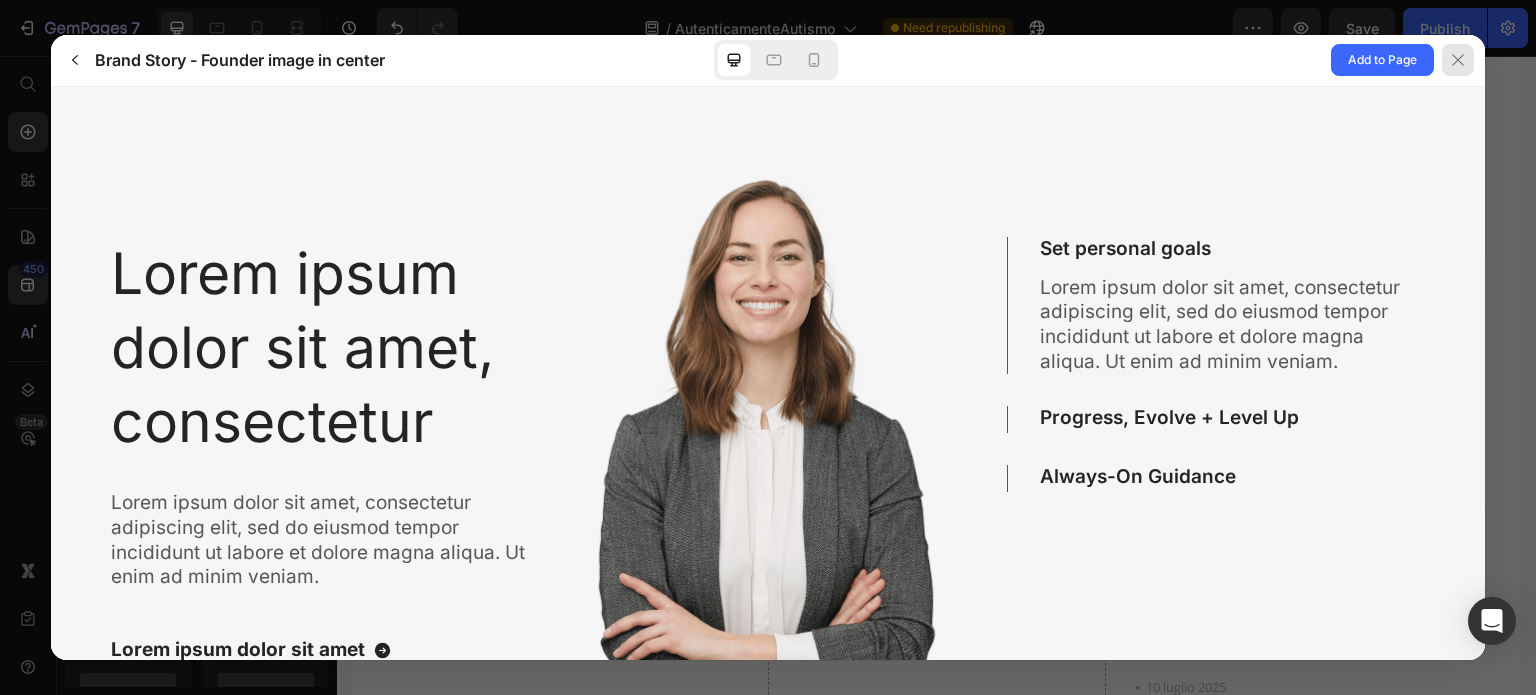 click 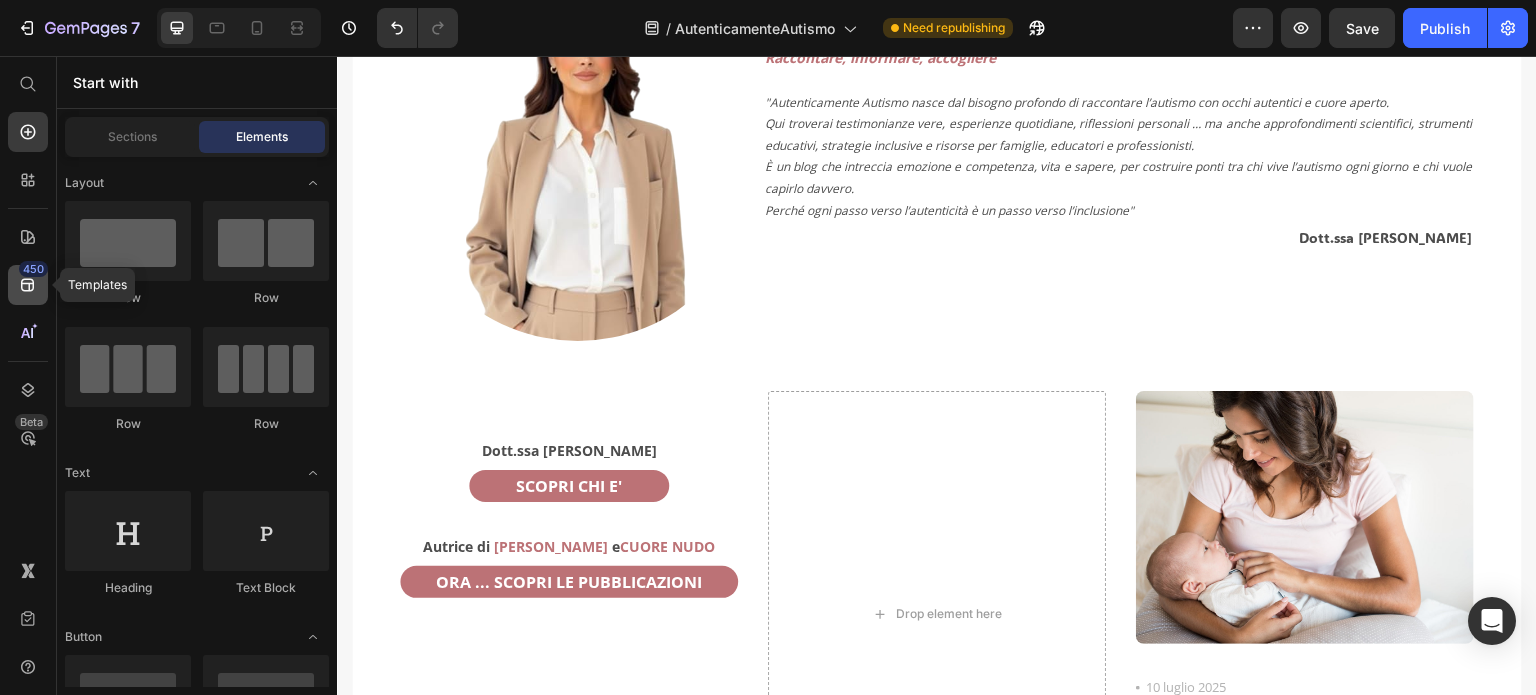 click 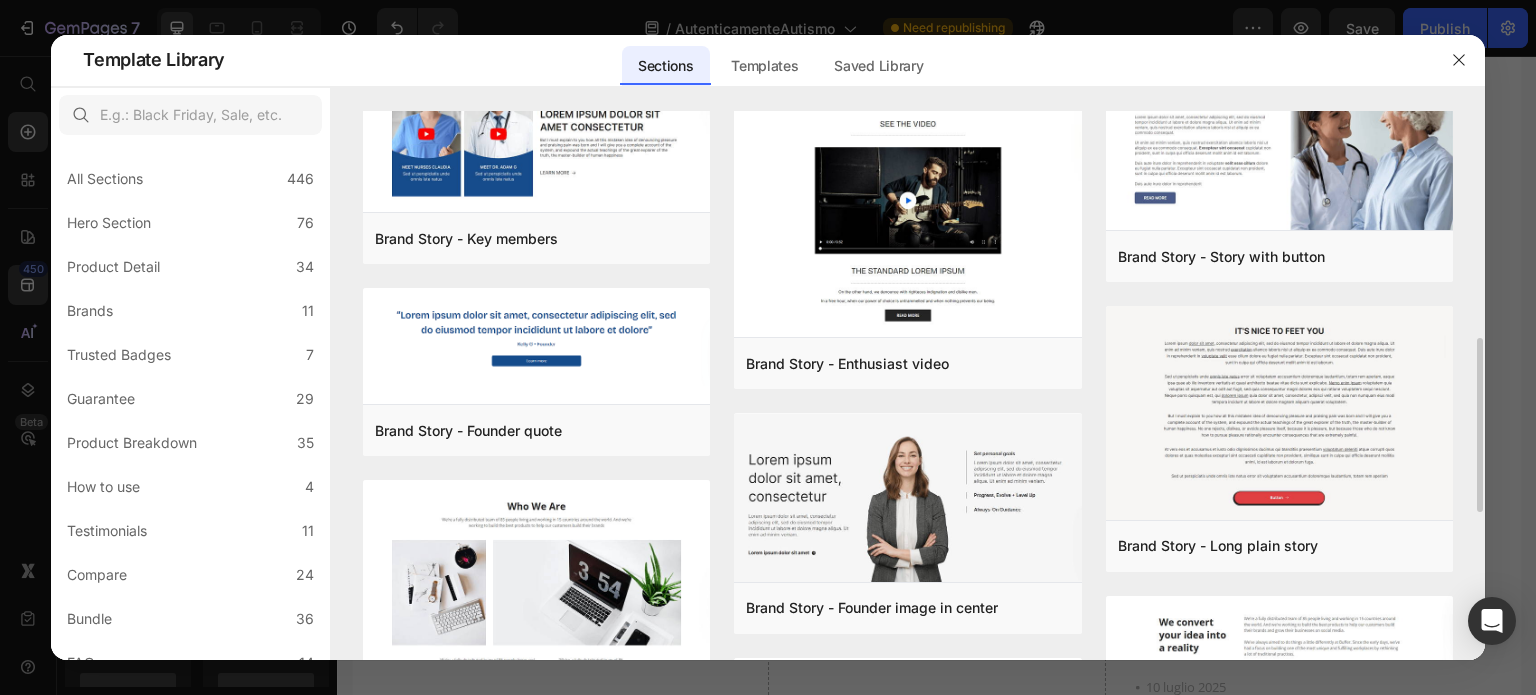 scroll, scrollTop: 400, scrollLeft: 0, axis: vertical 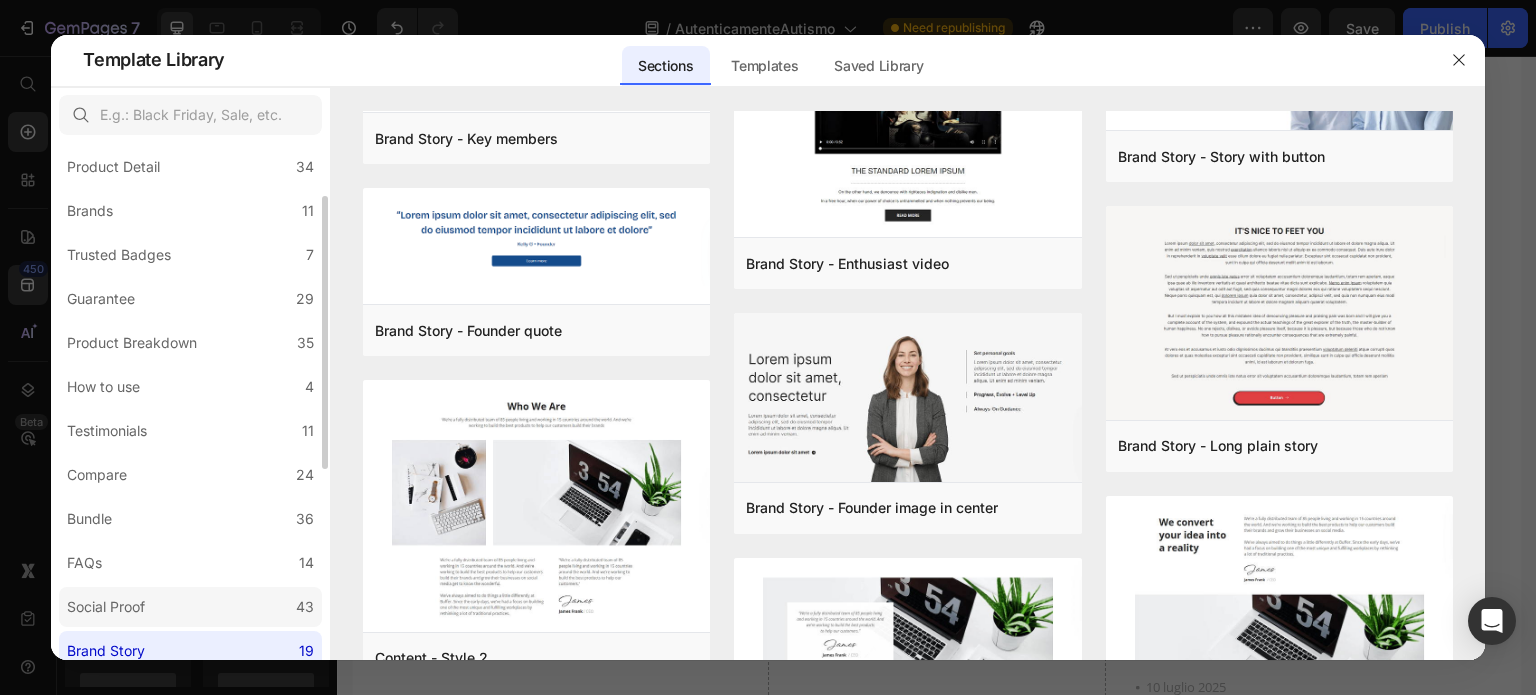 click on "Social Proof 43" 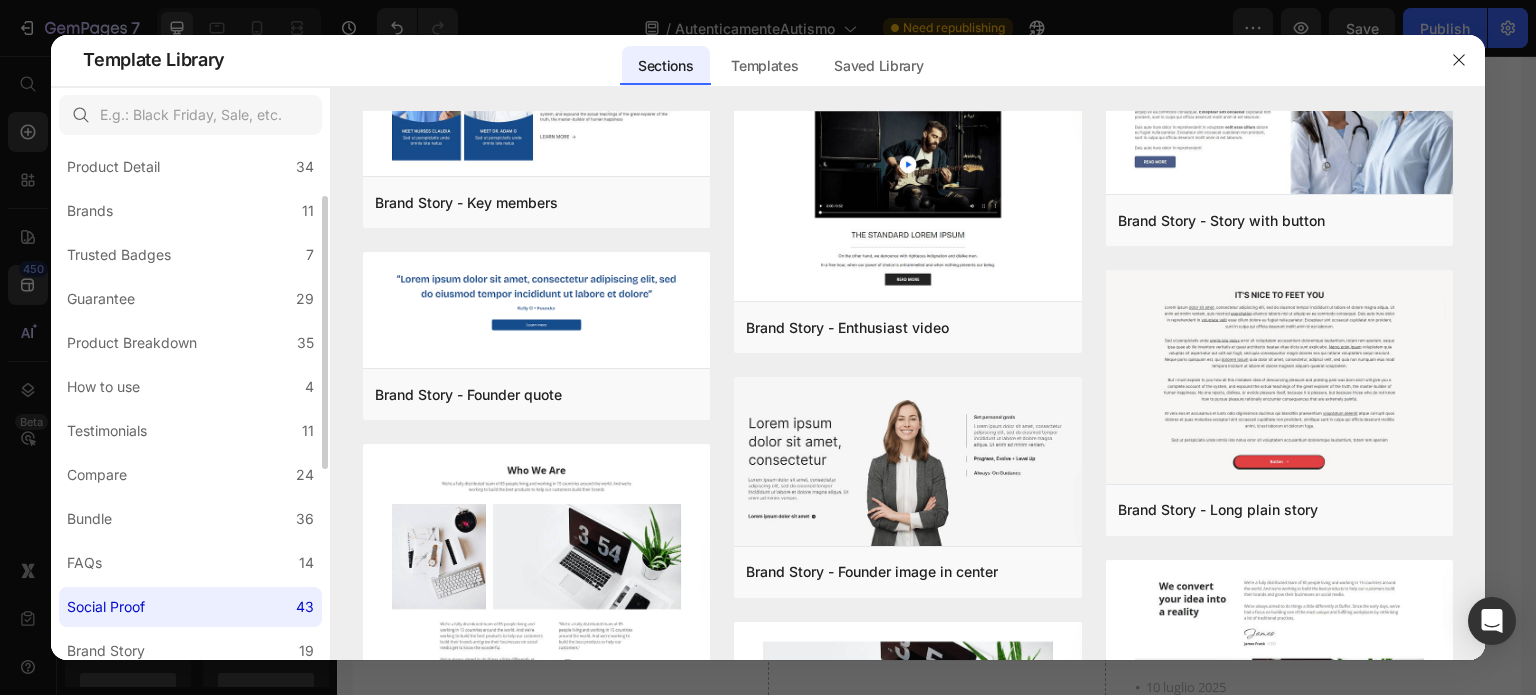 scroll, scrollTop: 0, scrollLeft: 0, axis: both 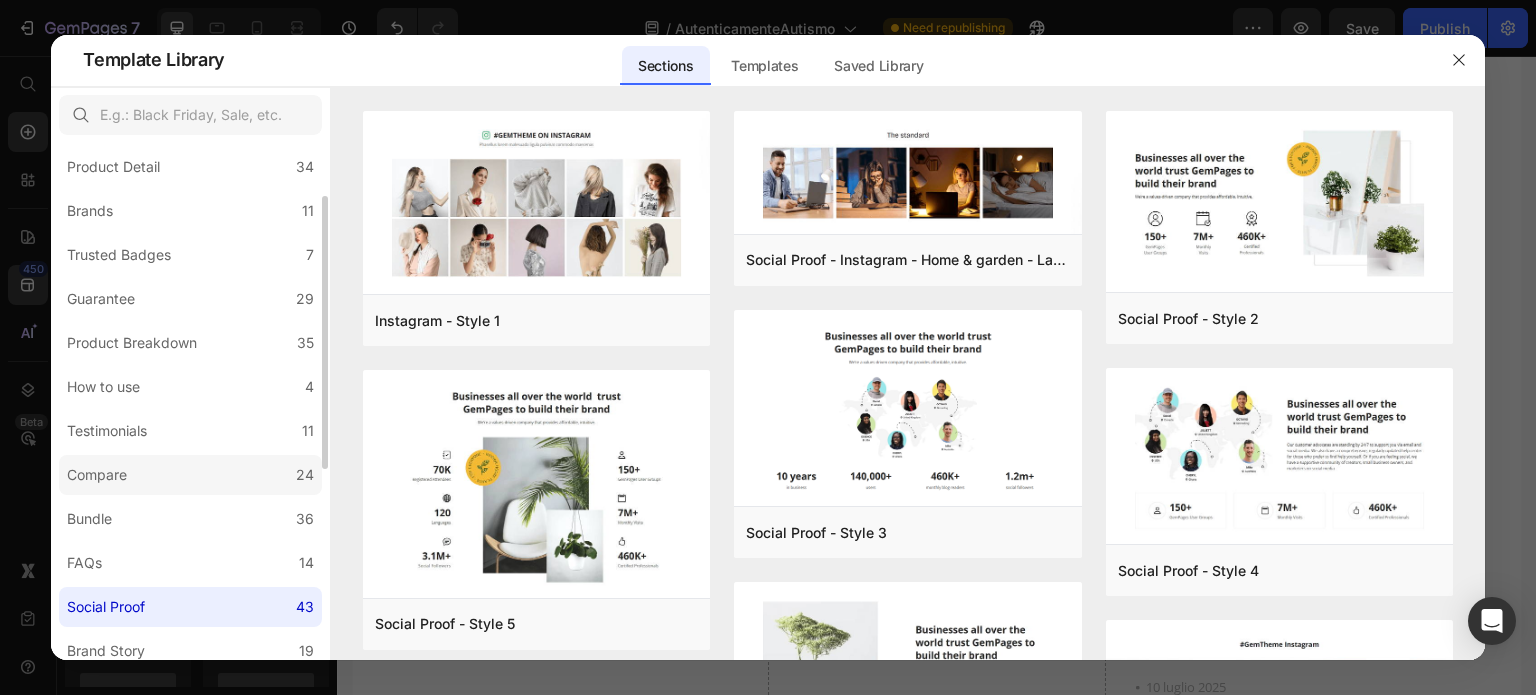 click on "Compare 24" 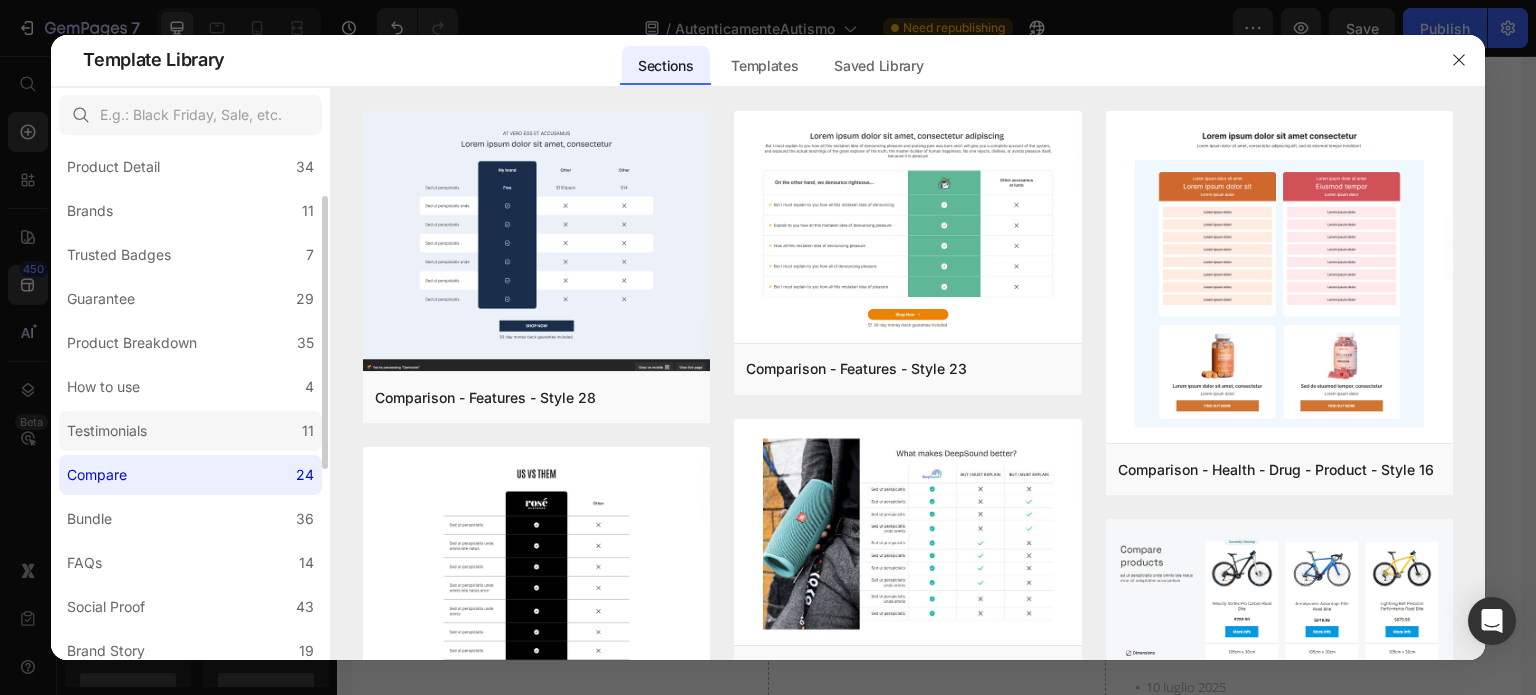 click on "Testimonials" at bounding box center (107, 431) 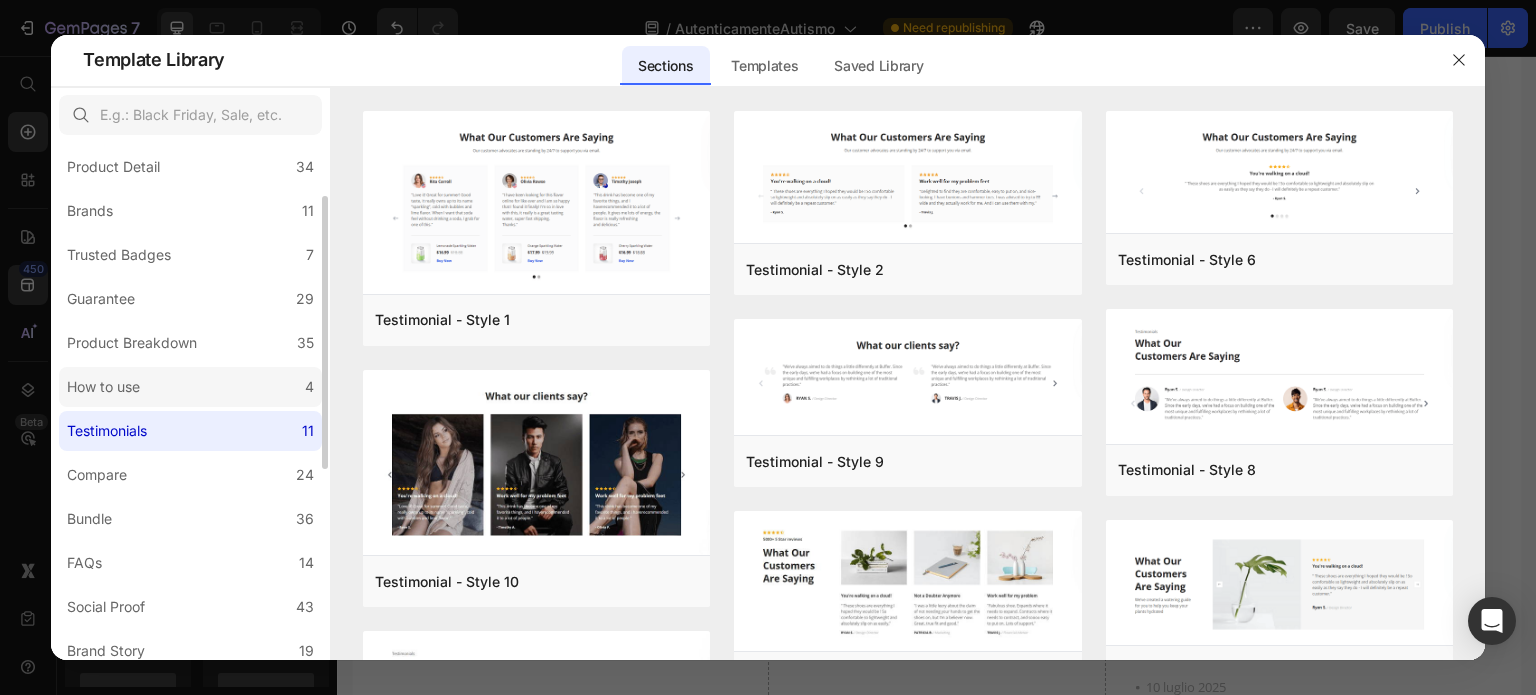 click on "How to use" at bounding box center (107, 387) 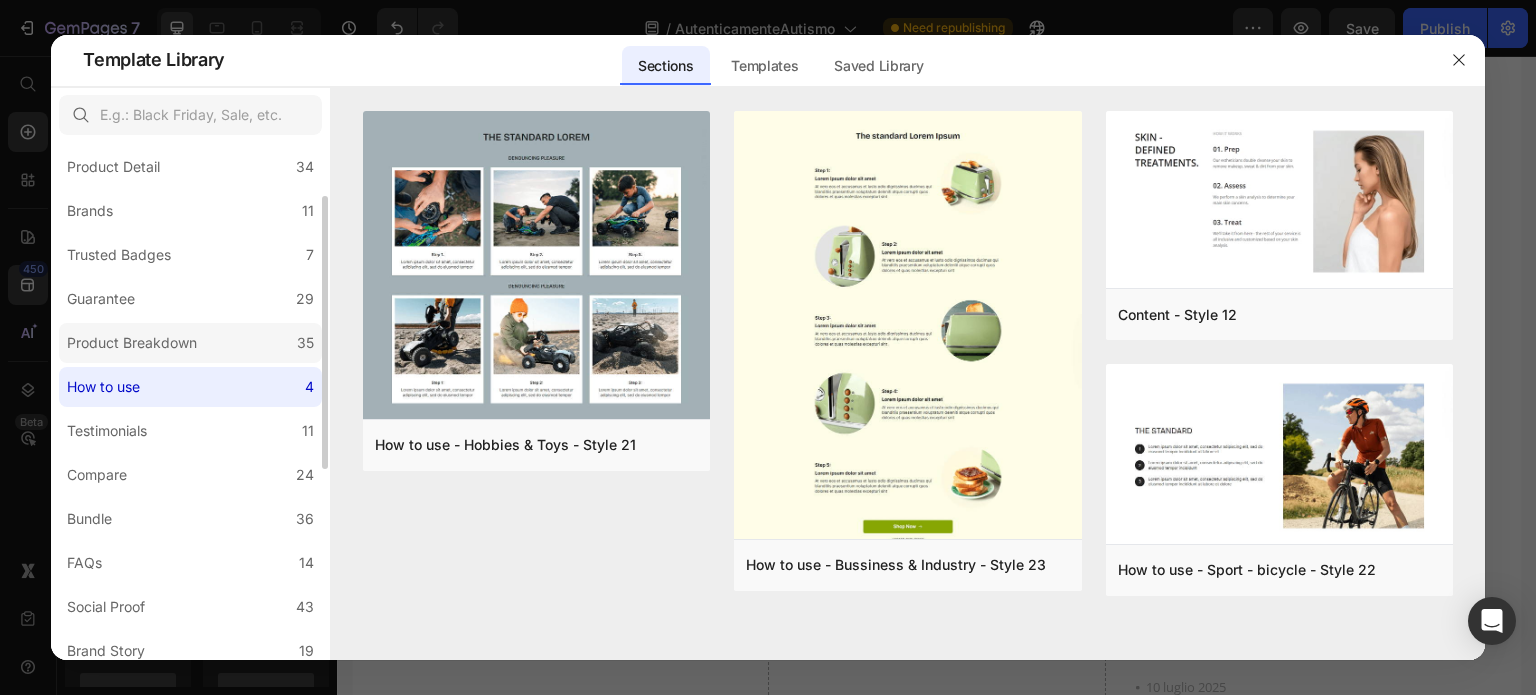click on "Product Breakdown" at bounding box center [132, 343] 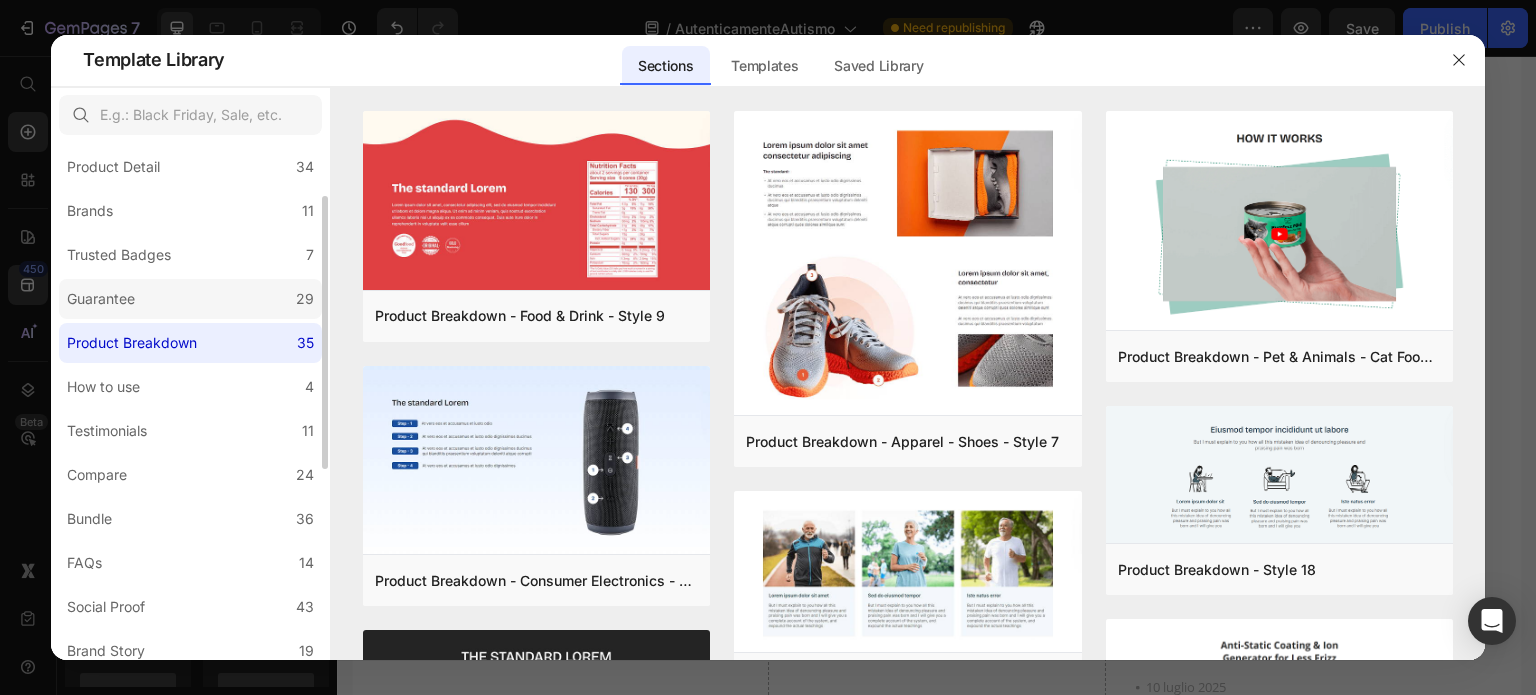 click on "Guarantee 29" 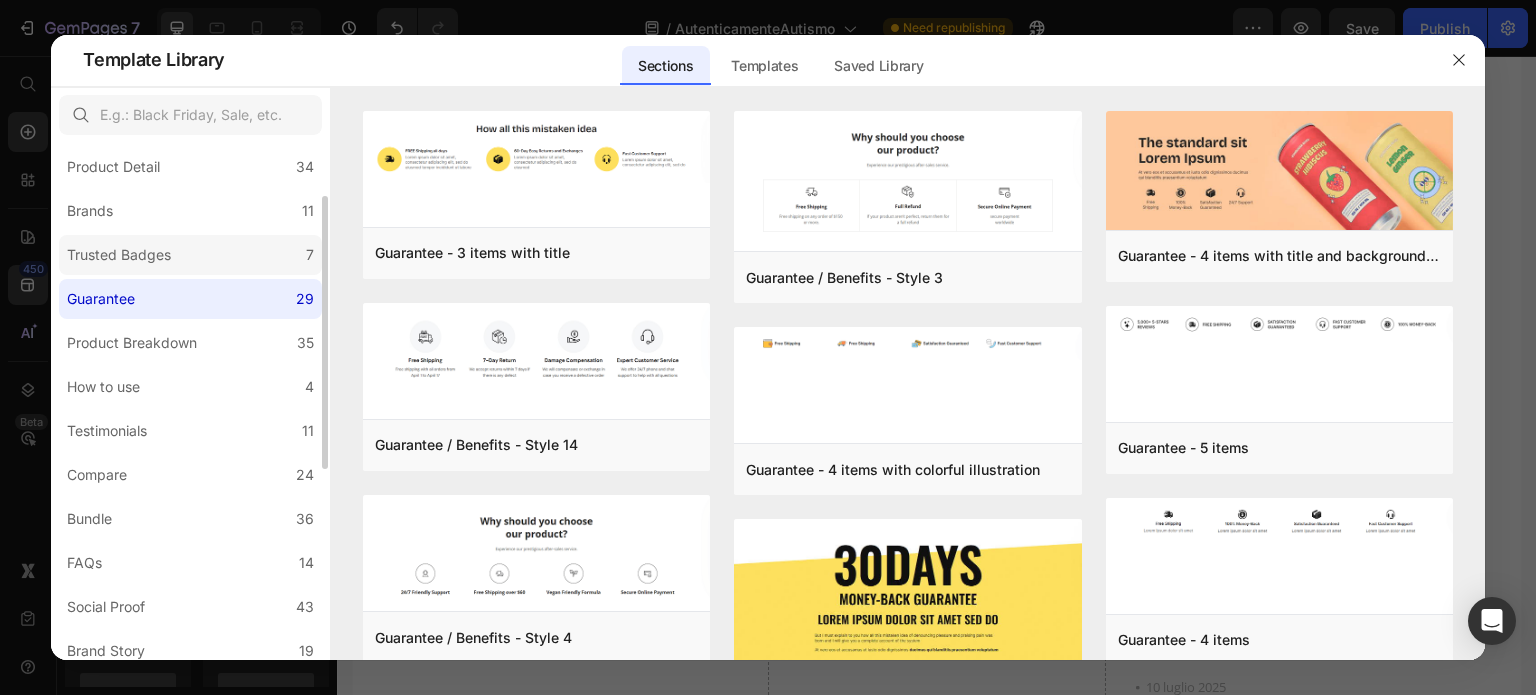 click on "Trusted Badges 7" 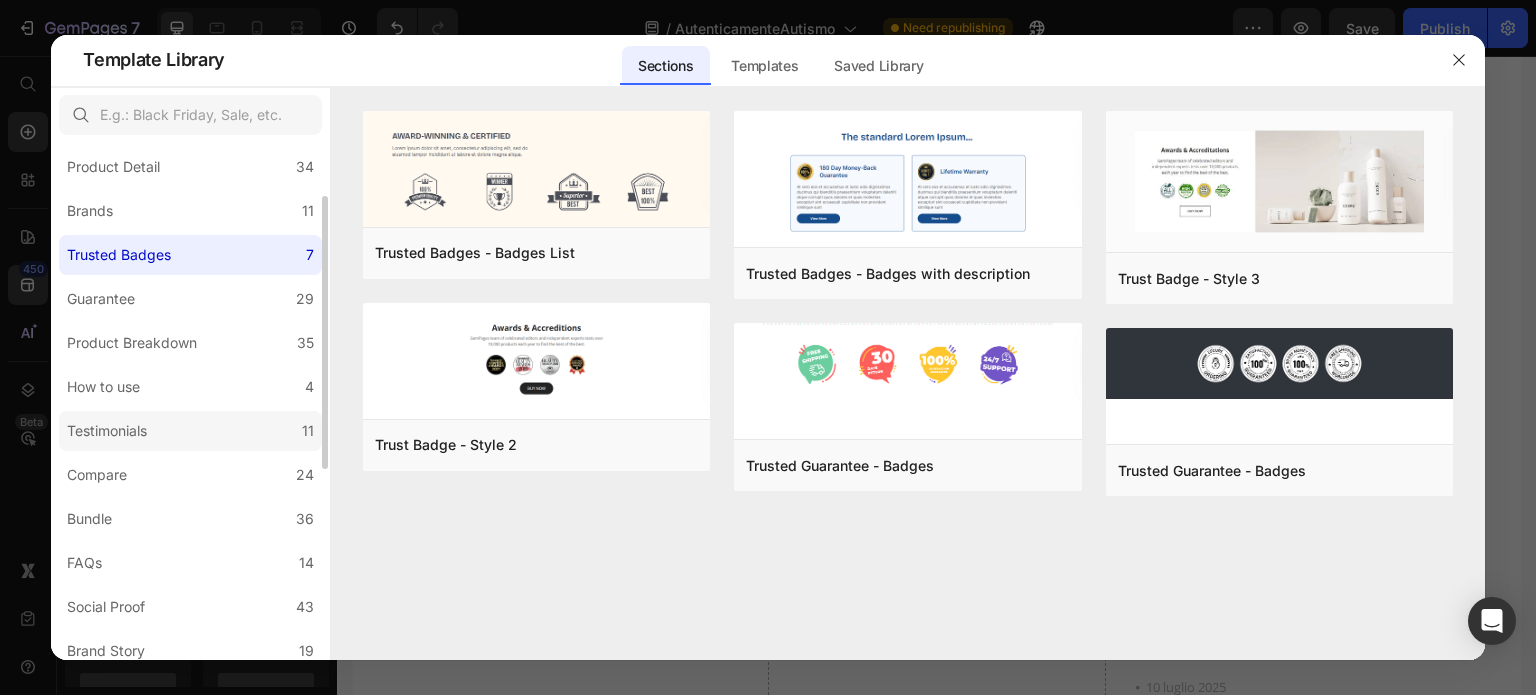 scroll, scrollTop: 200, scrollLeft: 0, axis: vertical 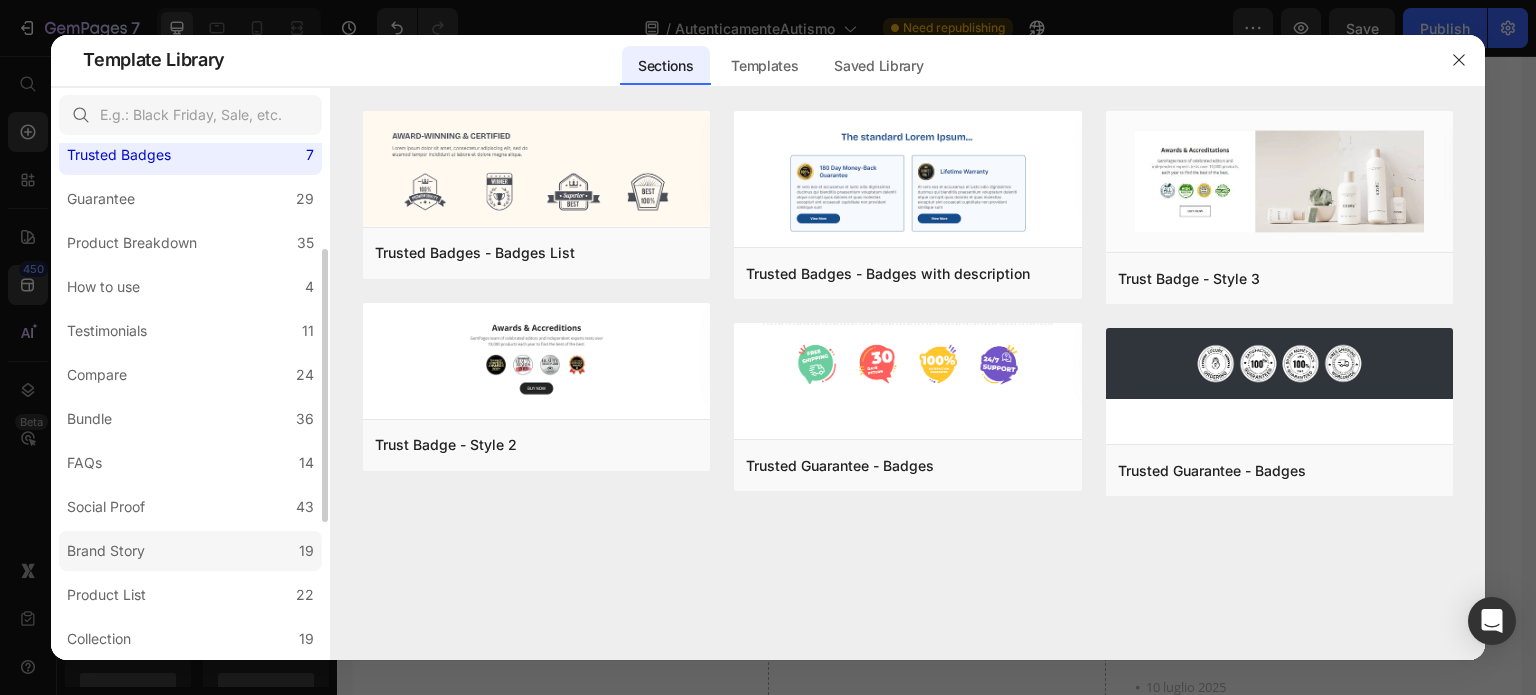 click on "Brand Story" at bounding box center (110, 551) 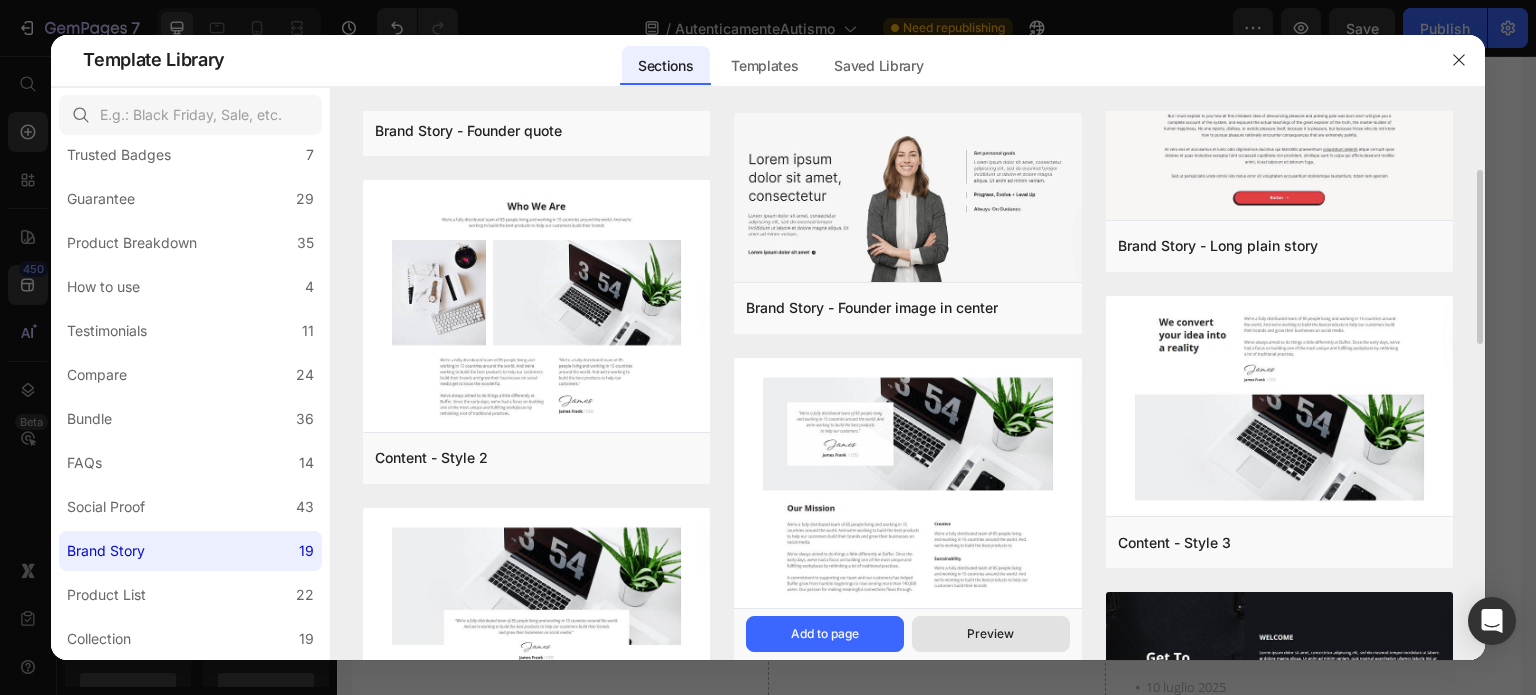 scroll, scrollTop: 500, scrollLeft: 0, axis: vertical 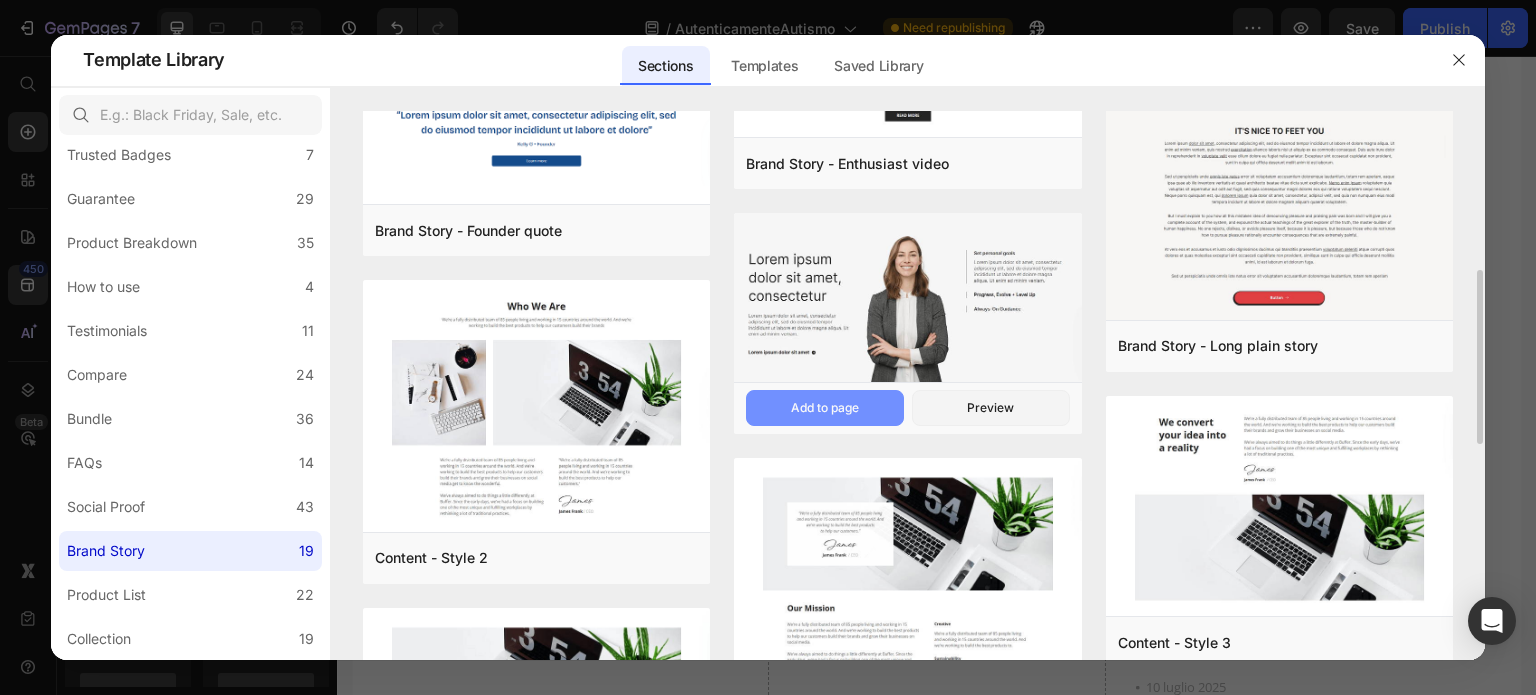 click on "Add to page" at bounding box center [825, 408] 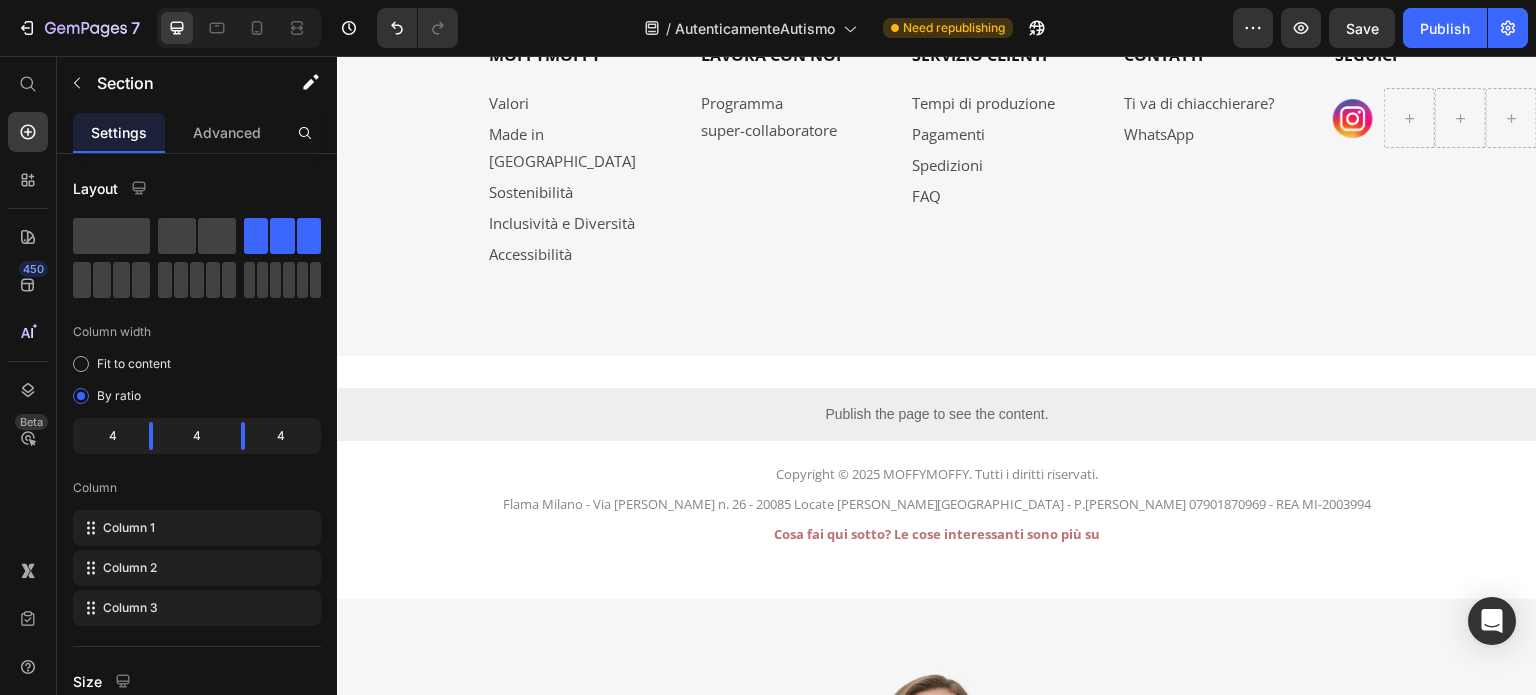 scroll, scrollTop: 2800, scrollLeft: 0, axis: vertical 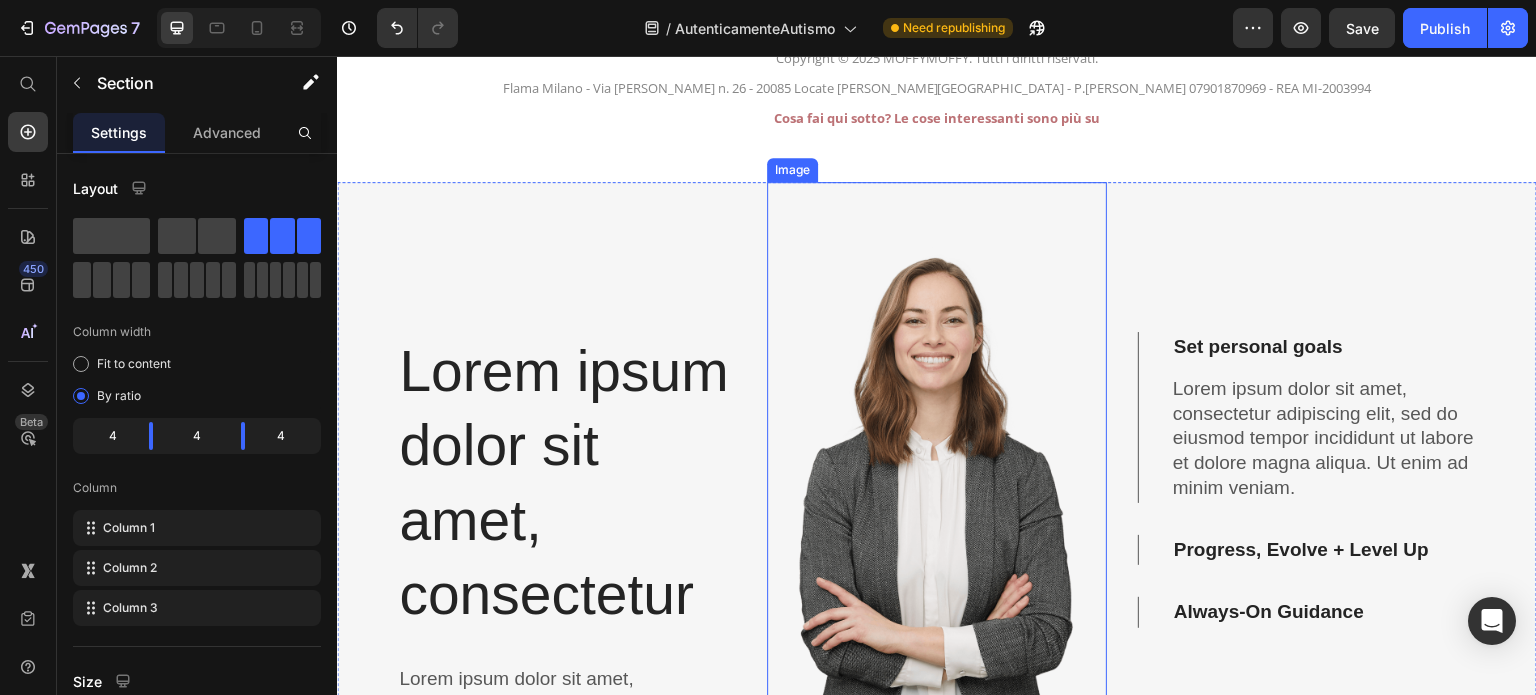 click at bounding box center (937, 465) 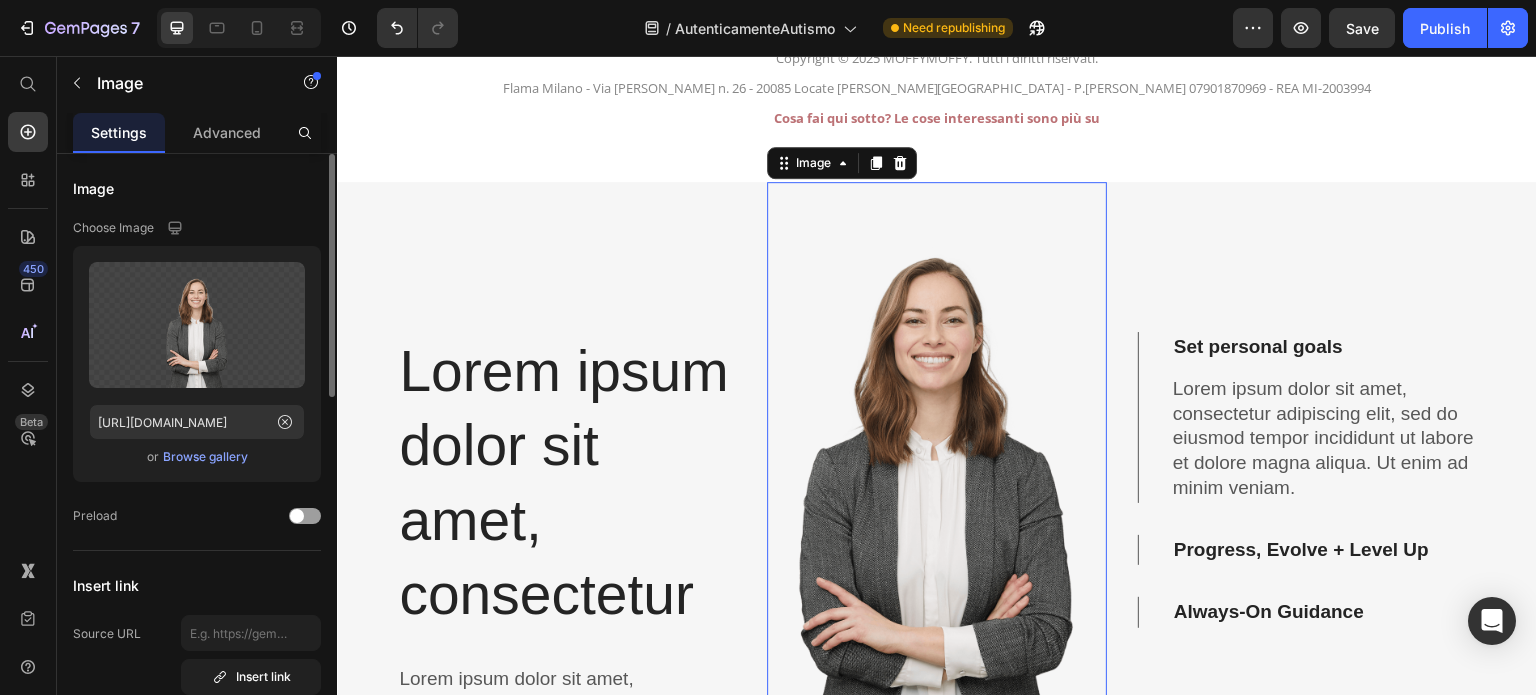 click on "Browse gallery" at bounding box center (205, 457) 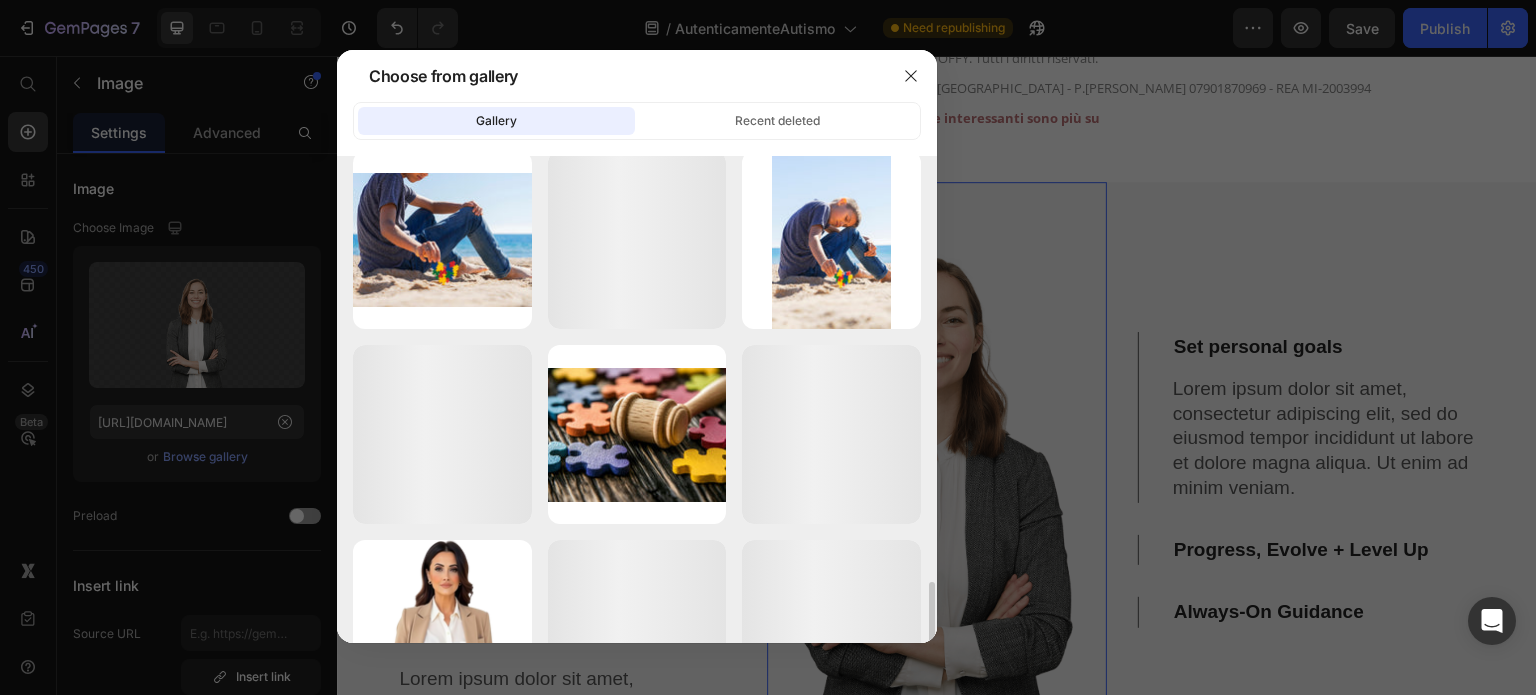 scroll, scrollTop: 1000, scrollLeft: 0, axis: vertical 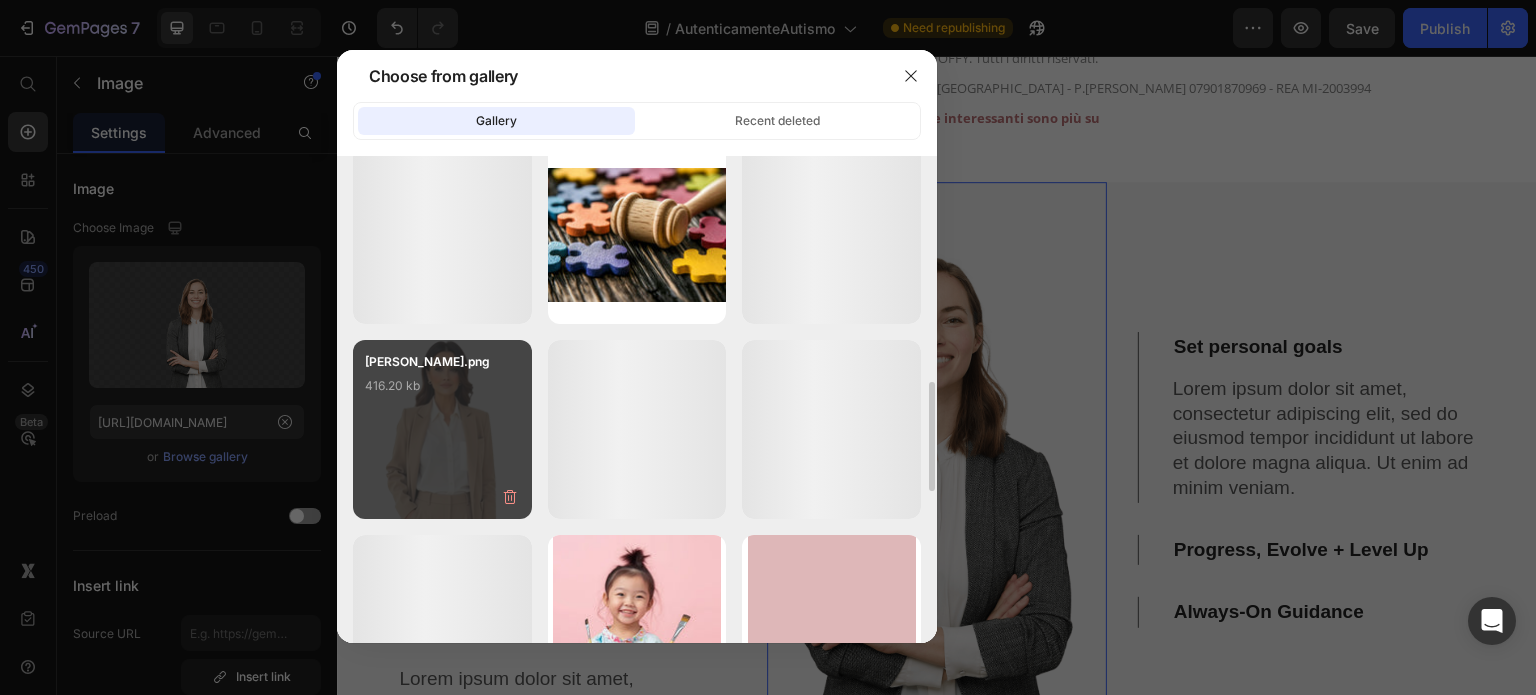 click on "[PERSON_NAME].png 416.20 kb" at bounding box center (442, 392) 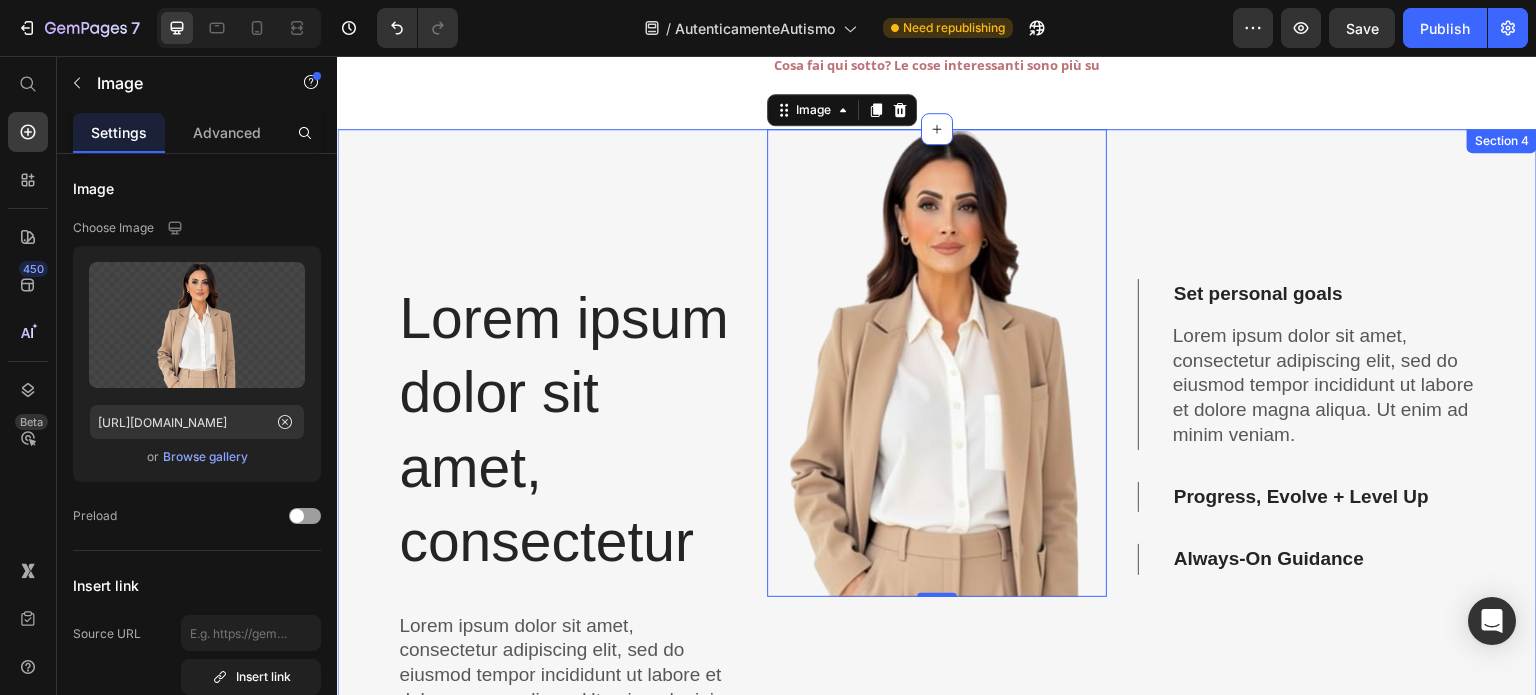 scroll, scrollTop: 2900, scrollLeft: 0, axis: vertical 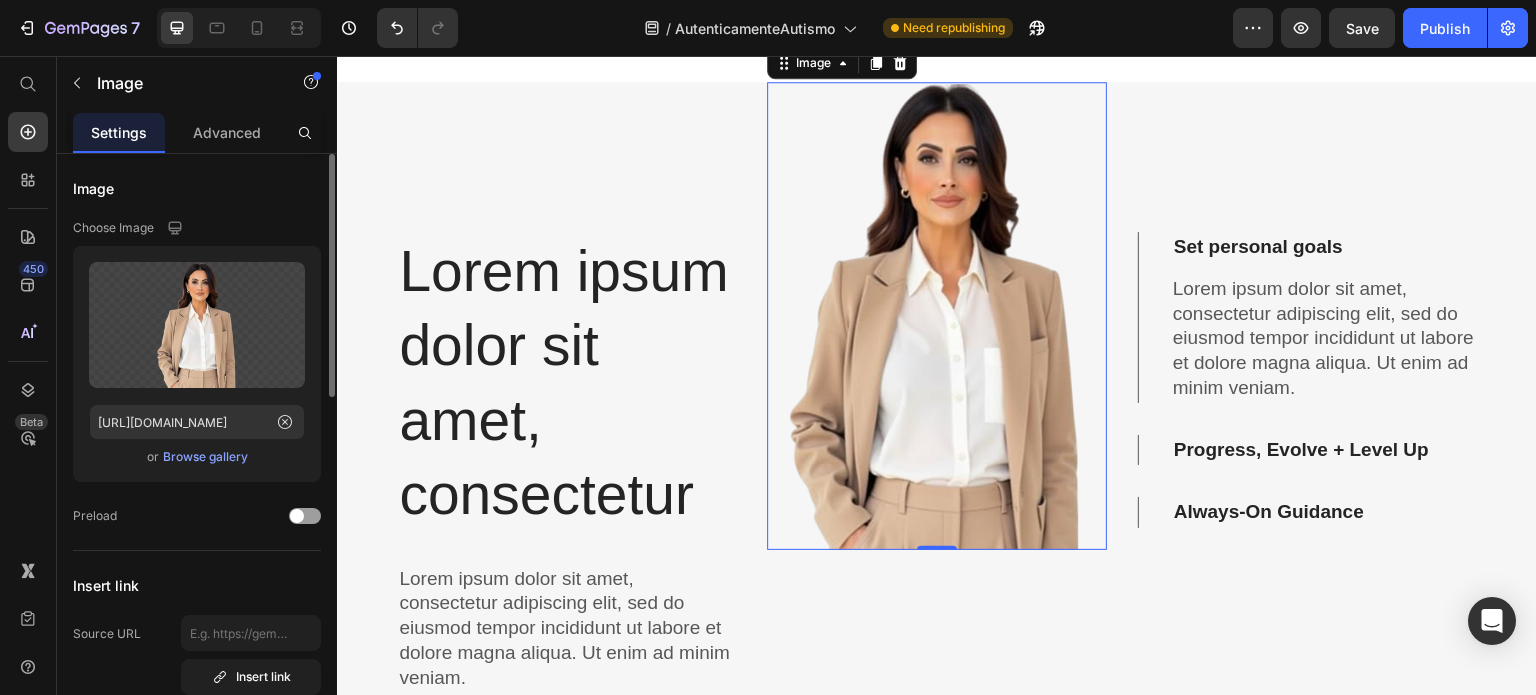 click on "Browse gallery" at bounding box center (205, 457) 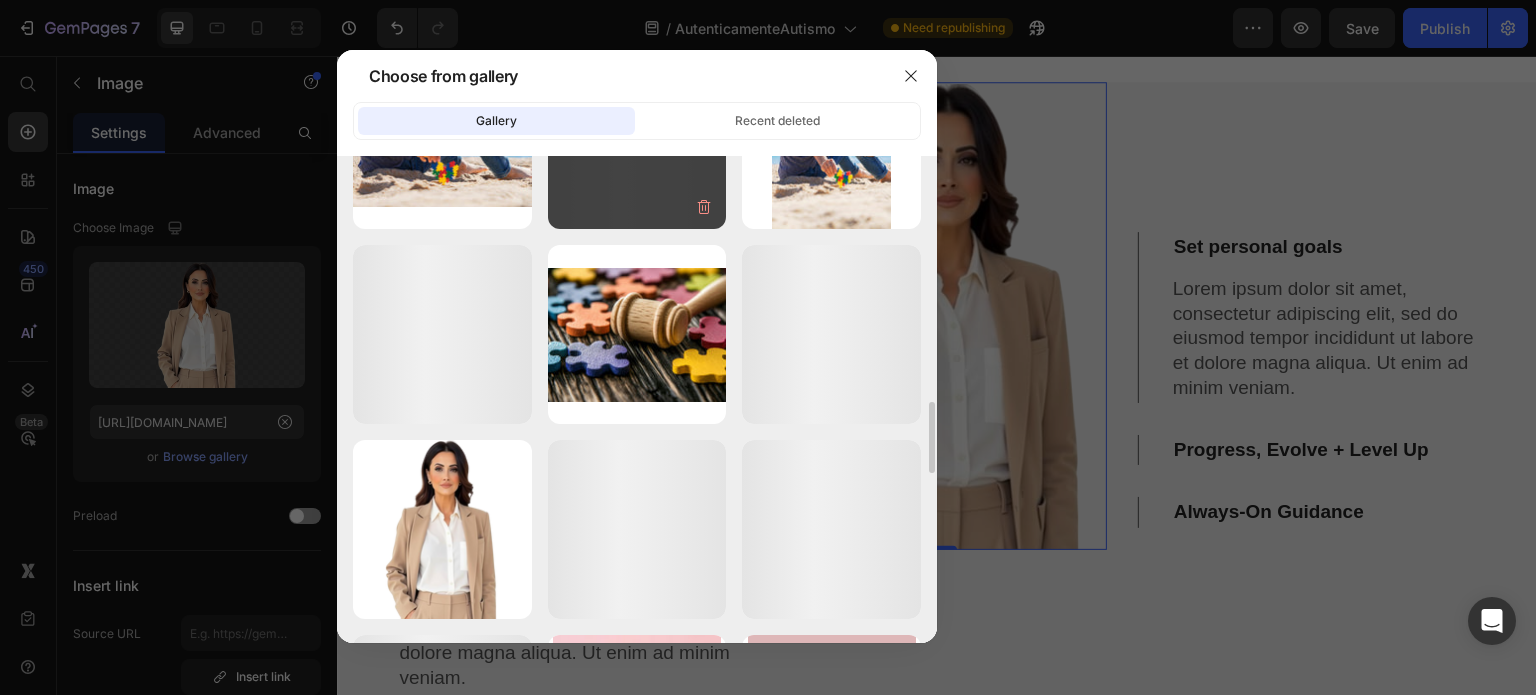 scroll, scrollTop: 1000, scrollLeft: 0, axis: vertical 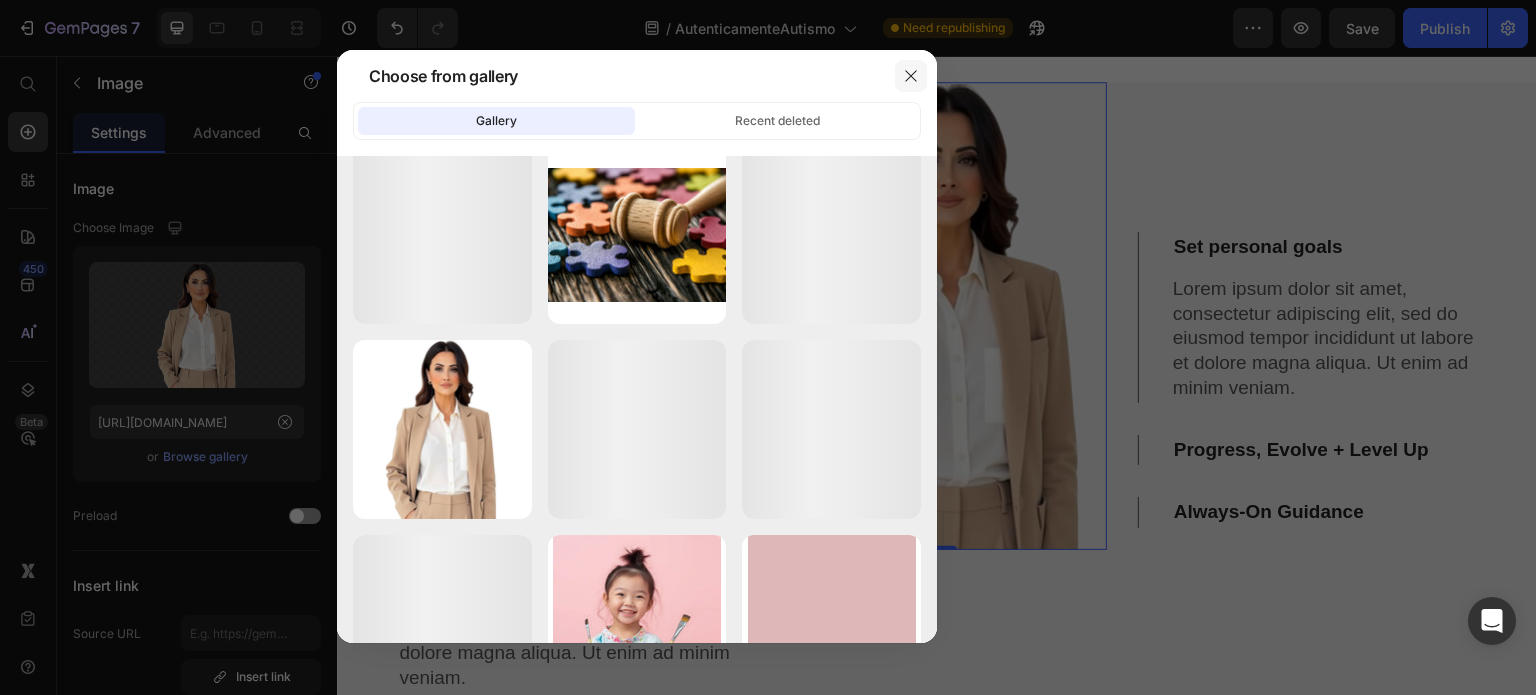 click 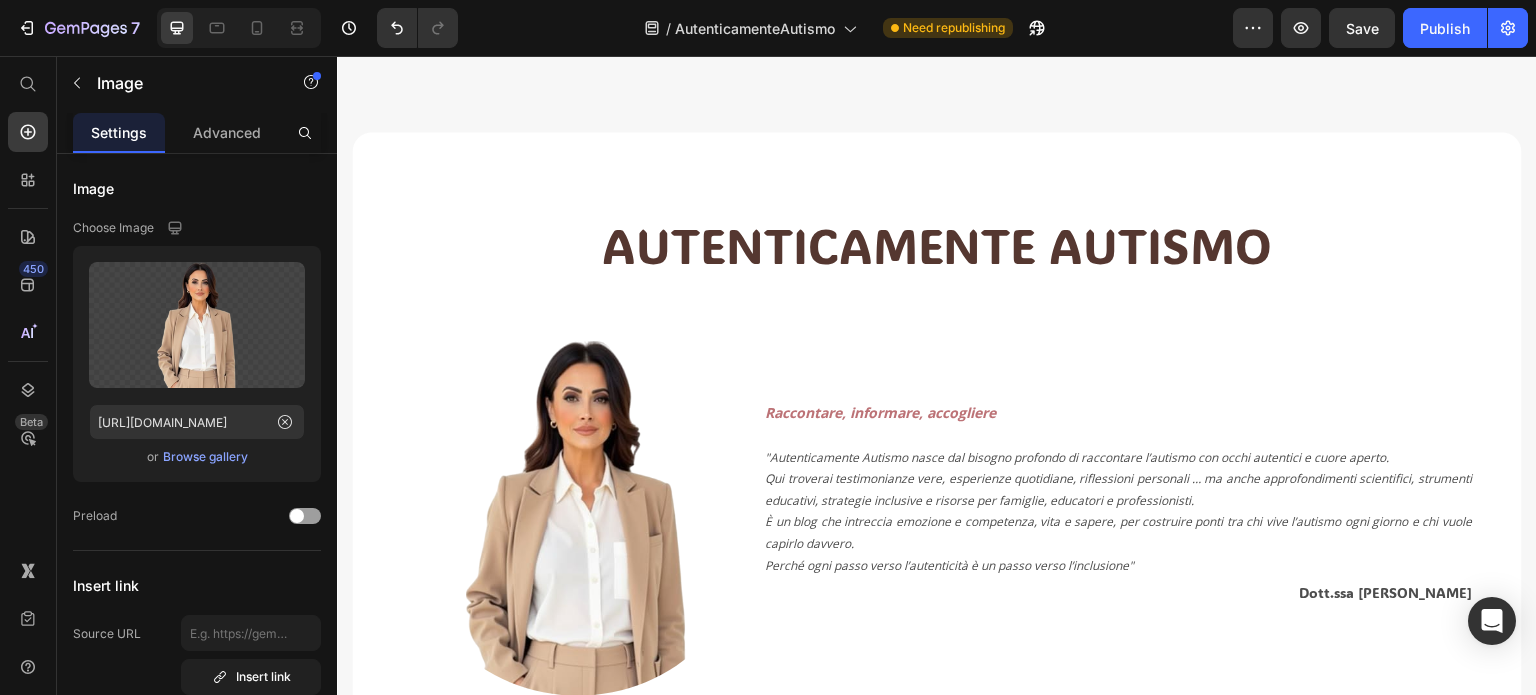 scroll, scrollTop: 0, scrollLeft: 0, axis: both 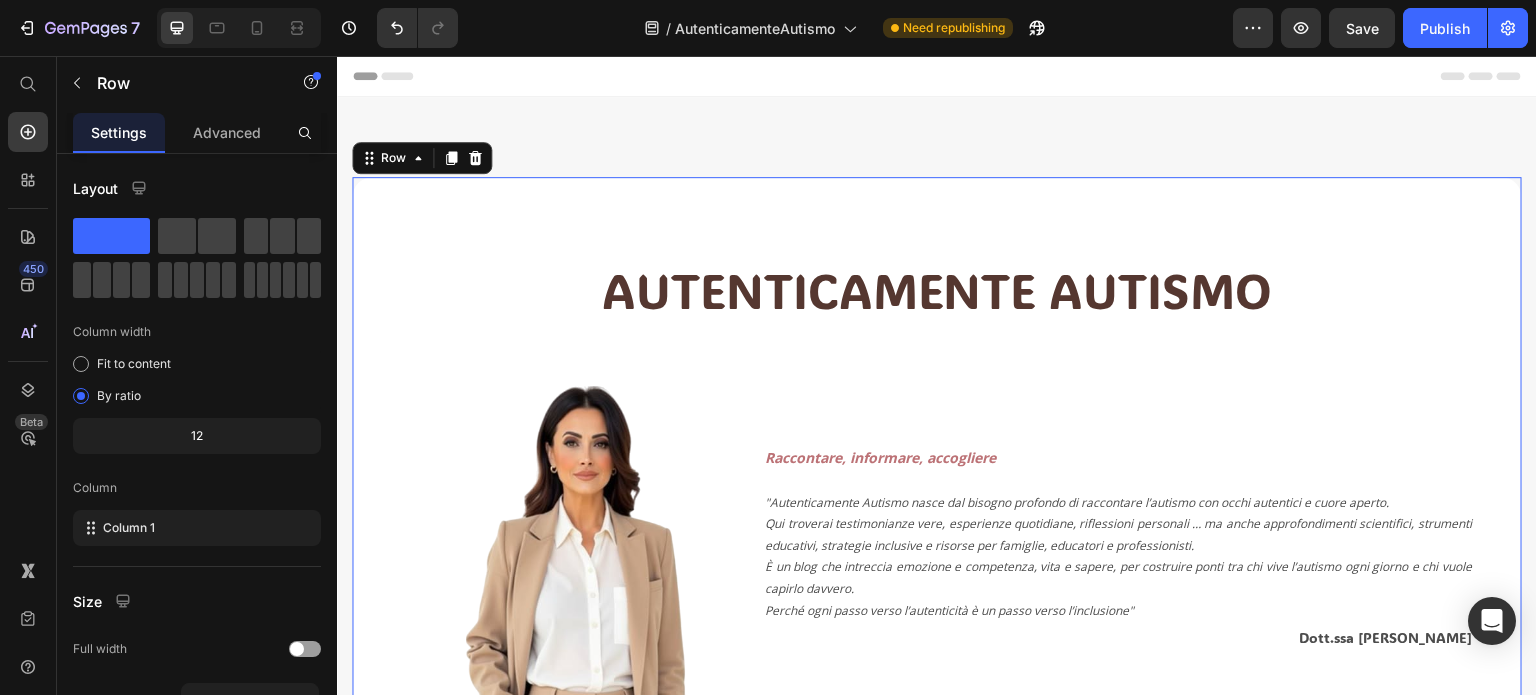 click on "AUTENTICAMENTE AUTISMO Heading Text Block Image Raccontare, informare, accogliere   "Autenticamente Autismo nasce [PERSON_NAME] profondo di raccontare l’autismo con occhi autentici e cuore aperto. Qui troverai testimonianze vere, esperienze quotidiane, riflessioni personali … ma anche approfondimenti scientifici, strumenti educativi, strategie inclusive e risorse per famiglie, educatori e professionisti. È un blog che intreccia emozione e competenza, vita e sapere, per costruire ponti tra chi vive l’autismo ogni giorno e chi vuole capirlo davvero. Perché ogni passo verso l’autenticità è un passo verso l’inclusione" Text Block Dott.ssa [PERSON_NAME] Text Block Row Row   Dott.ssa [PERSON_NAME] Text Block SCOPRI CHI E' Button Autrice di   [PERSON_NAME]   e  CUORE NUDO Text Block ORA ... SCOPRI LE PUBBLICAZIONI Button
Drop element here Image
Icon 10 luglio 2025 Text block Row LA MATERNITA' DELLE DONNE AUTISTICHE Heading Text block Row Row Image Icon" at bounding box center [937, 1134] 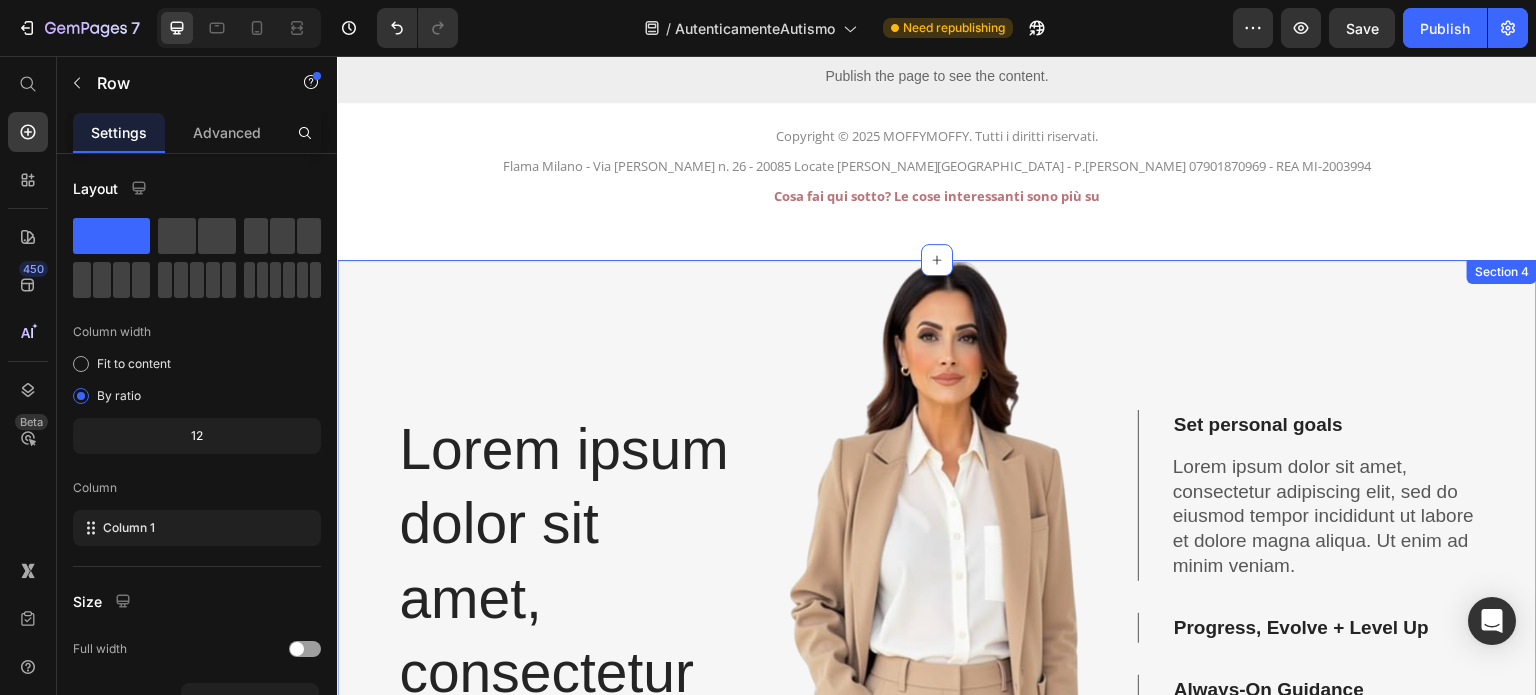 scroll, scrollTop: 2400, scrollLeft: 0, axis: vertical 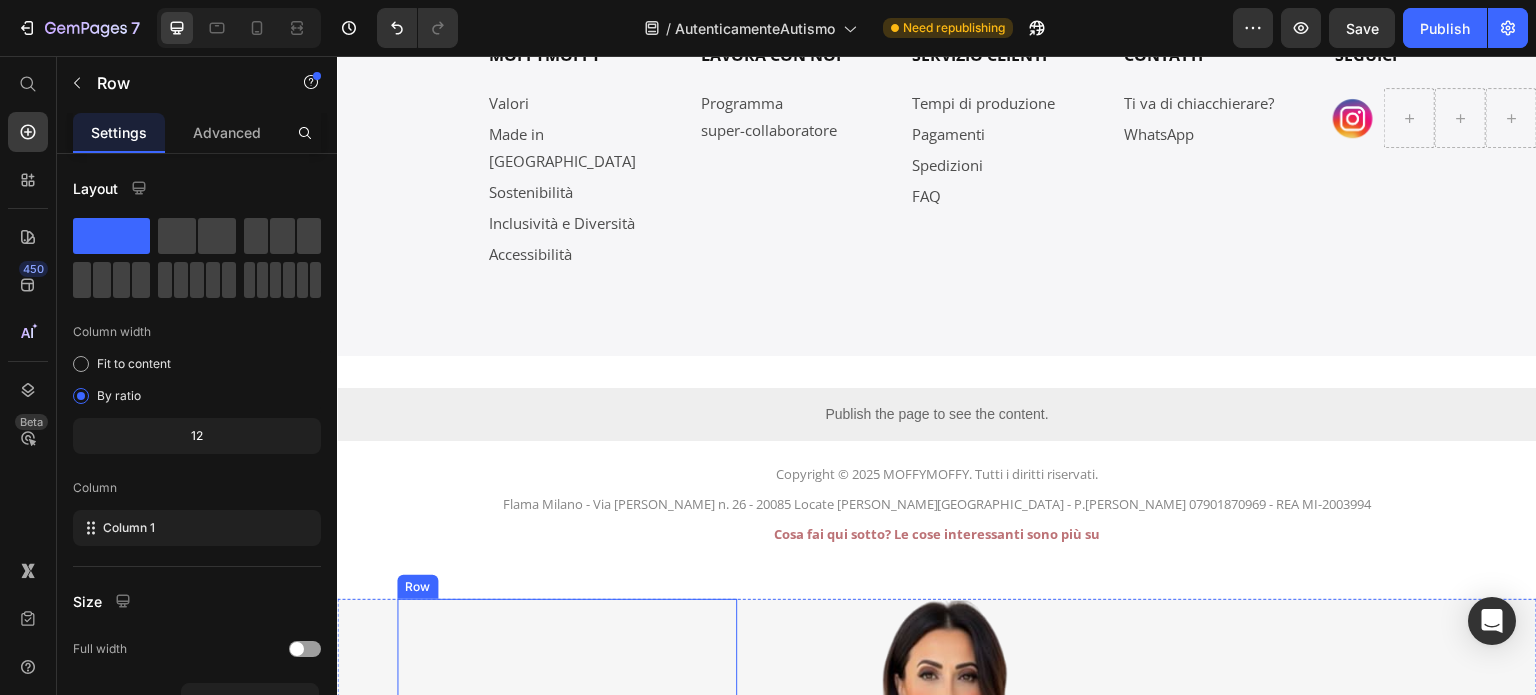 click on "Lorem ipsum dolor sit amet, consectetur Heading Lorem ipsum dolor sit amet, consectetur adipiscing elit, sed do eiusmod tempor incididunt ut labore et dolore magna aliqua. Ut enim ad minim veniam. Text Block
Lorem ipsum dolor sit amet Button Row" at bounding box center [567, 948] 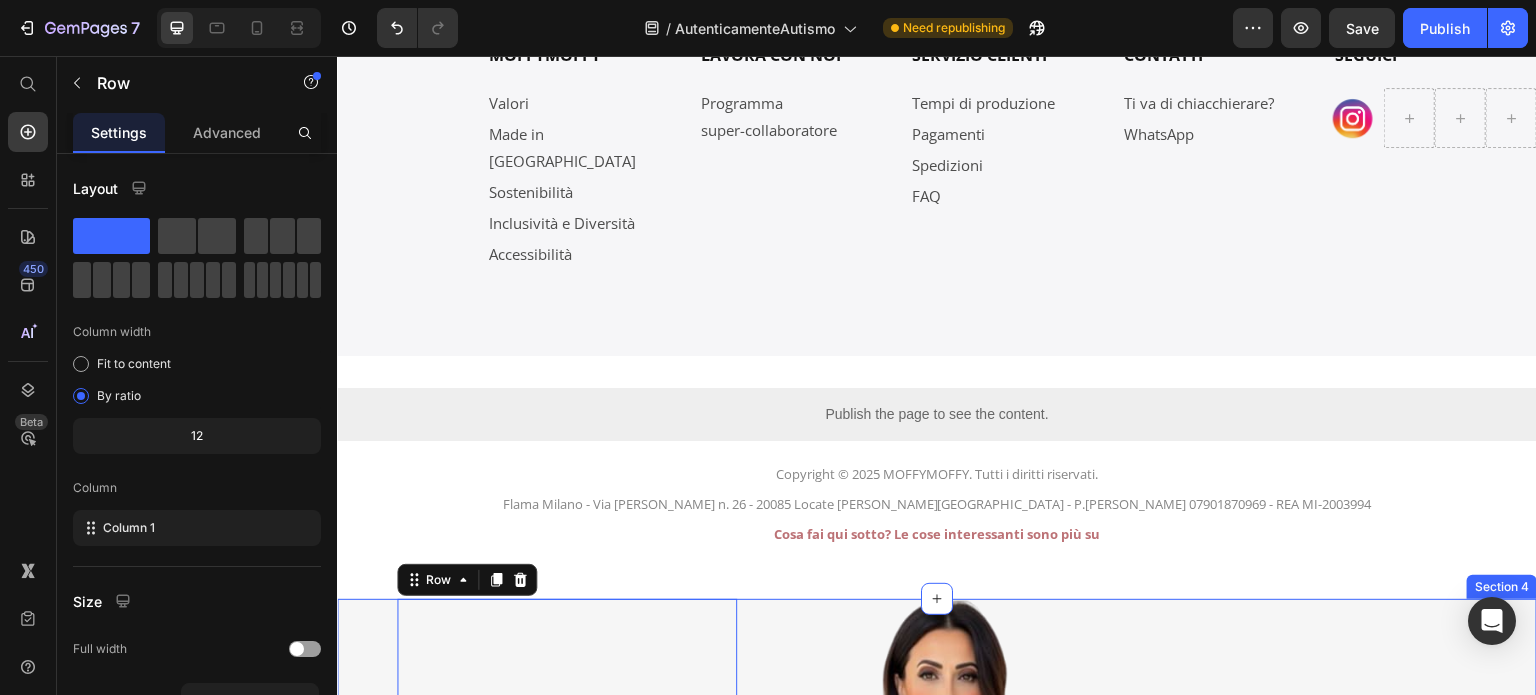 click on "Lorem ipsum dolor sit amet, consectetur Heading Lorem ipsum dolor sit amet, consectetur adipiscing elit, sed do eiusmod tempor incididunt ut labore et dolore magna aliqua. Ut enim ad minim veniam. Text Block
Lorem ipsum dolor sit amet Button Row   16 Image
Set personal goals Lorem ipsum dolor sit amet, consectetur adipiscing elit, sed do eiusmod tempor incididunt ut labore et dolore magna aliqua. Ut enim ad minim veniam. Text Block
Progress, Evolve + Level Up
Always-On Guidance Accordion Section 4" at bounding box center [937, 956] 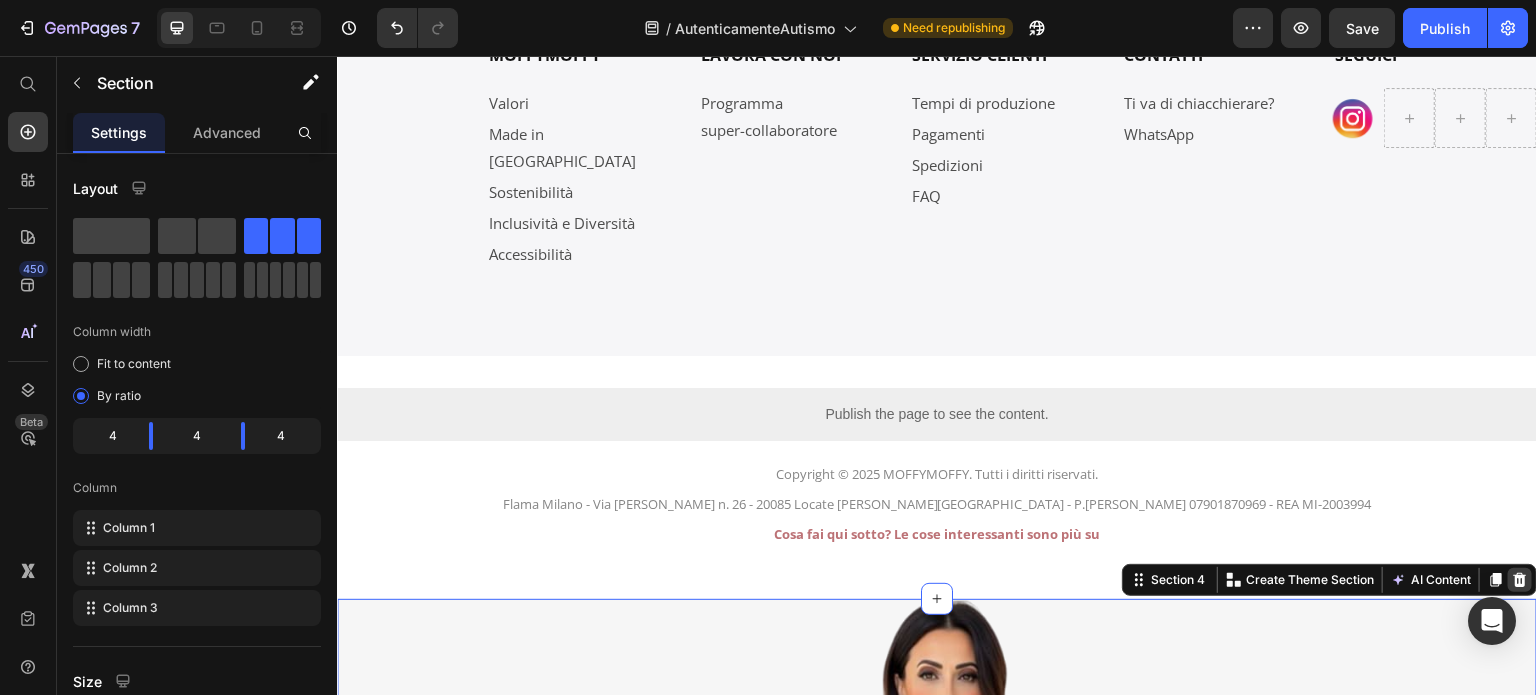click 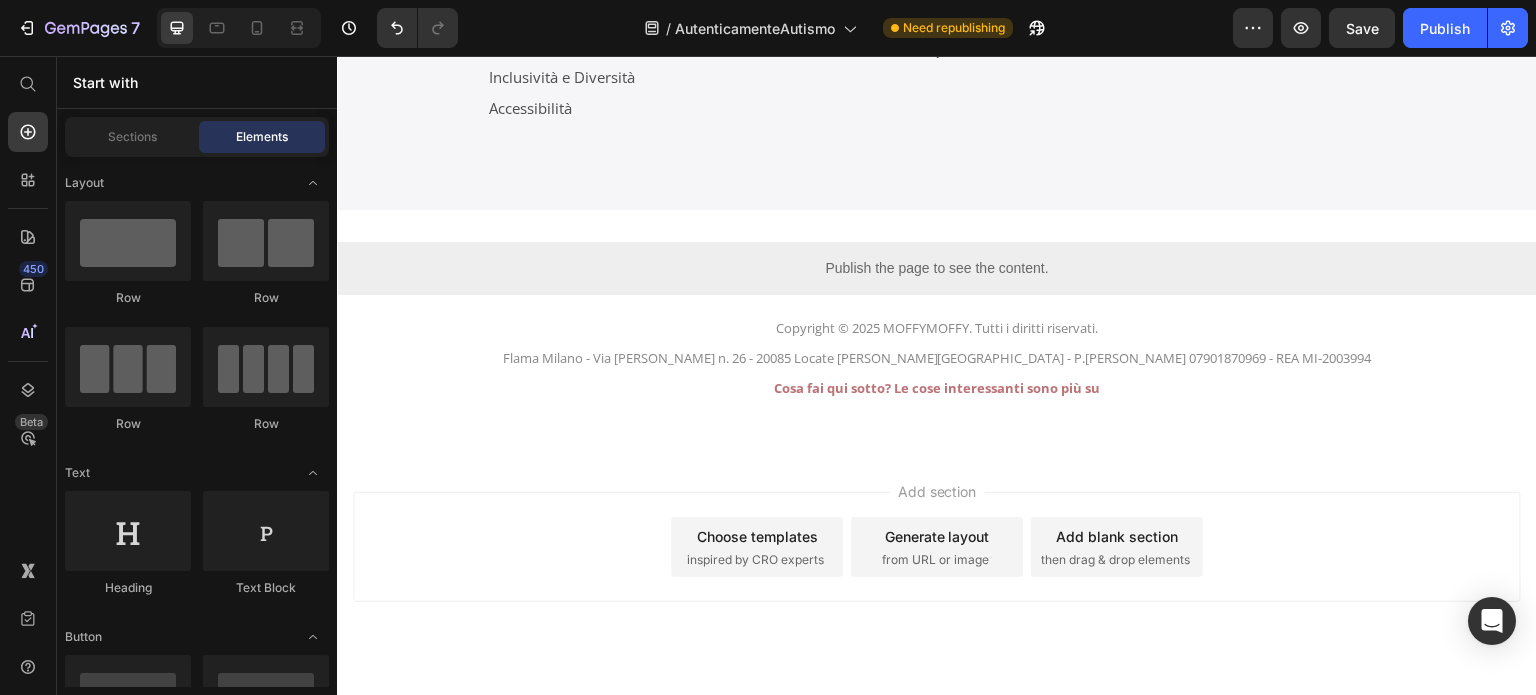 scroll, scrollTop: 2546, scrollLeft: 0, axis: vertical 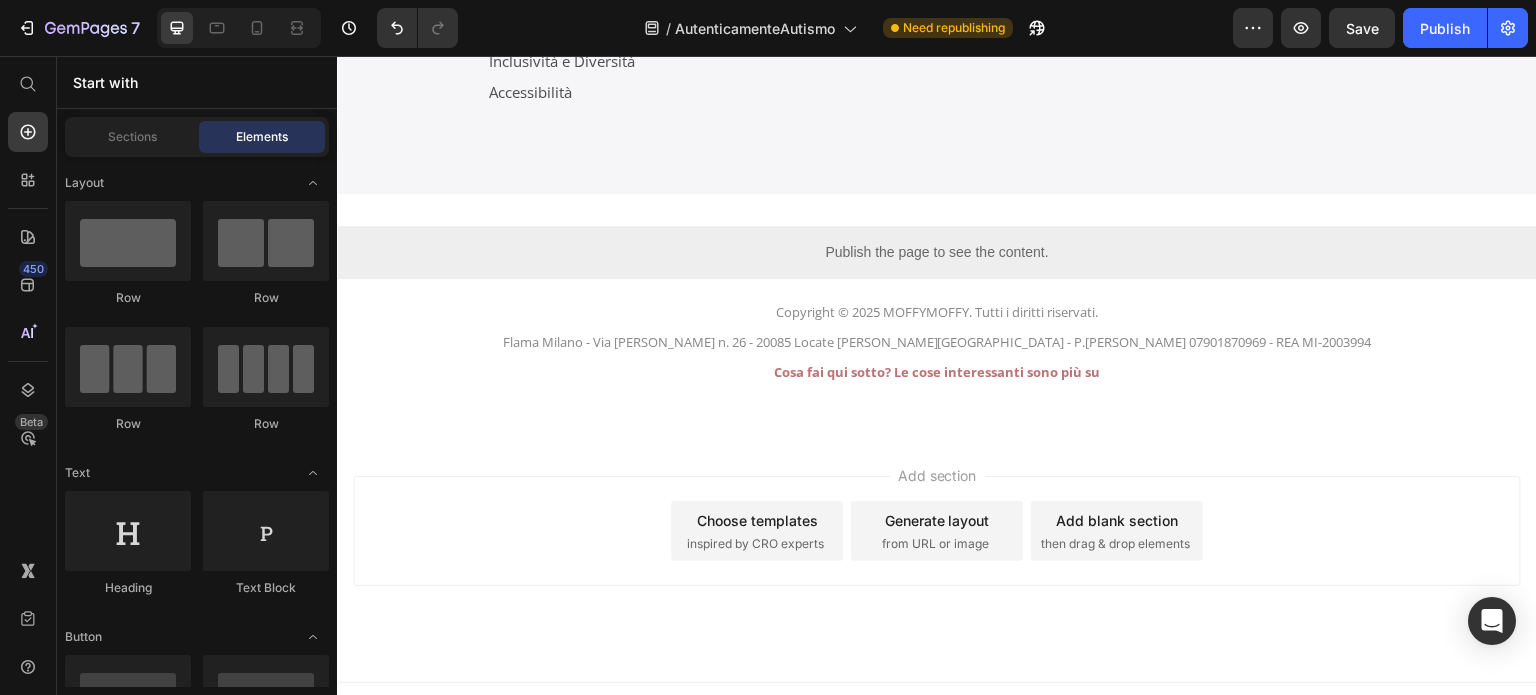 click on "Add section Choose templates inspired by CRO experts Generate layout from URL or image Add blank section then drag & drop elements" at bounding box center (937, 559) 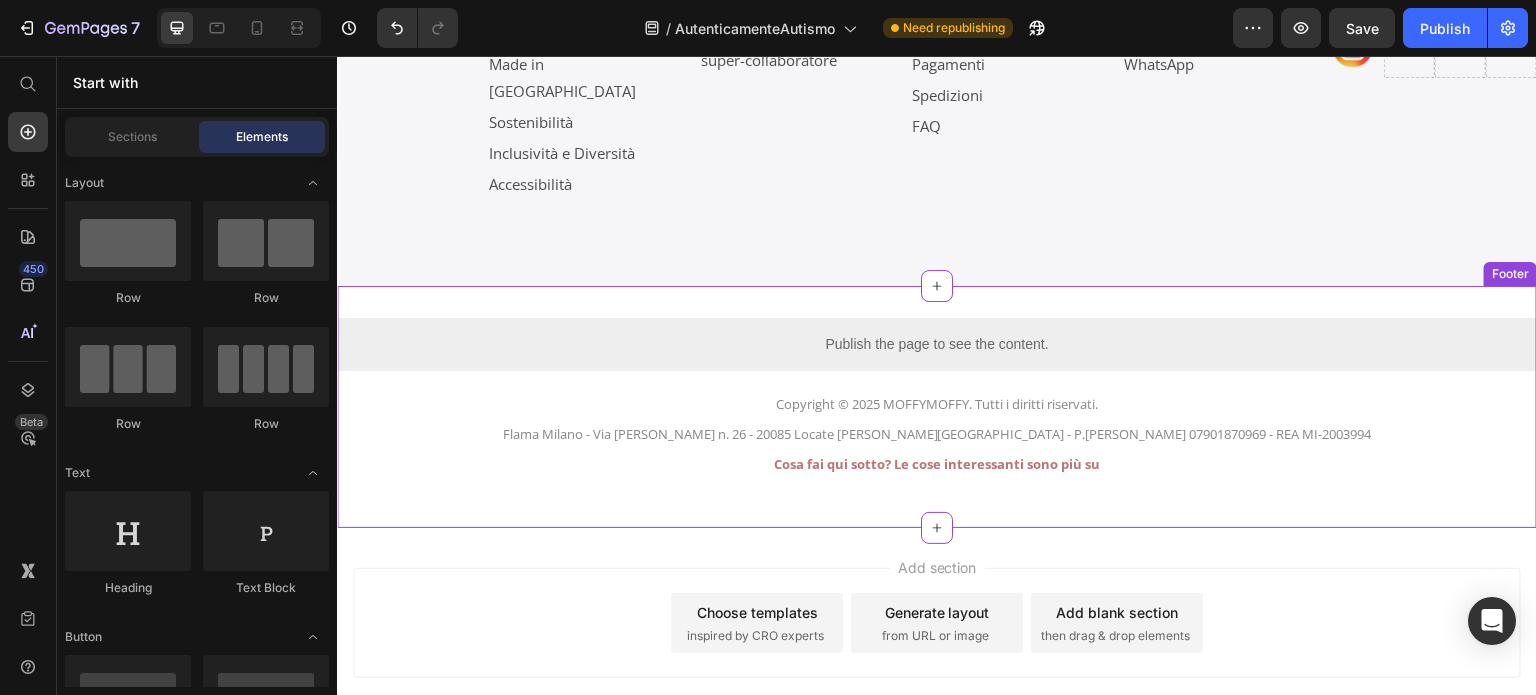scroll, scrollTop: 2546, scrollLeft: 0, axis: vertical 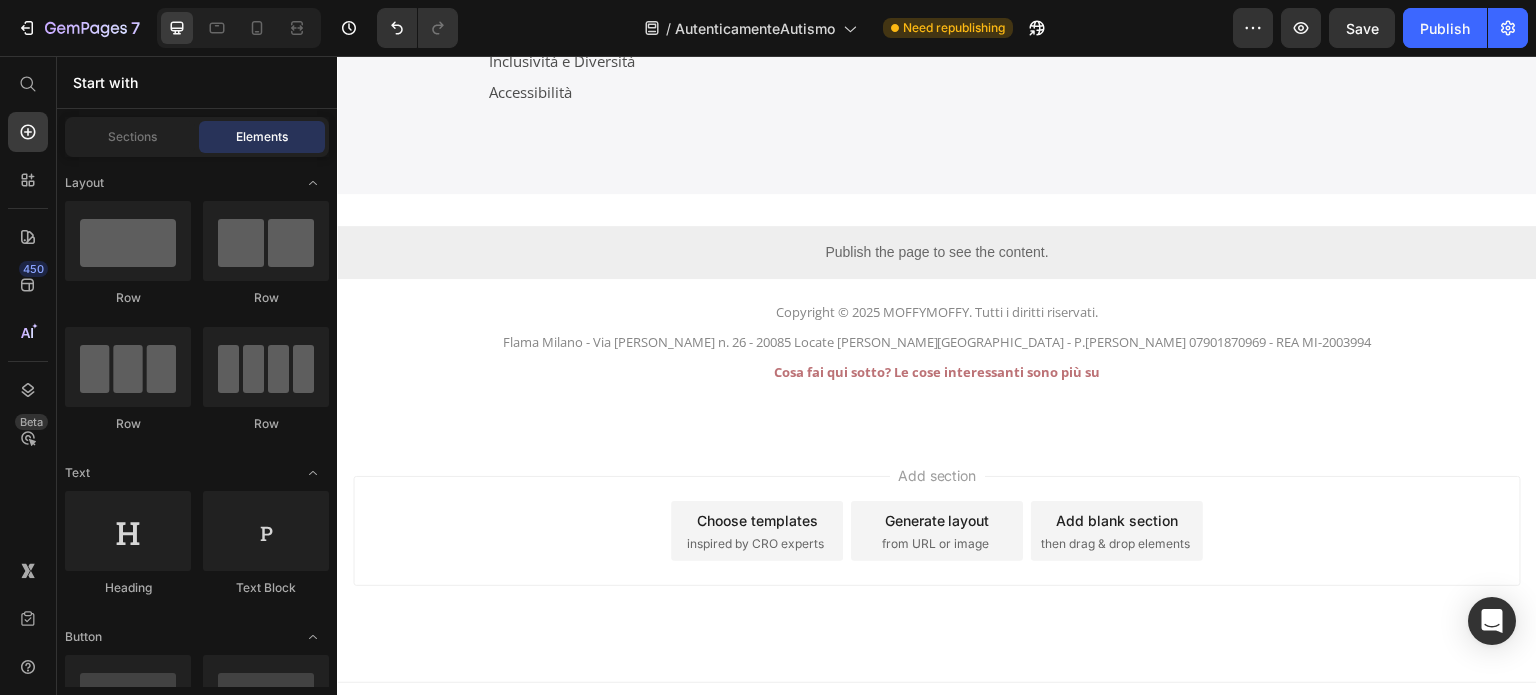 click on "Add section Choose templates inspired by CRO experts Generate layout from URL or image Add blank section then drag & drop elements" at bounding box center [937, 531] 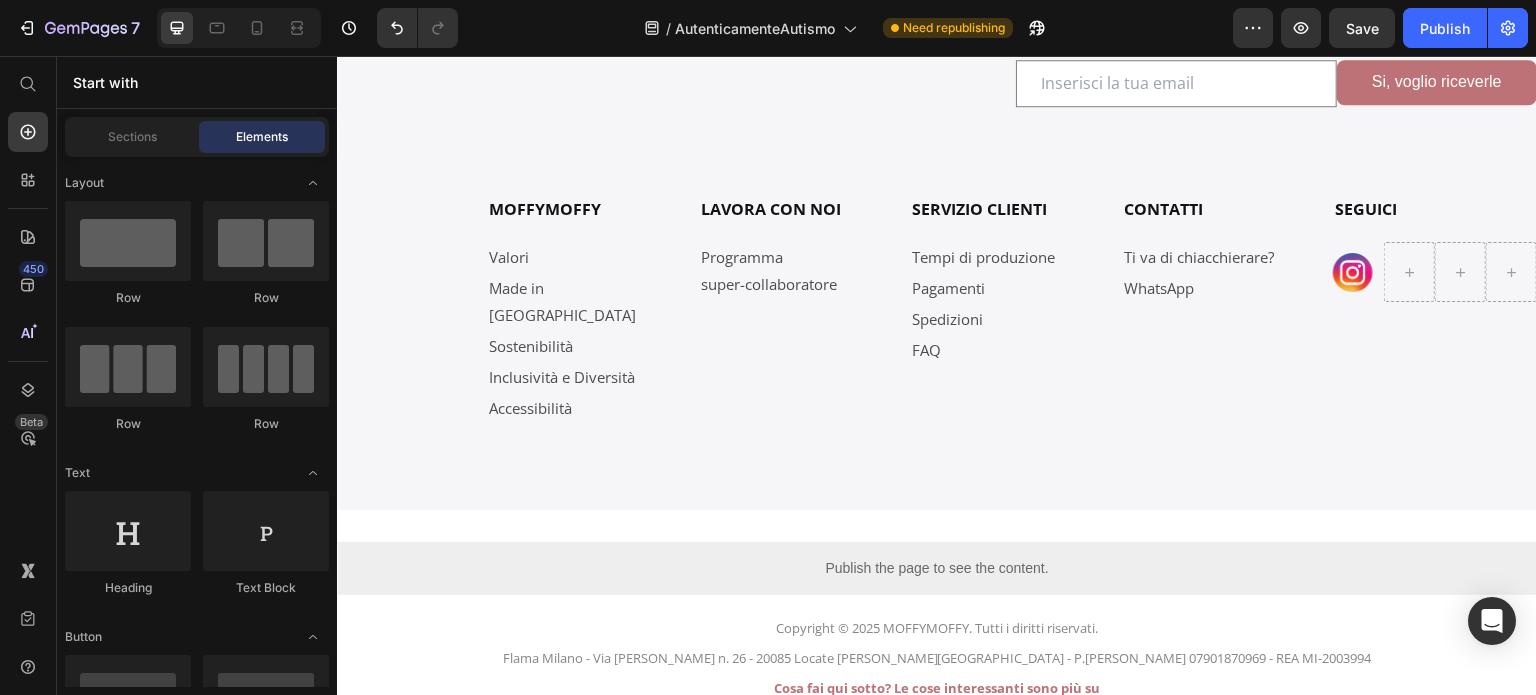 scroll, scrollTop: 2546, scrollLeft: 0, axis: vertical 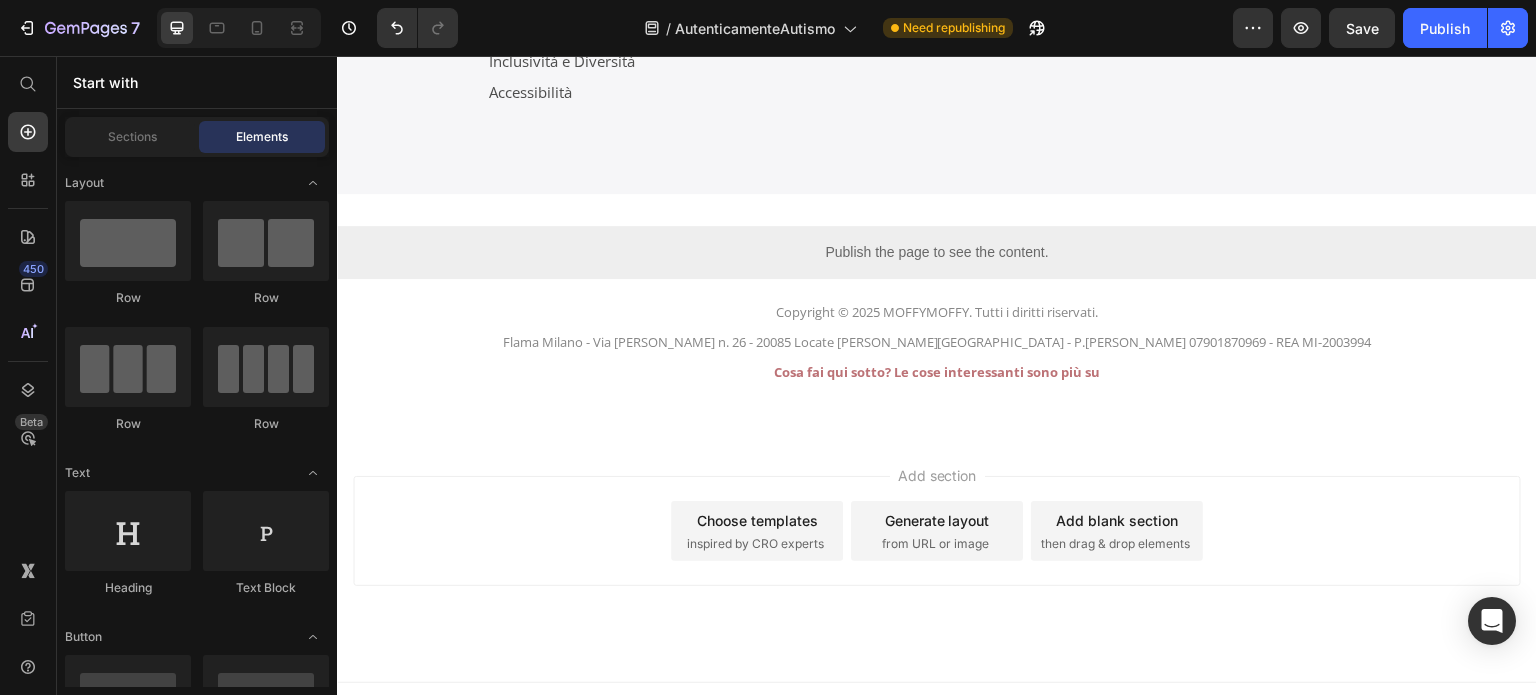 click on "Add section Choose templates inspired by CRO experts Generate layout from URL or image Add blank section then drag & drop elements" at bounding box center [937, 531] 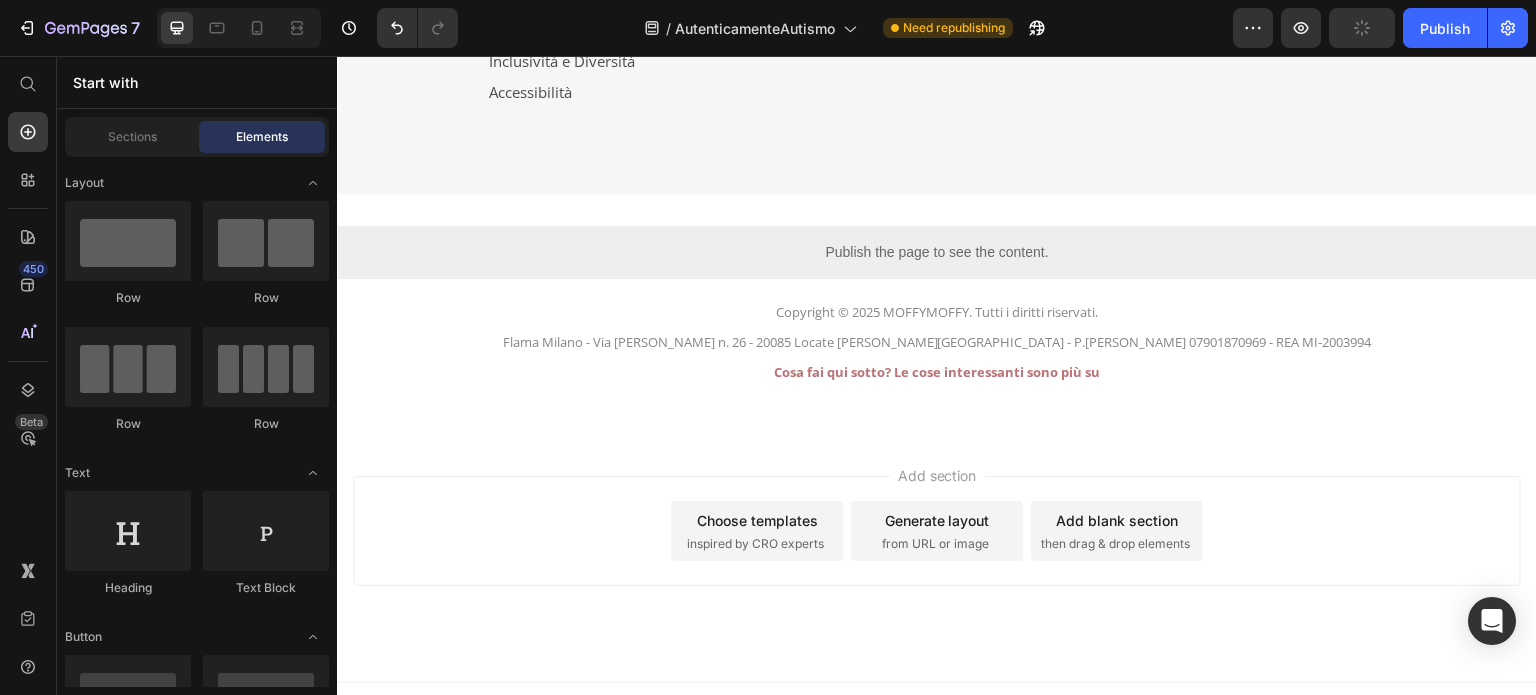 click on "Add section Choose templates inspired by CRO experts Generate layout from URL or image Add blank section then drag & drop elements" at bounding box center (937, 531) 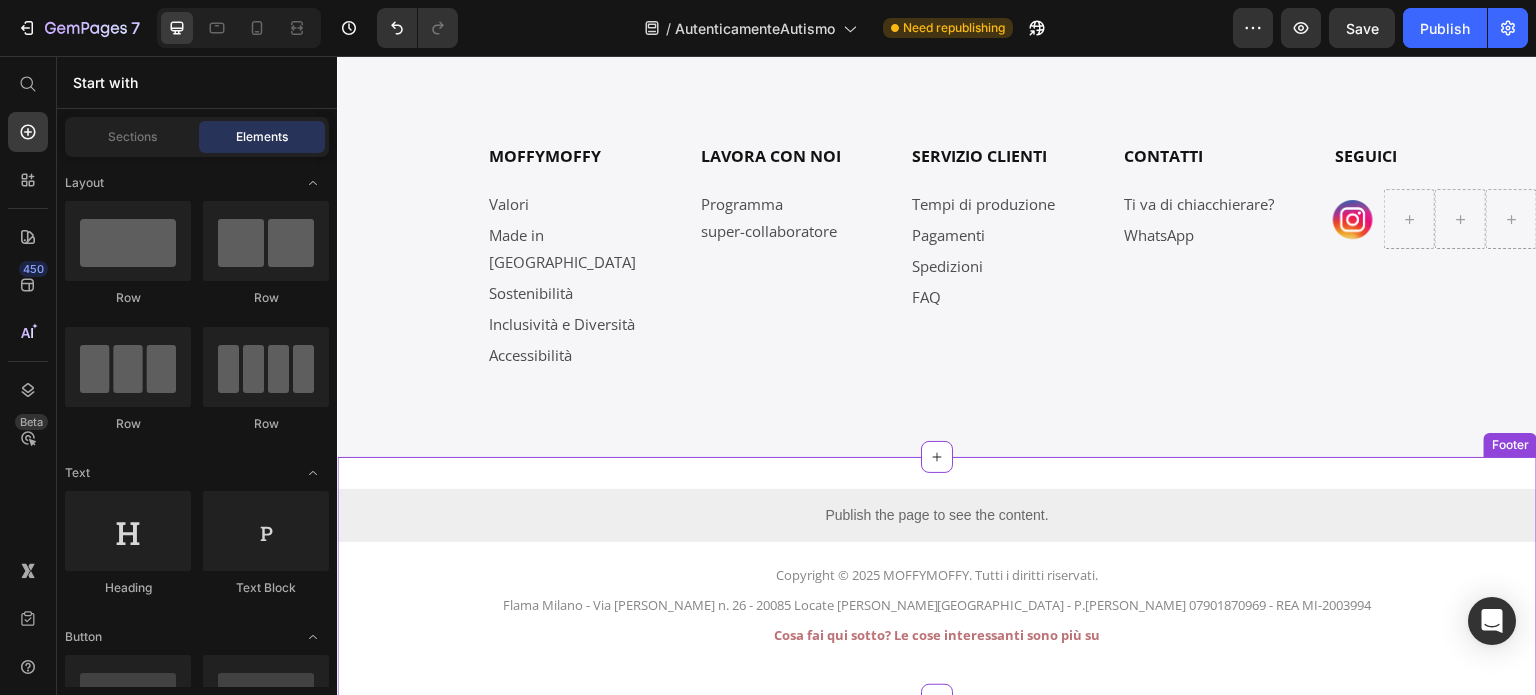scroll, scrollTop: 2346, scrollLeft: 0, axis: vertical 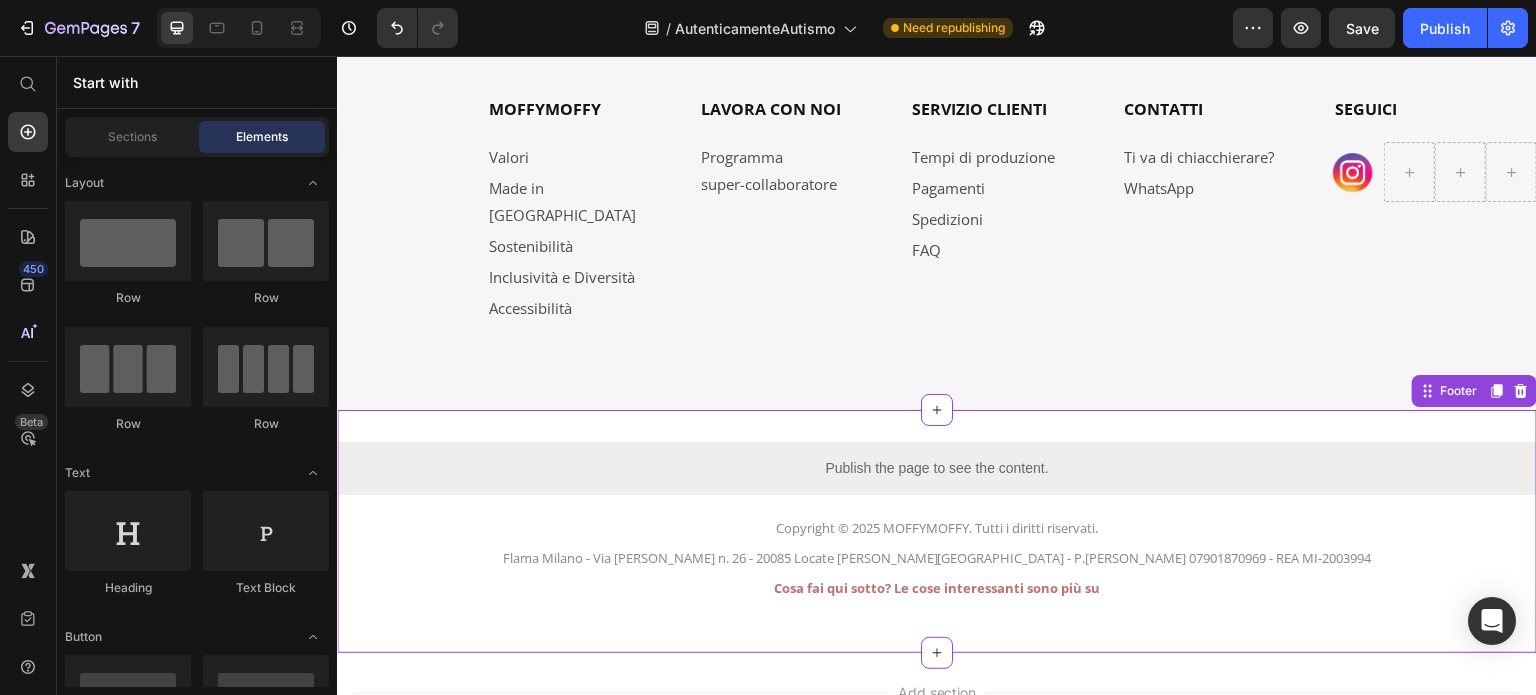 click on "Publish the page to see the content." at bounding box center [937, 468] 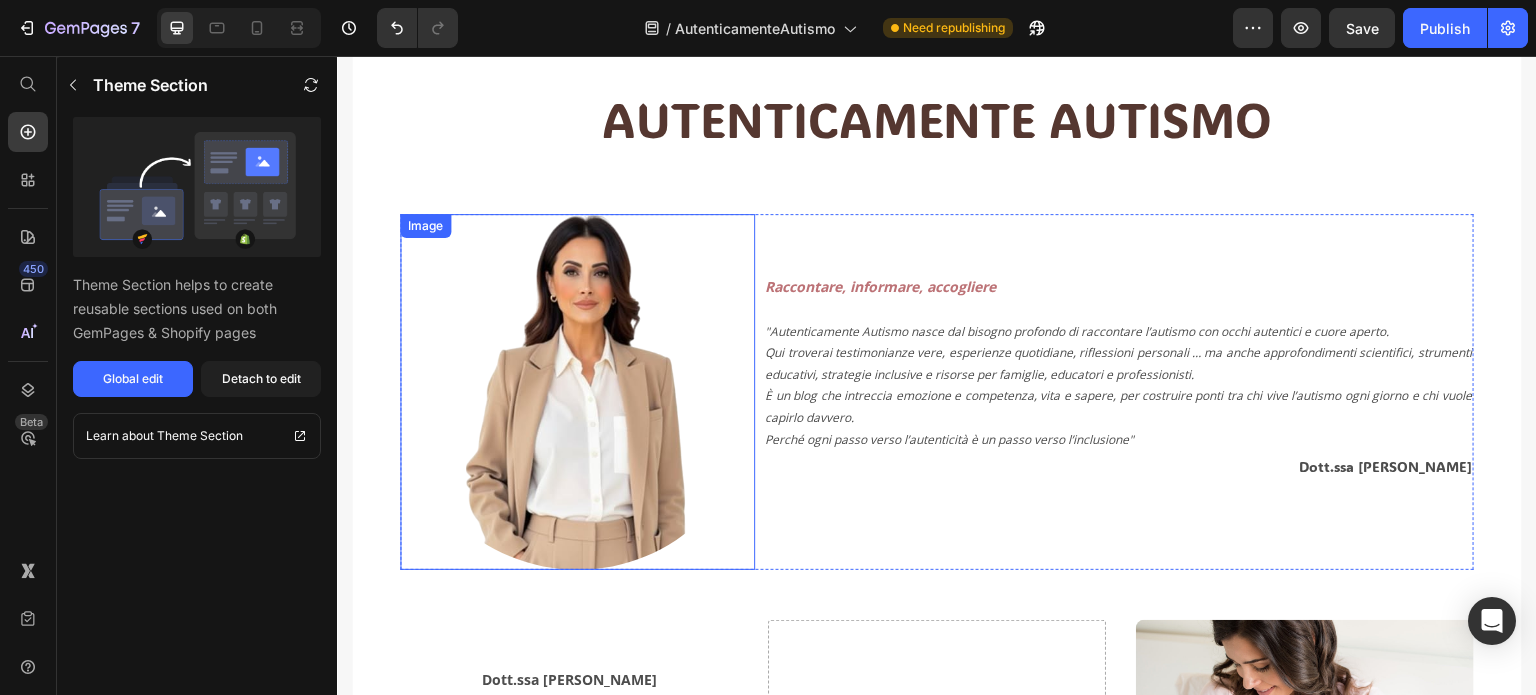 scroll, scrollTop: 300, scrollLeft: 0, axis: vertical 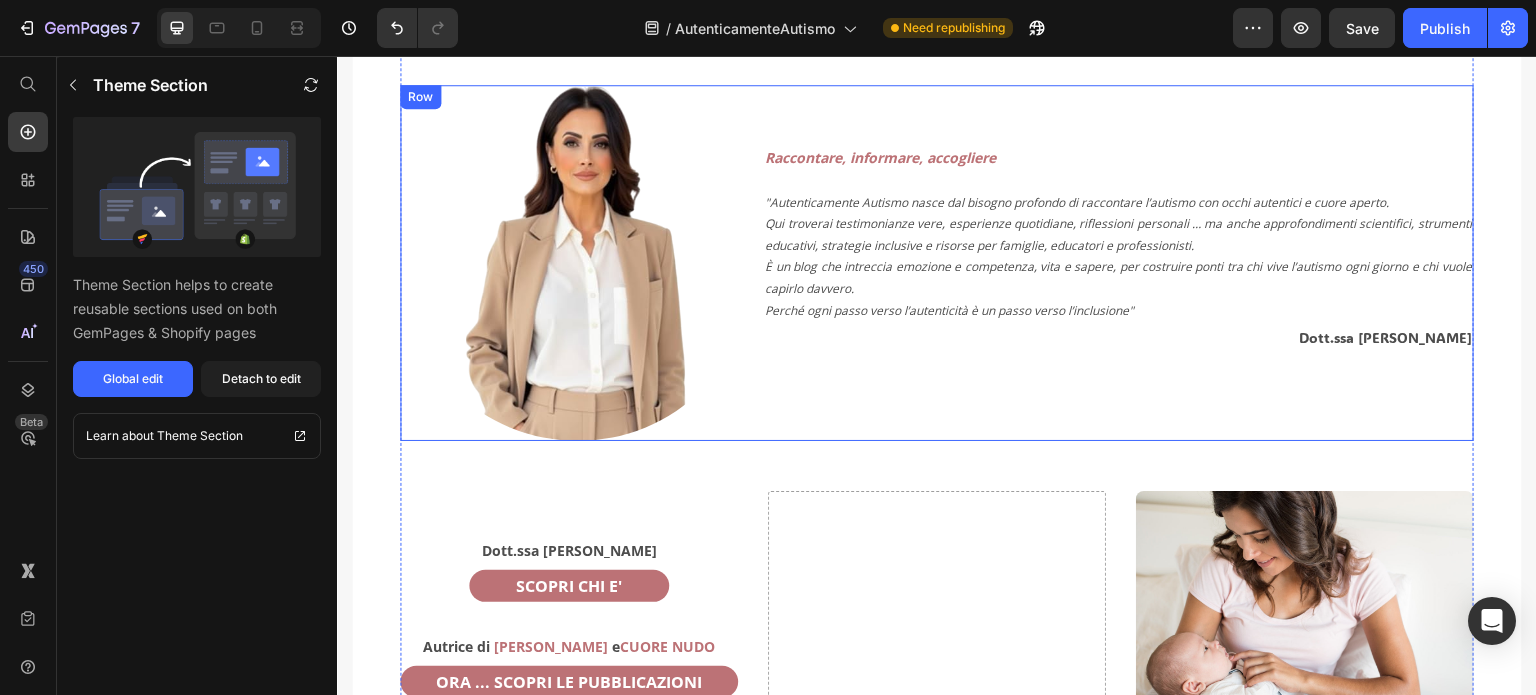 click on "Raccontare, informare, accogliere   "Autenticamente Autismo nasce [PERSON_NAME] profondo di raccontare l’autismo con occhi autentici e cuore aperto. Qui troverai testimonianze vere, esperienze quotidiane, riflessioni personali … ma anche approfondimenti scientifici, strumenti educativi, strategie inclusive e risorse per famiglie, educatori e professionisti. È un blog che intreccia emozione e competenza, vita e sapere, per costruire ponti tra chi vive l’autismo ogni giorno e chi vuole capirlo davvero. Perché ogni passo verso l’autenticità è un passo verso l’inclusione" Text Block Dott.ssa [PERSON_NAME] Text Block Row" at bounding box center [1118, 262] 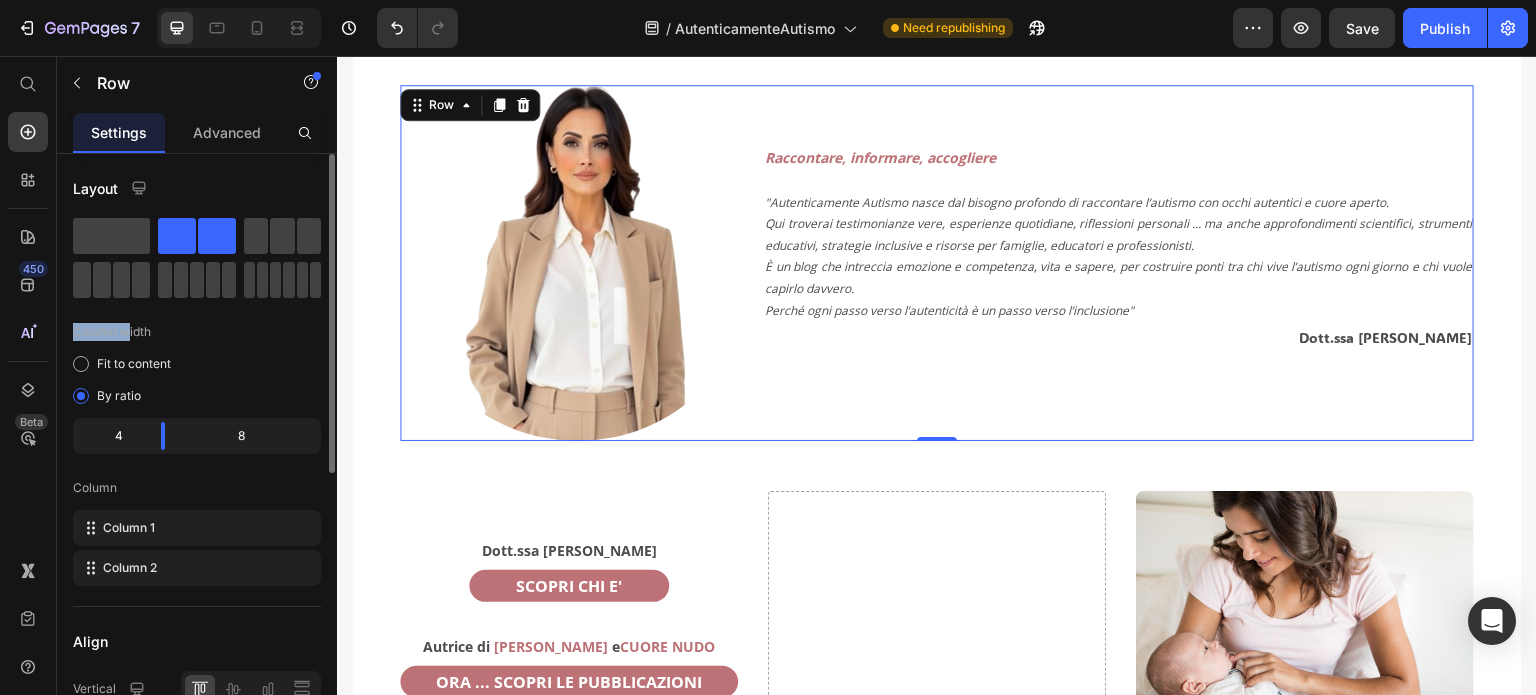 drag, startPoint x: 136, startPoint y: 235, endPoint x: 129, endPoint y: 309, distance: 74.330345 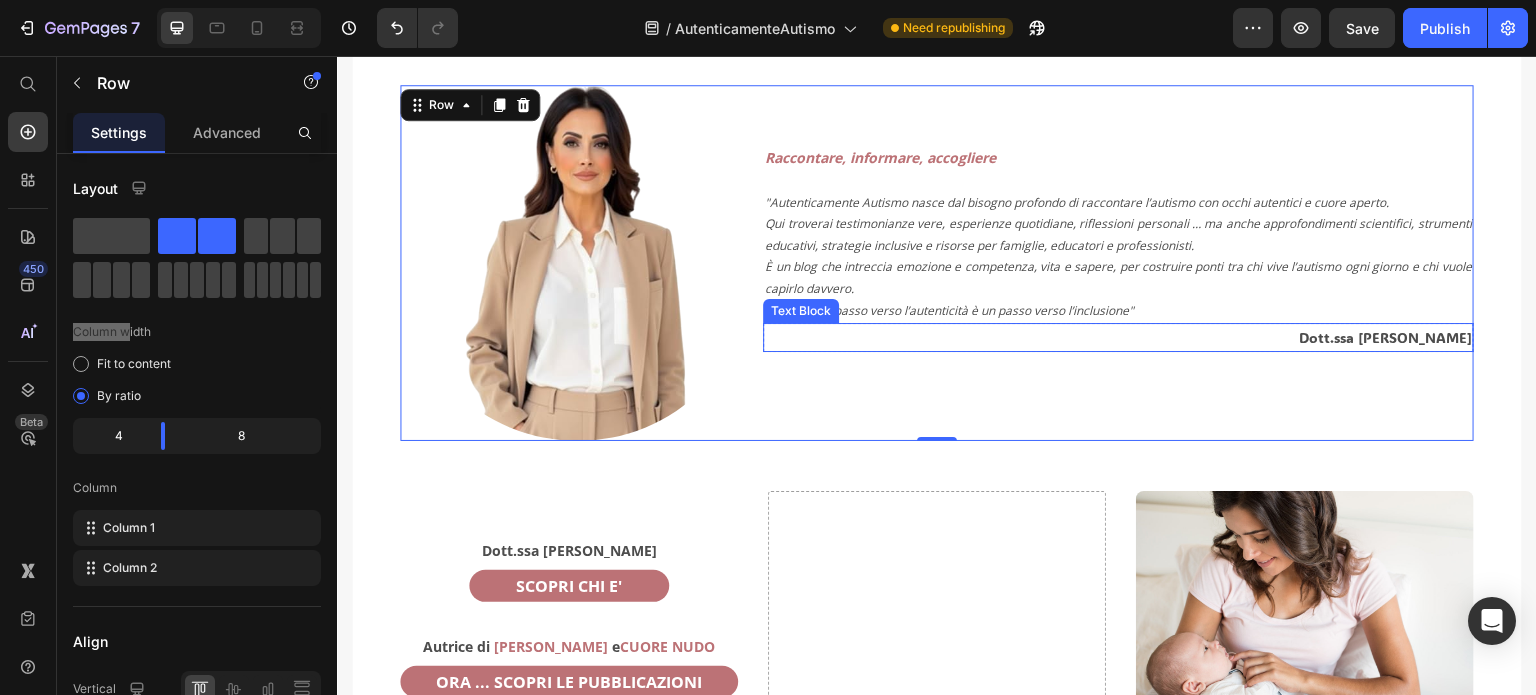 click on "Dott.ssa [PERSON_NAME]" at bounding box center [1118, 337] 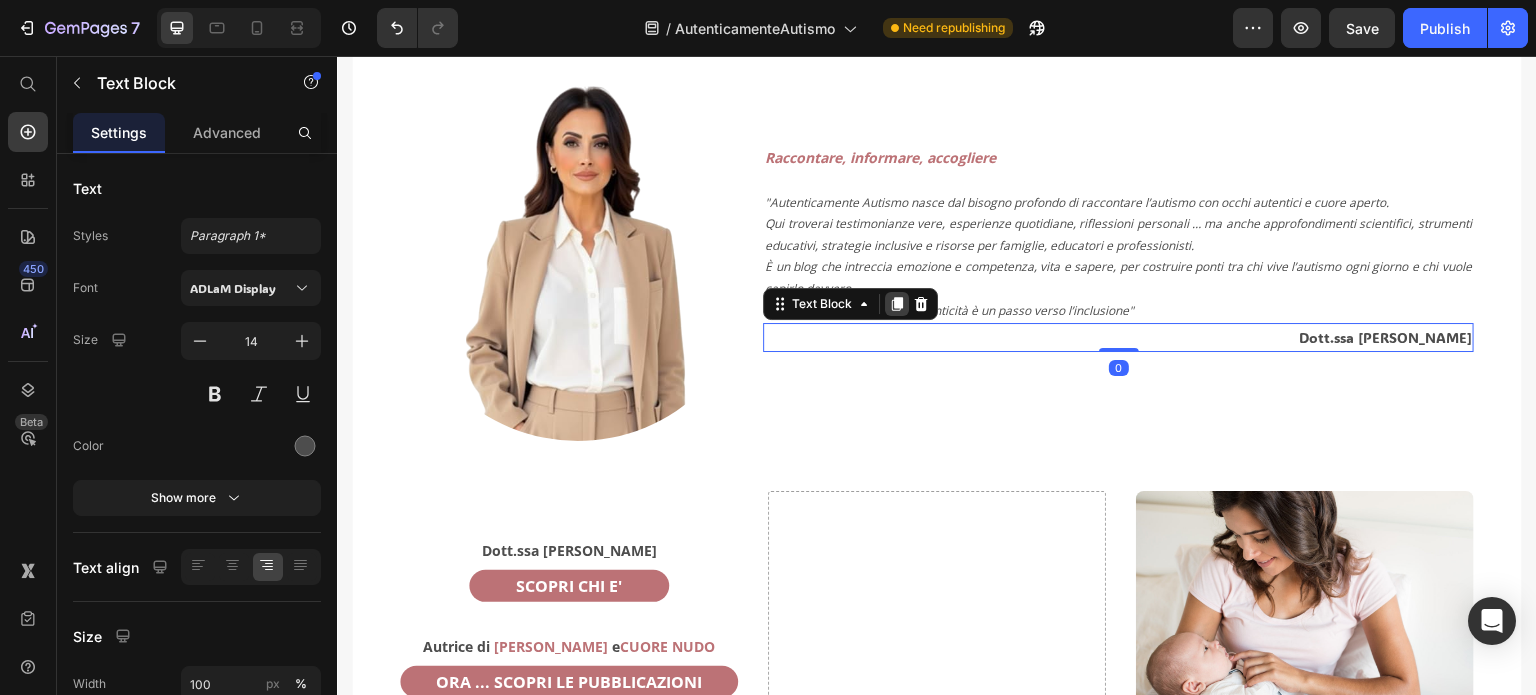 click 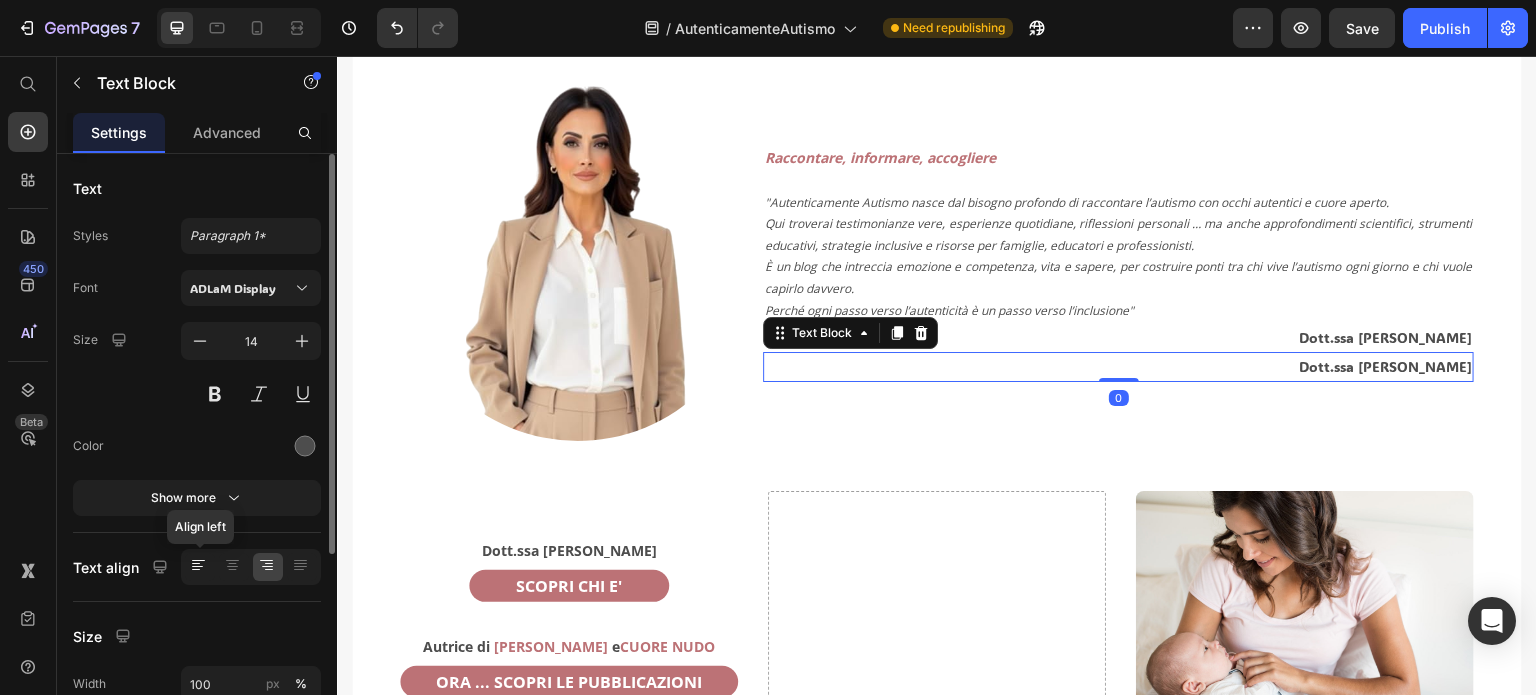 click 